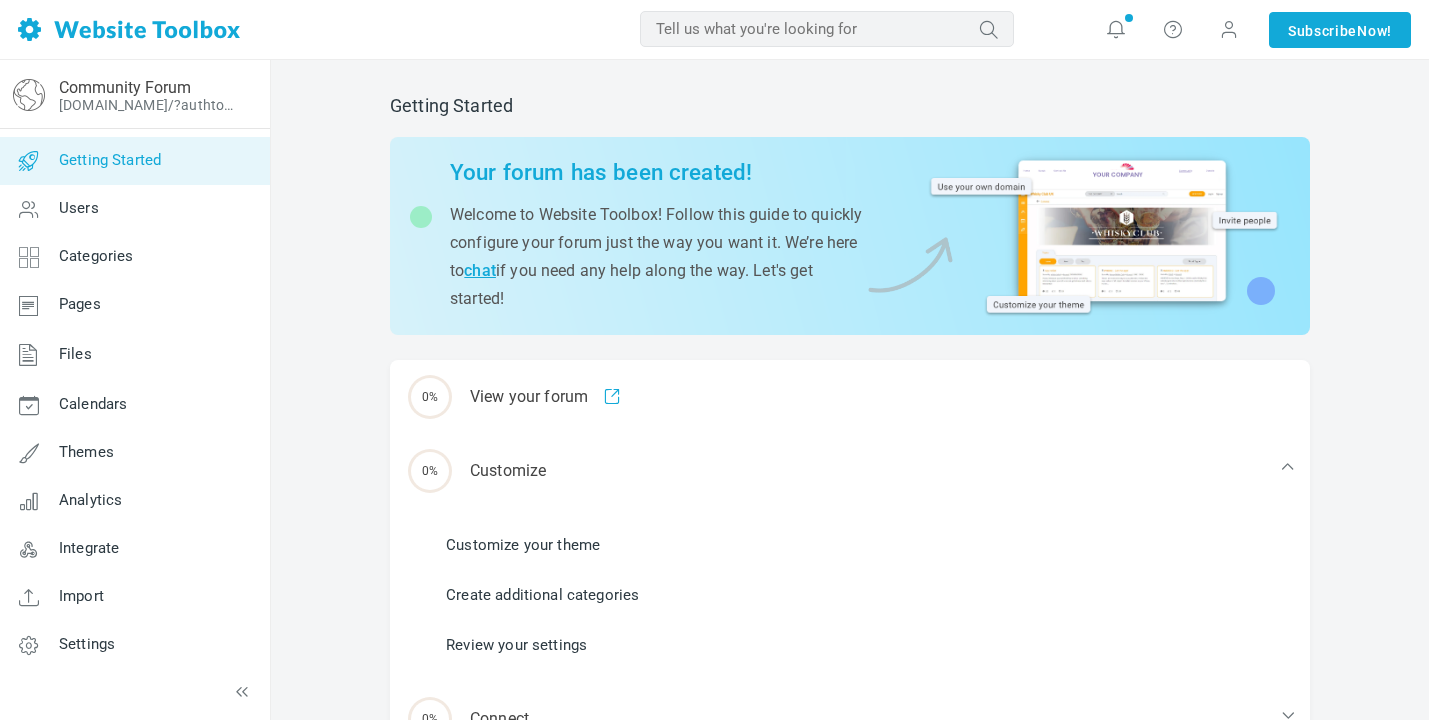 scroll, scrollTop: 0, scrollLeft: 0, axis: both 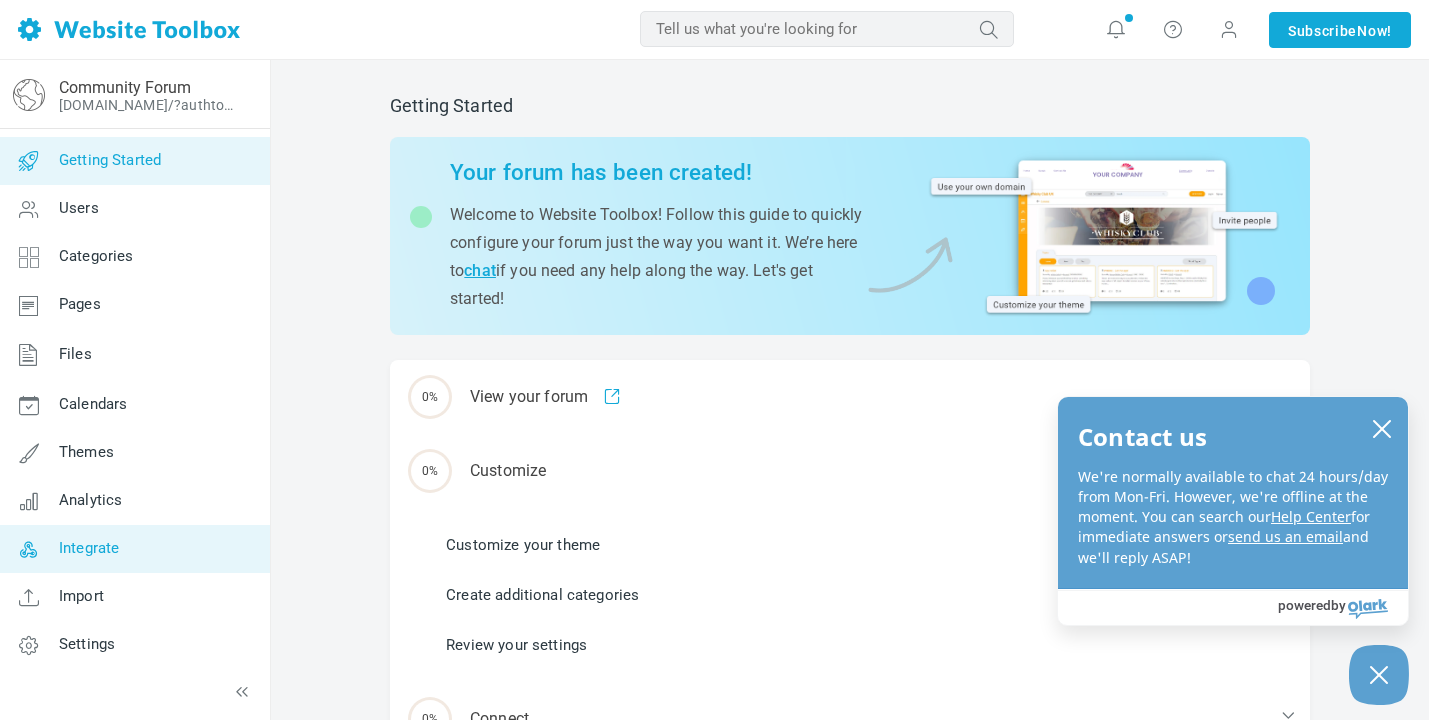 click on "Integrate" at bounding box center (134, 549) 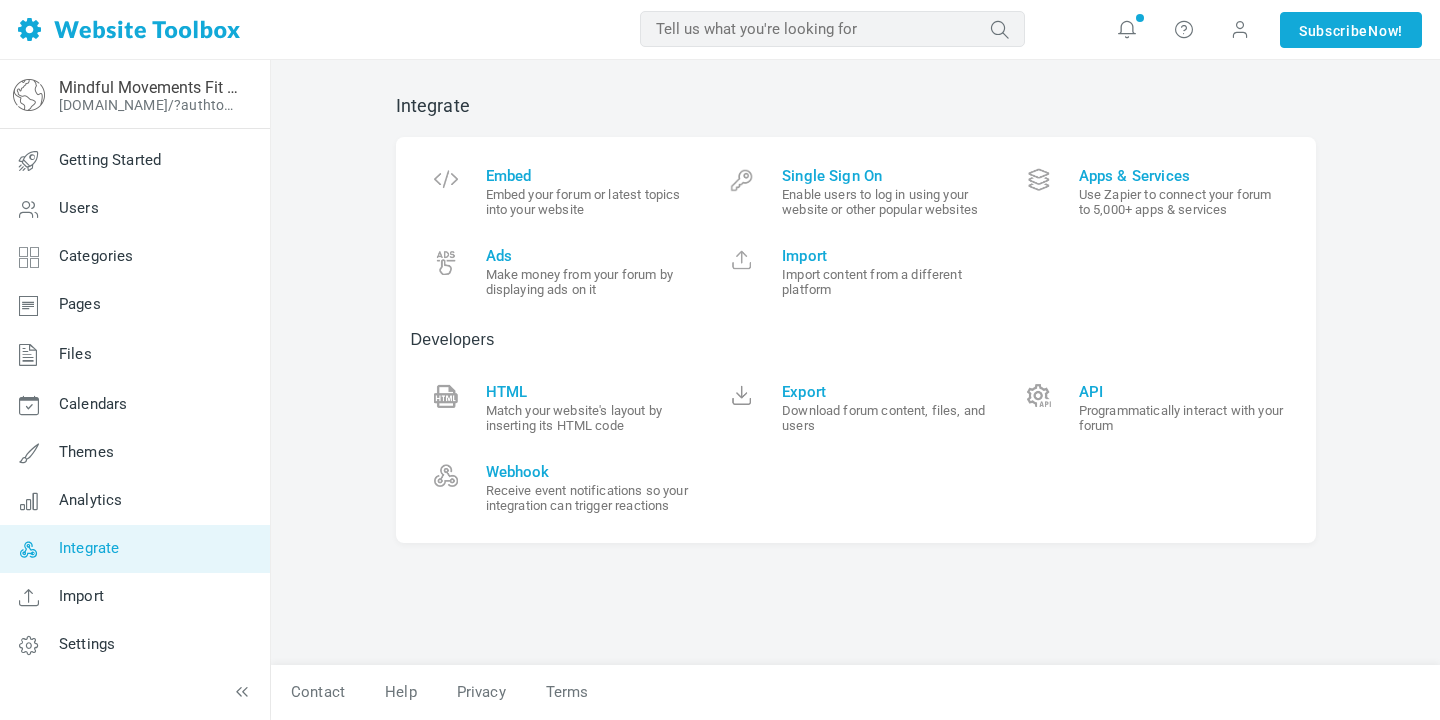 scroll, scrollTop: 0, scrollLeft: 0, axis: both 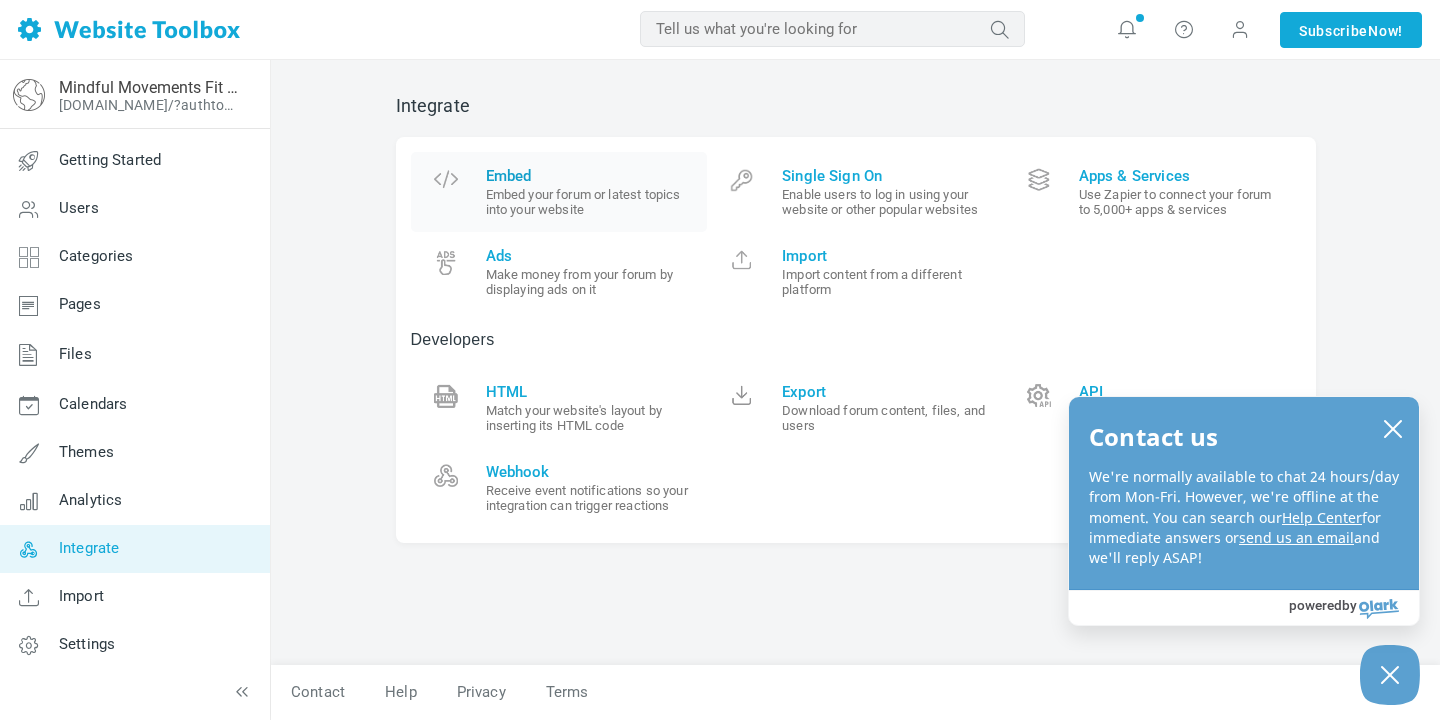 click on "Embed" at bounding box center [589, 176] 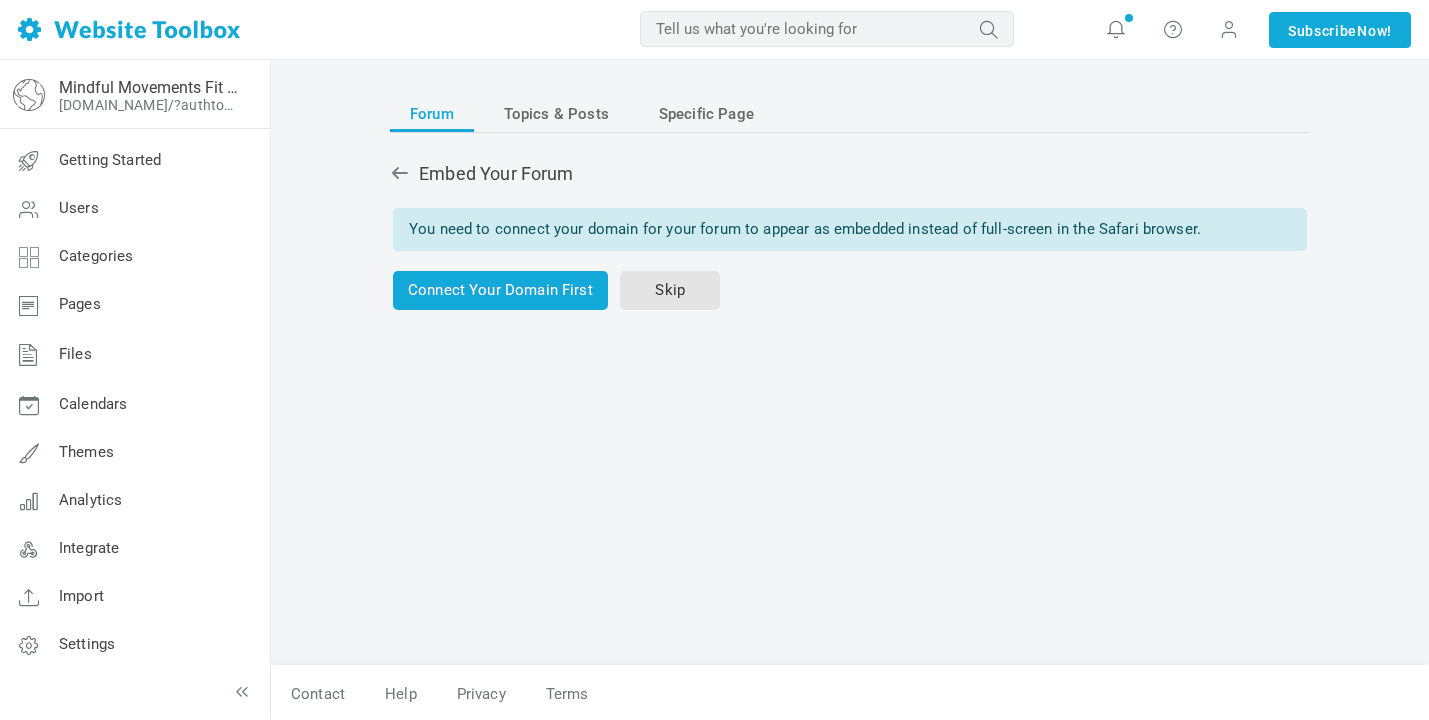 scroll, scrollTop: 0, scrollLeft: 0, axis: both 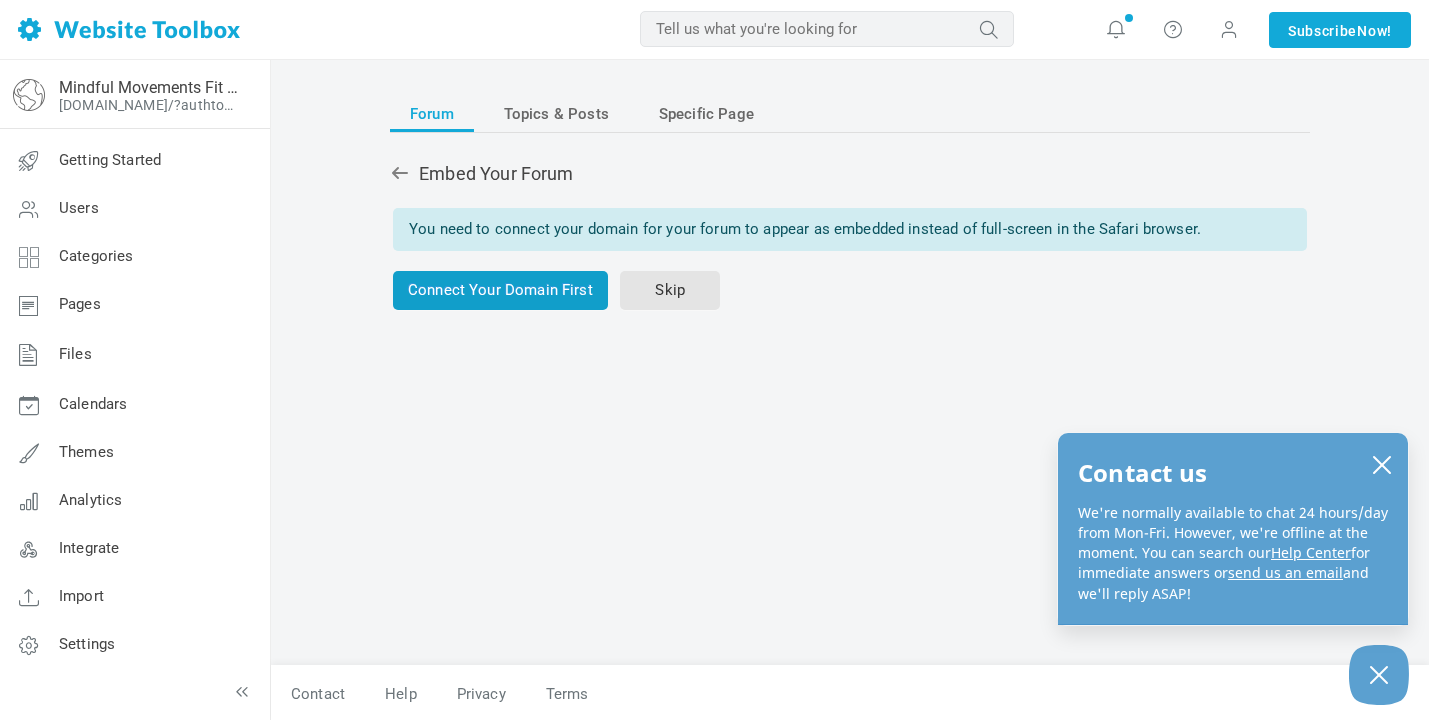 click on "Connect Your Domain First" at bounding box center (500, 290) 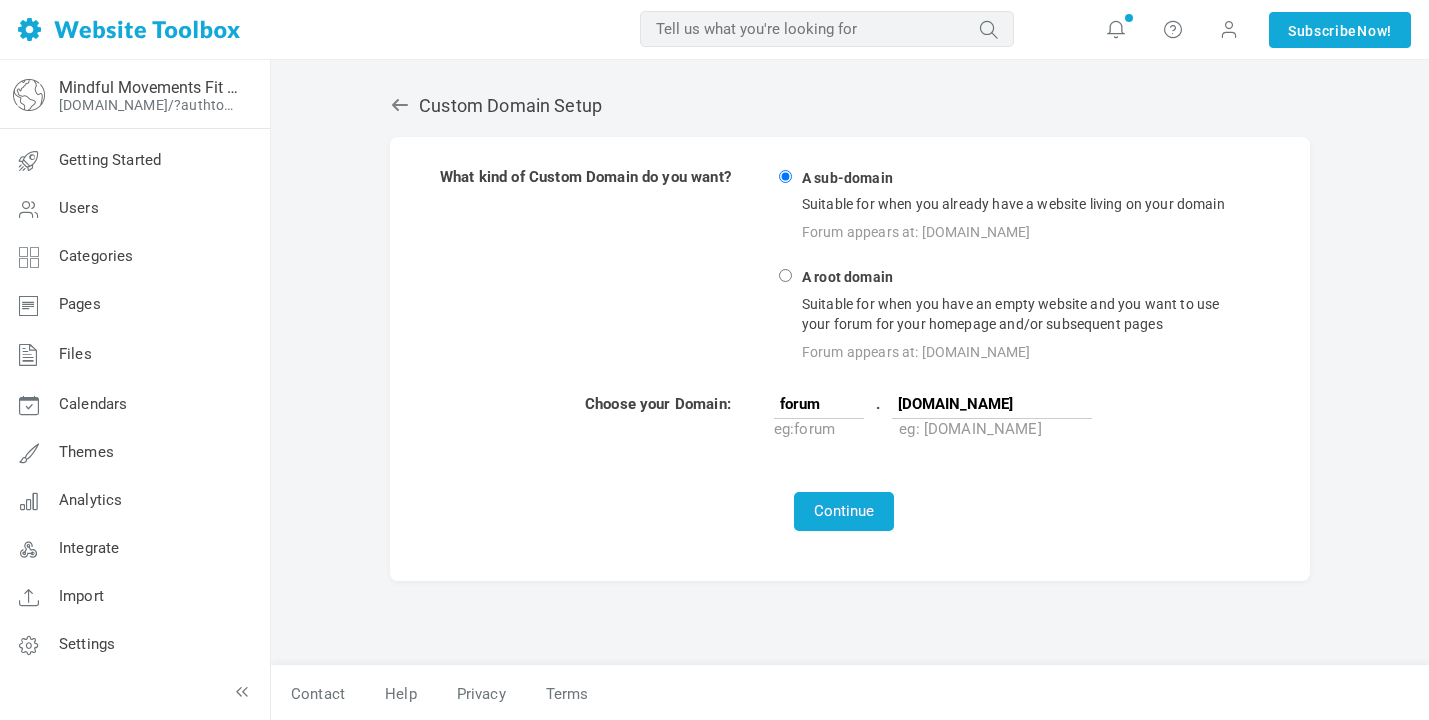 scroll, scrollTop: 0, scrollLeft: 0, axis: both 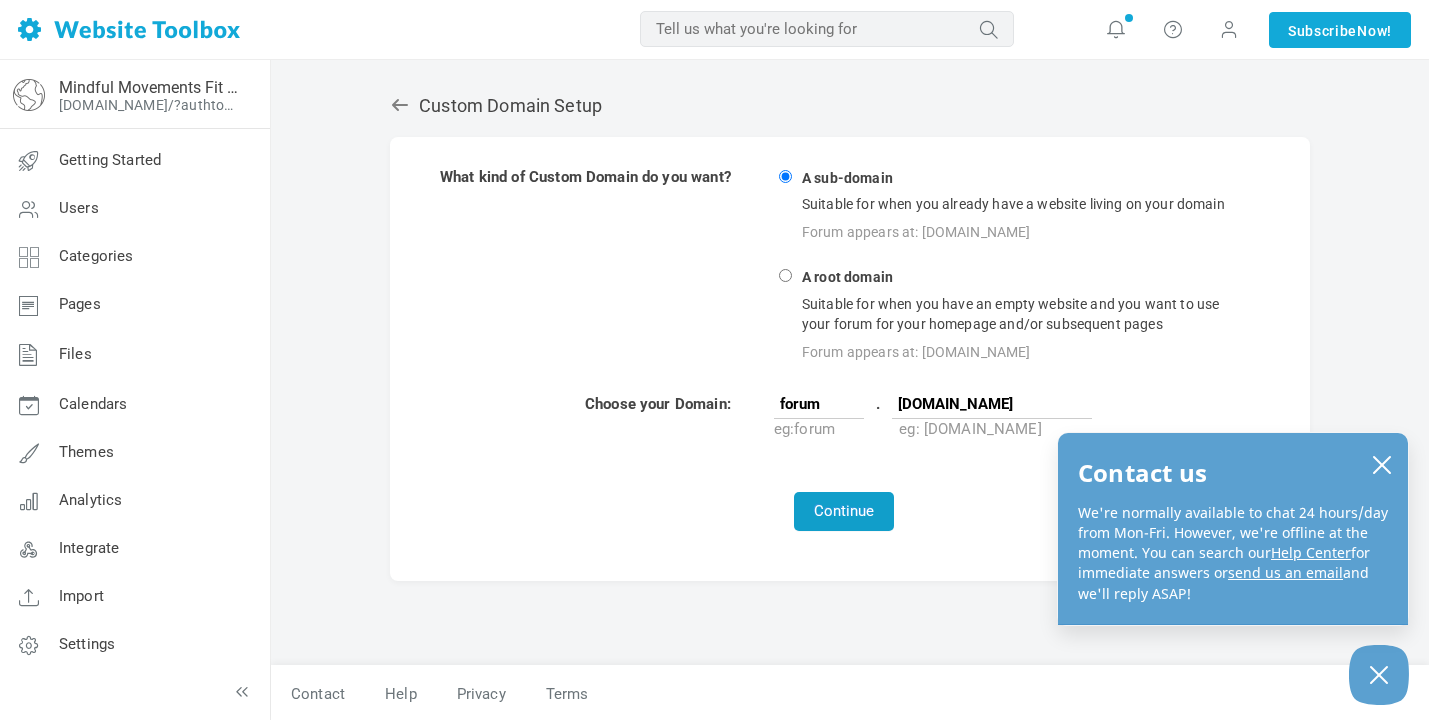 click on "Continue" at bounding box center (844, 511) 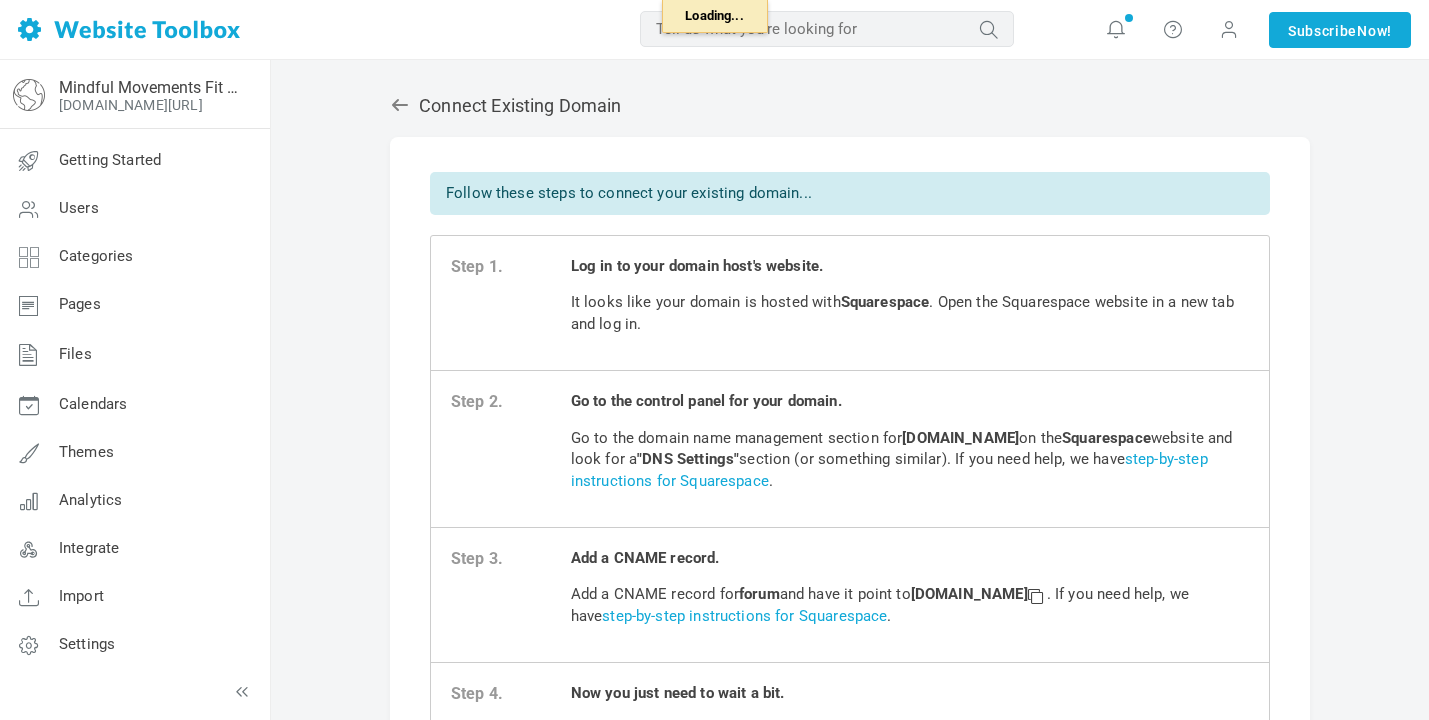 scroll, scrollTop: 0, scrollLeft: 0, axis: both 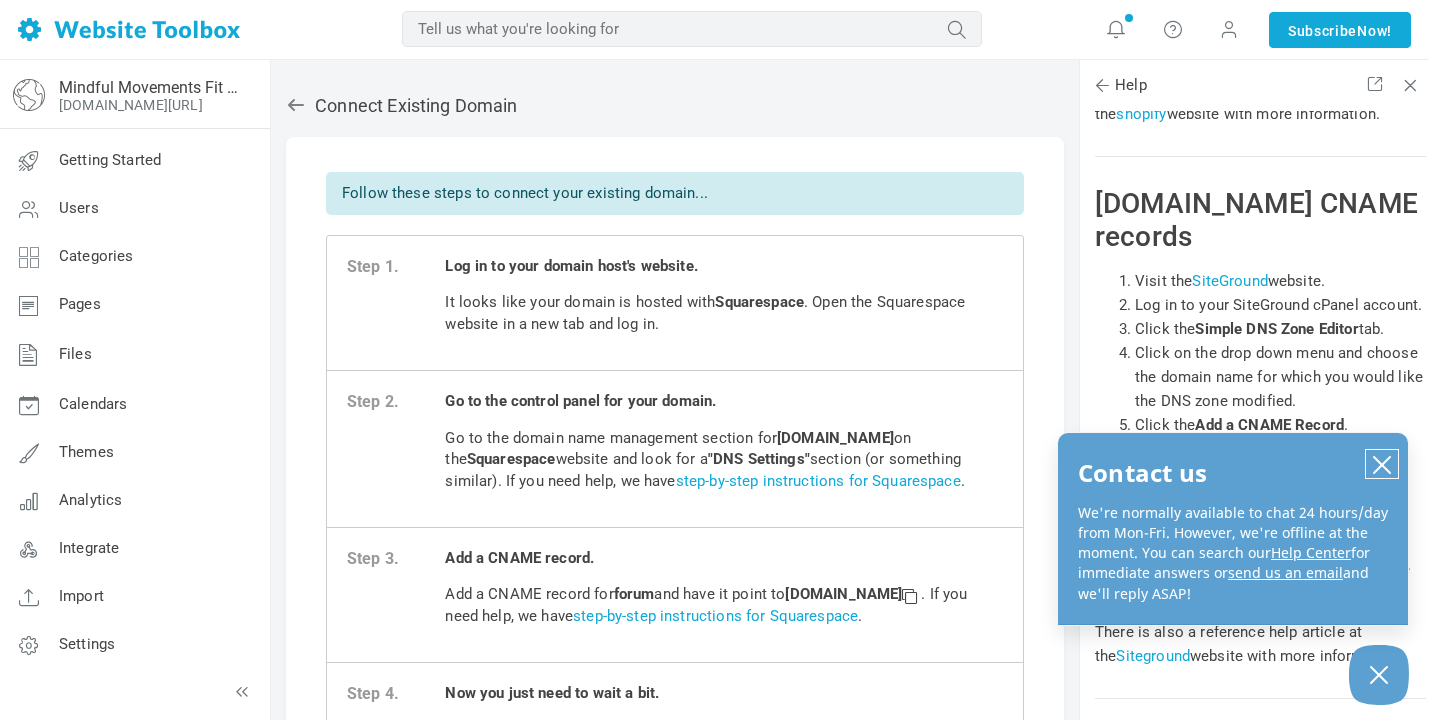 click 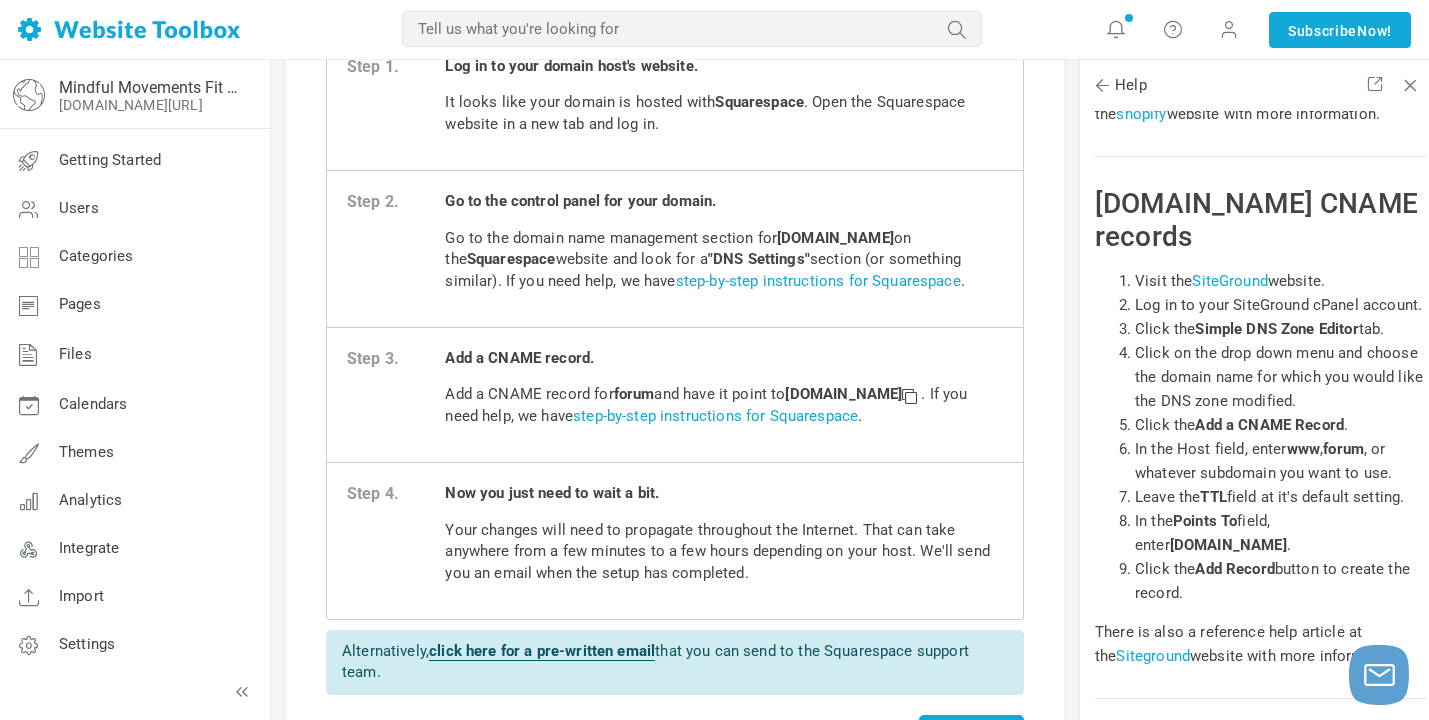 scroll, scrollTop: 240, scrollLeft: 0, axis: vertical 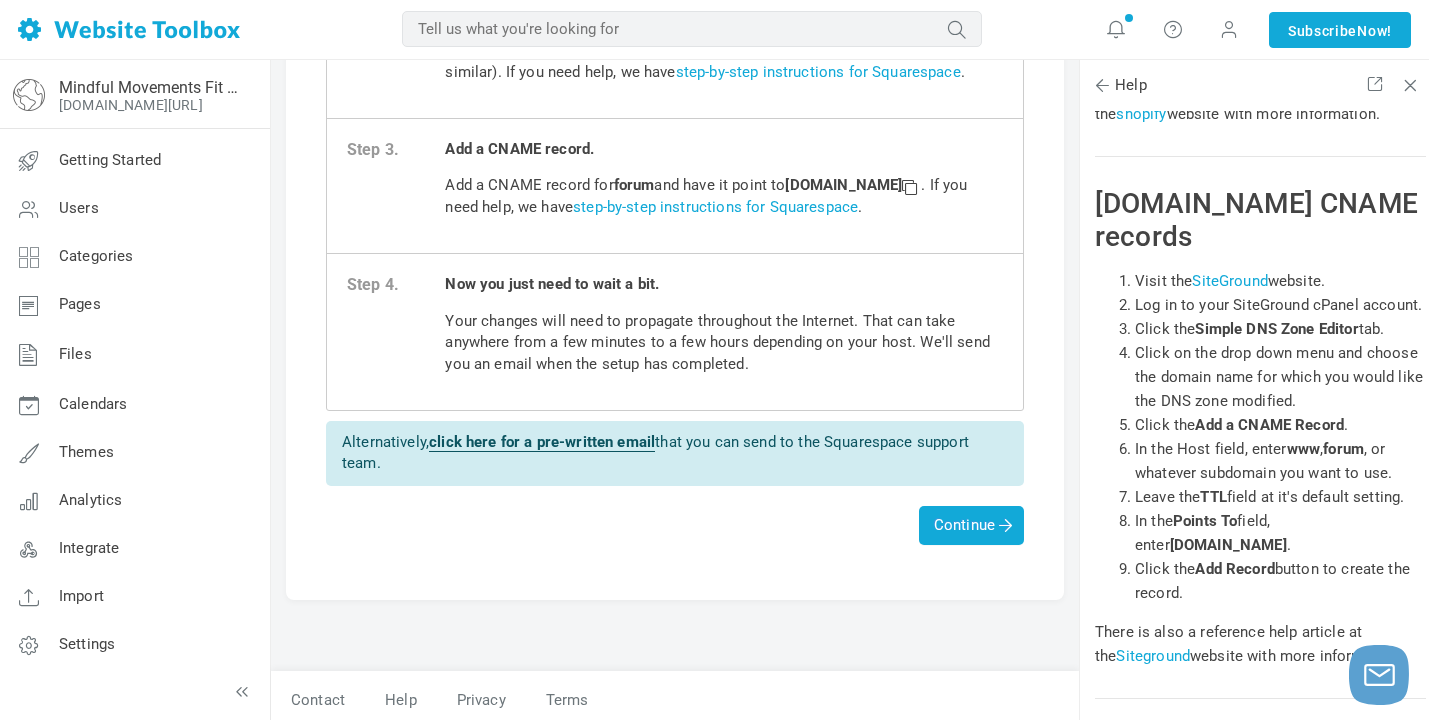 click on "In the  Type  drop-down menu, select  CNAME ." at bounding box center (1280, 967) 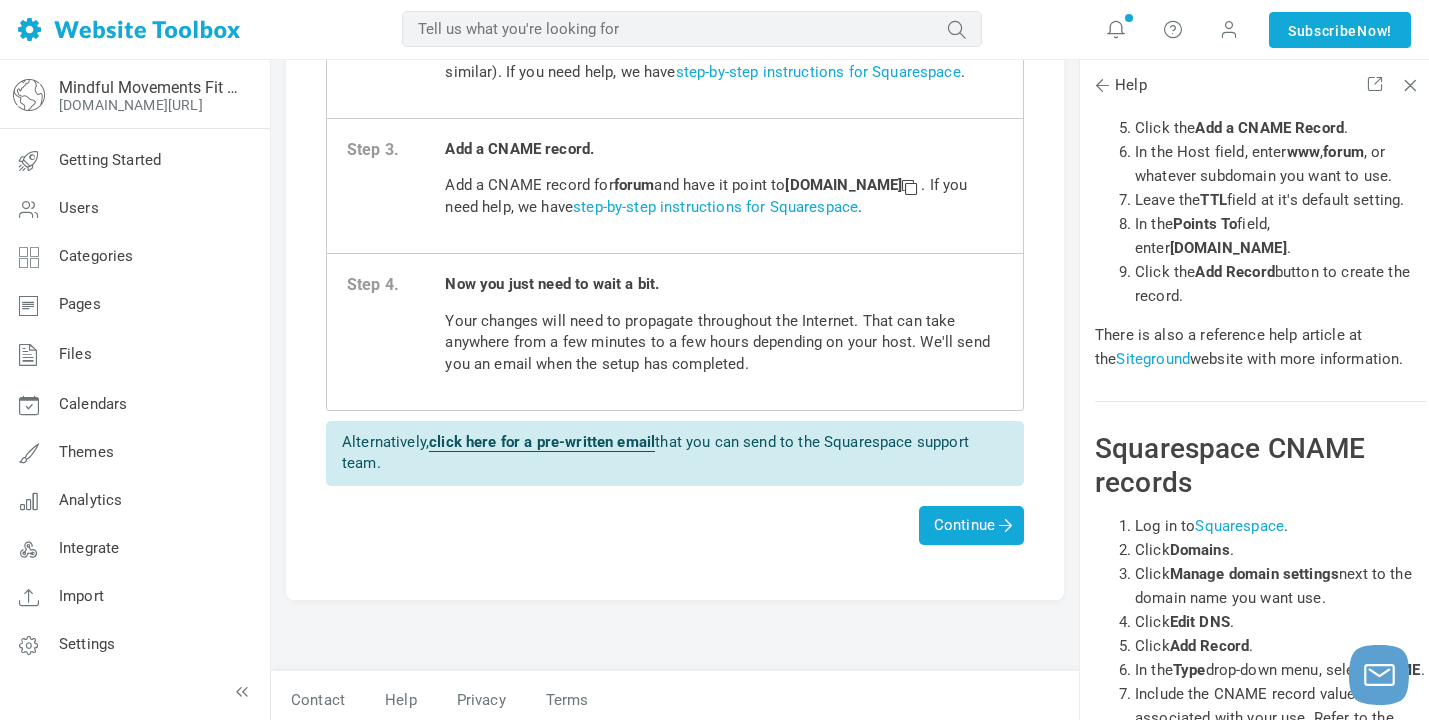 scroll, scrollTop: 39642, scrollLeft: 0, axis: vertical 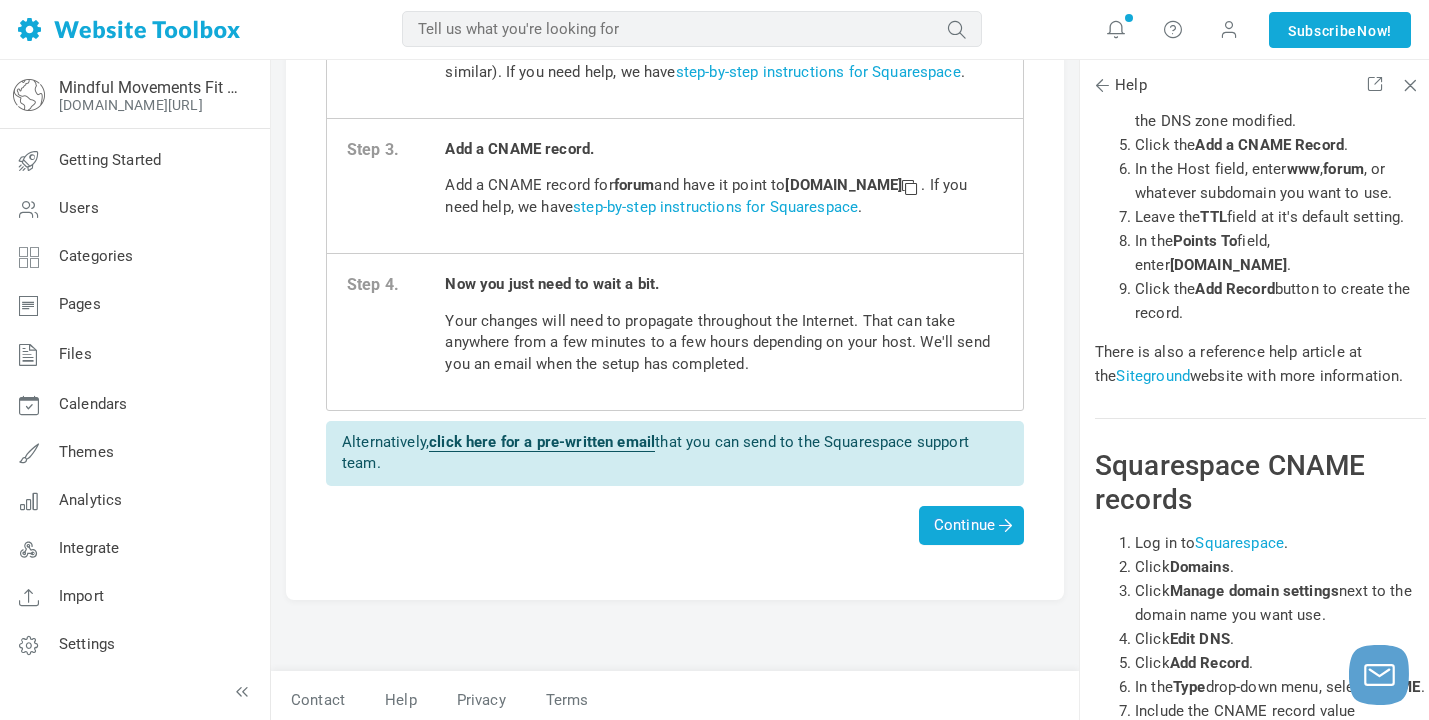drag, startPoint x: 1340, startPoint y: 449, endPoint x: 1122, endPoint y: 455, distance: 218.08255 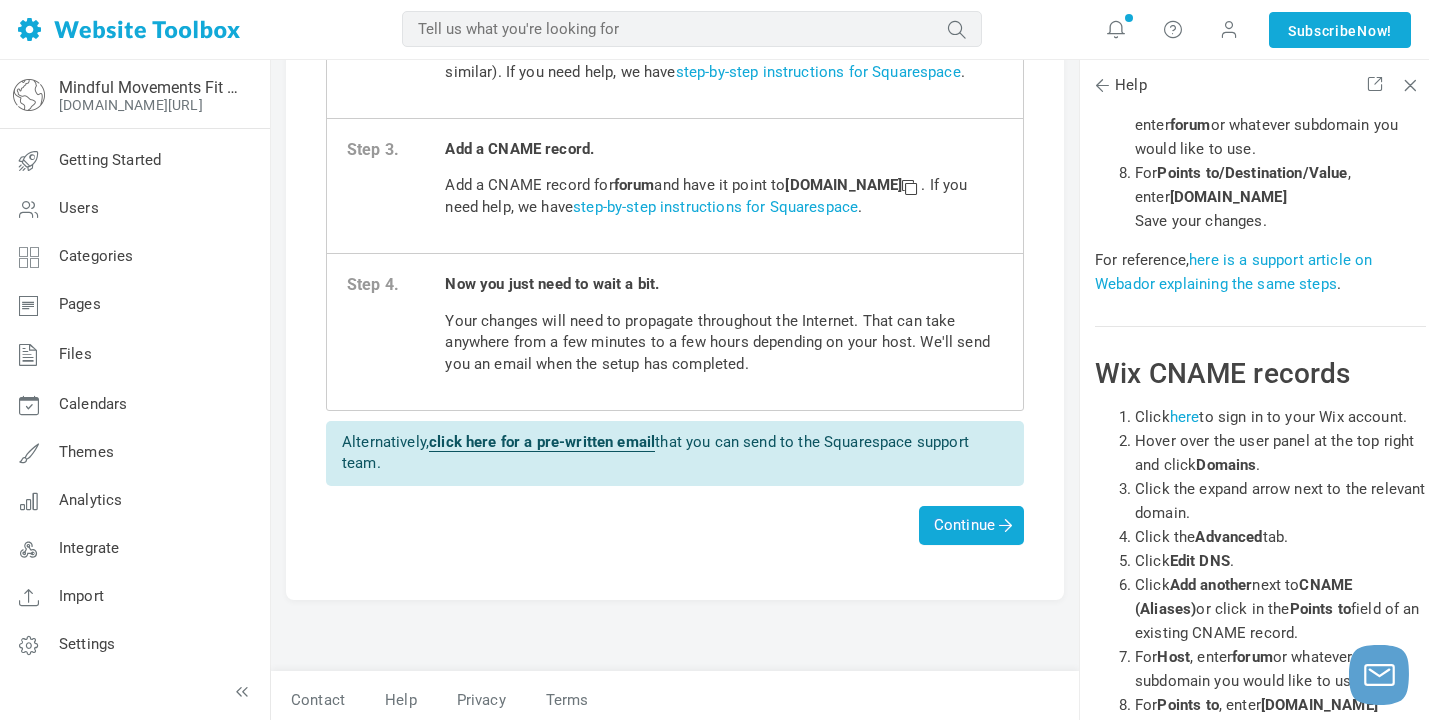 scroll, scrollTop: 44168, scrollLeft: 0, axis: vertical 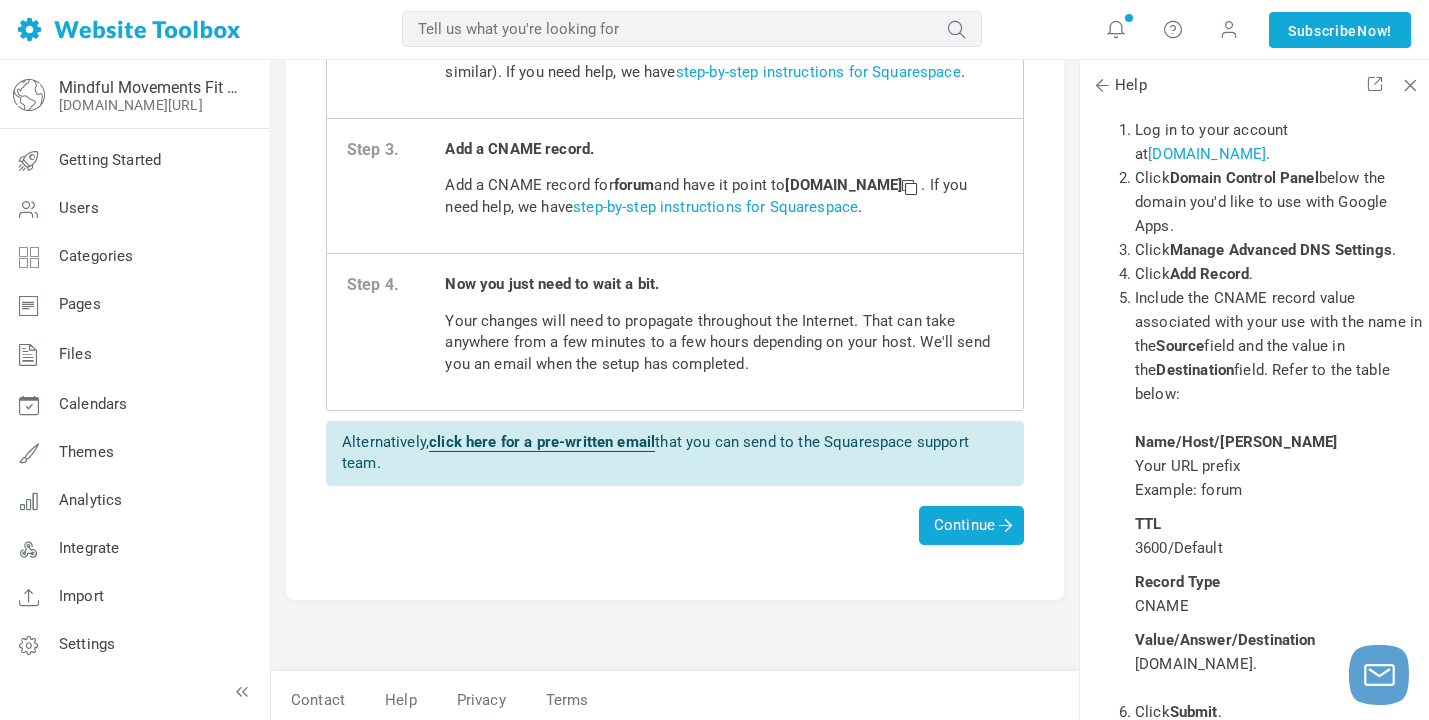 click on "Your URL prefix
Example: forum" at bounding box center [1280, 1098] 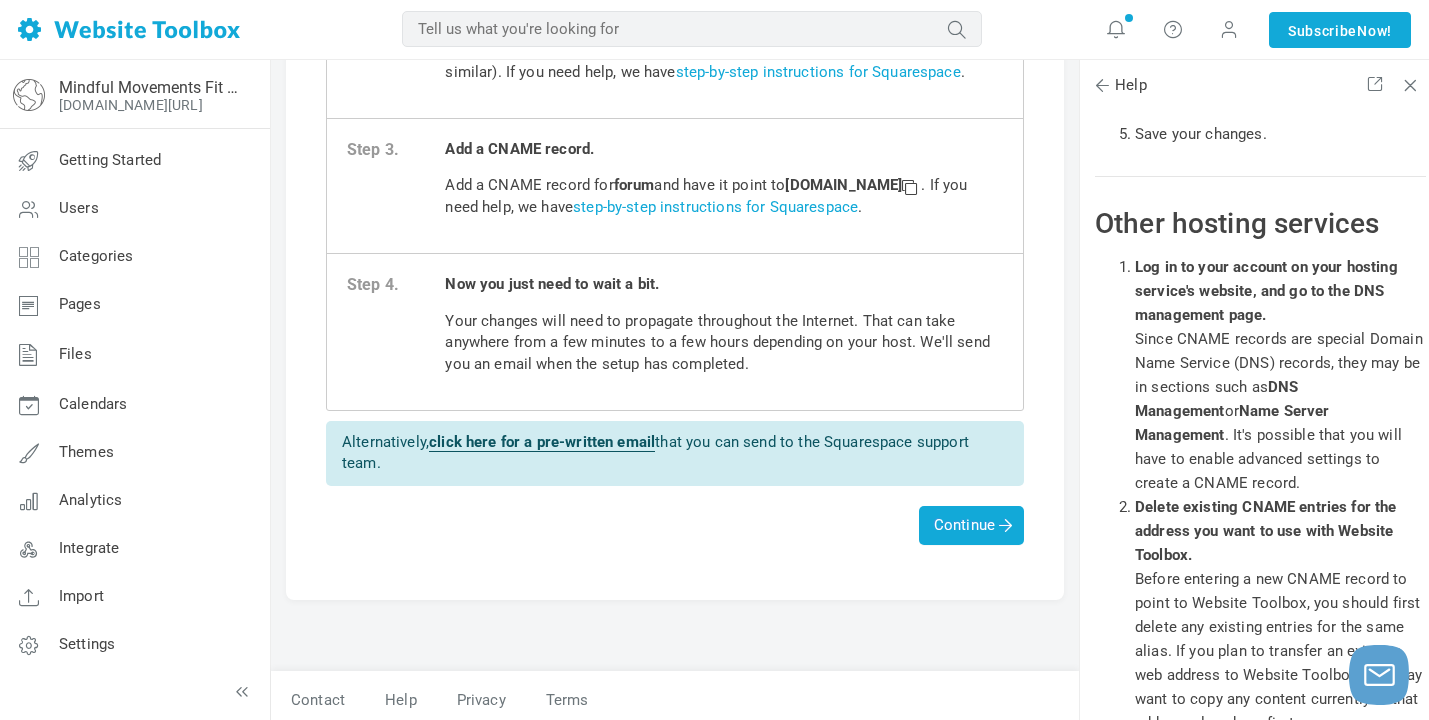 scroll, scrollTop: 77, scrollLeft: 0, axis: vertical 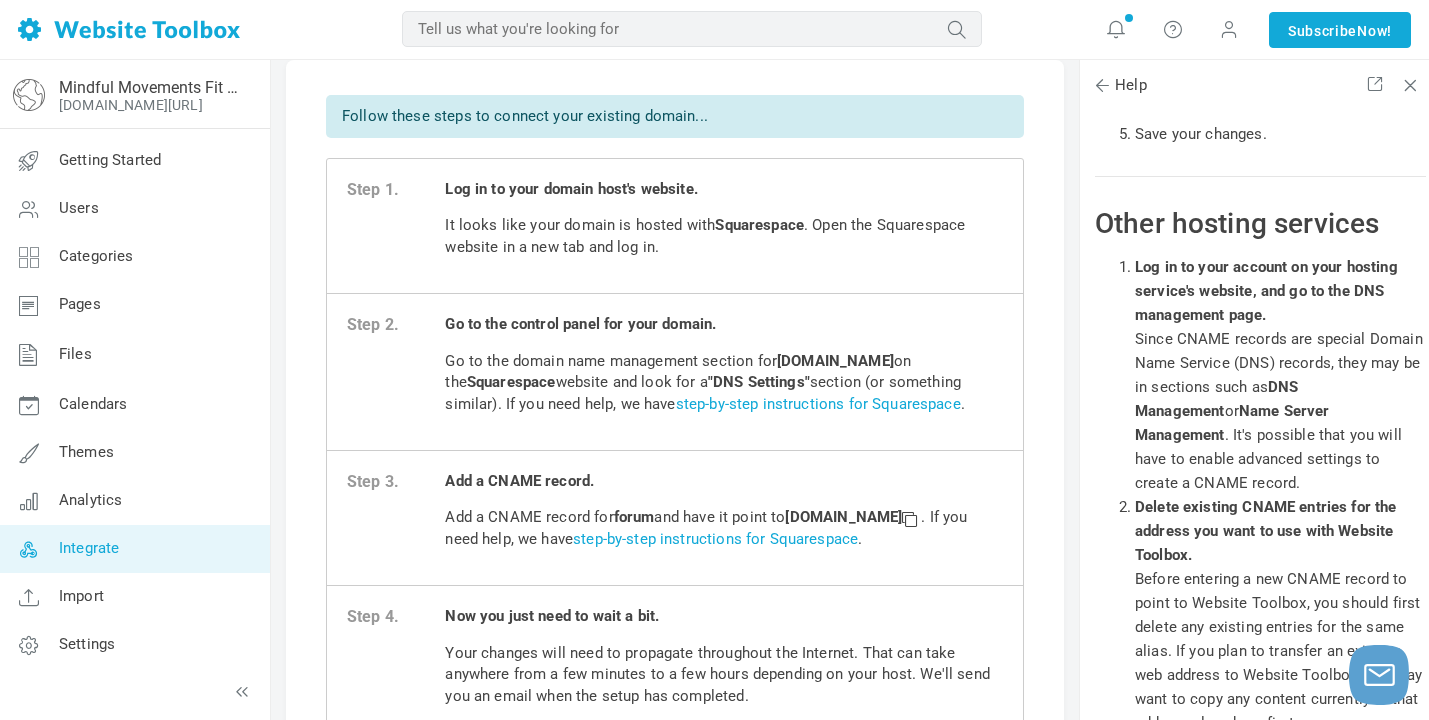 click on "Integrate" at bounding box center [89, 548] 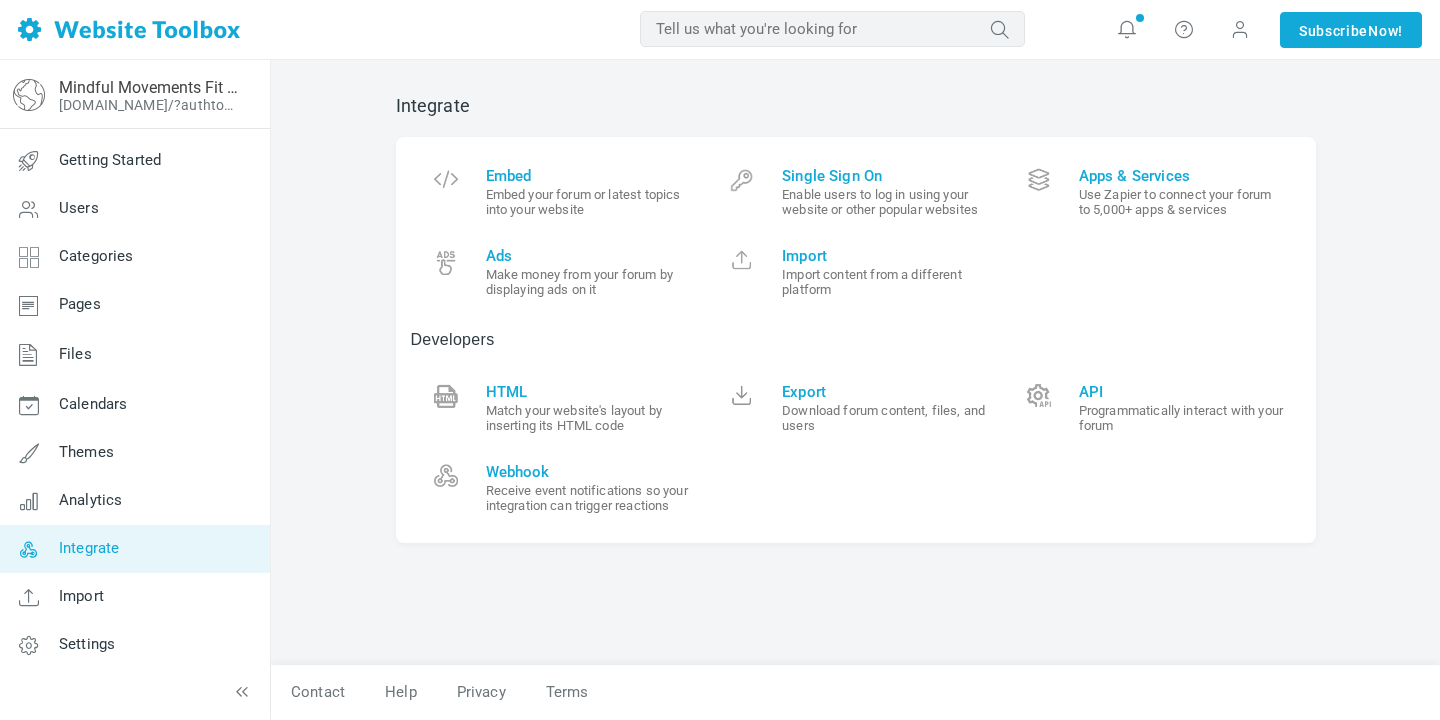 scroll, scrollTop: 0, scrollLeft: 0, axis: both 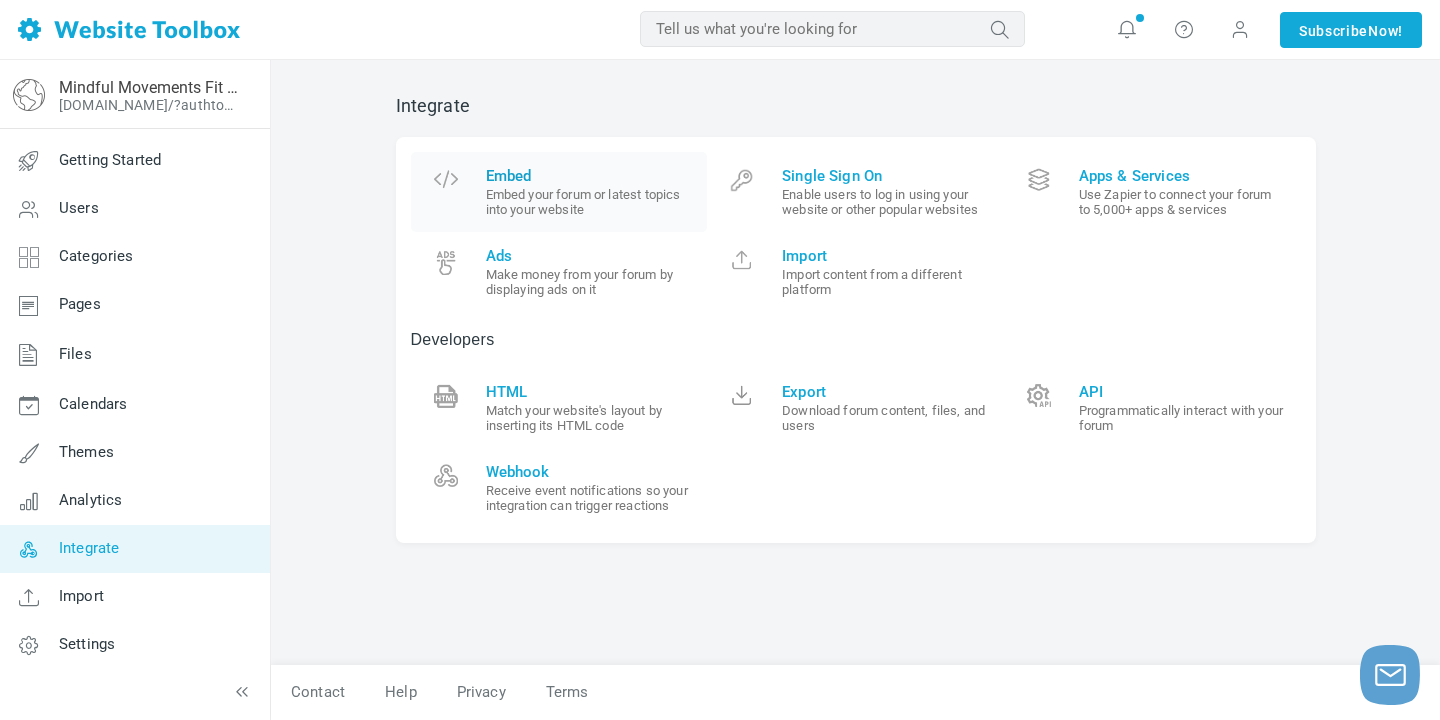 click on "Embed your  forum or latest topics into your website" at bounding box center [589, 202] 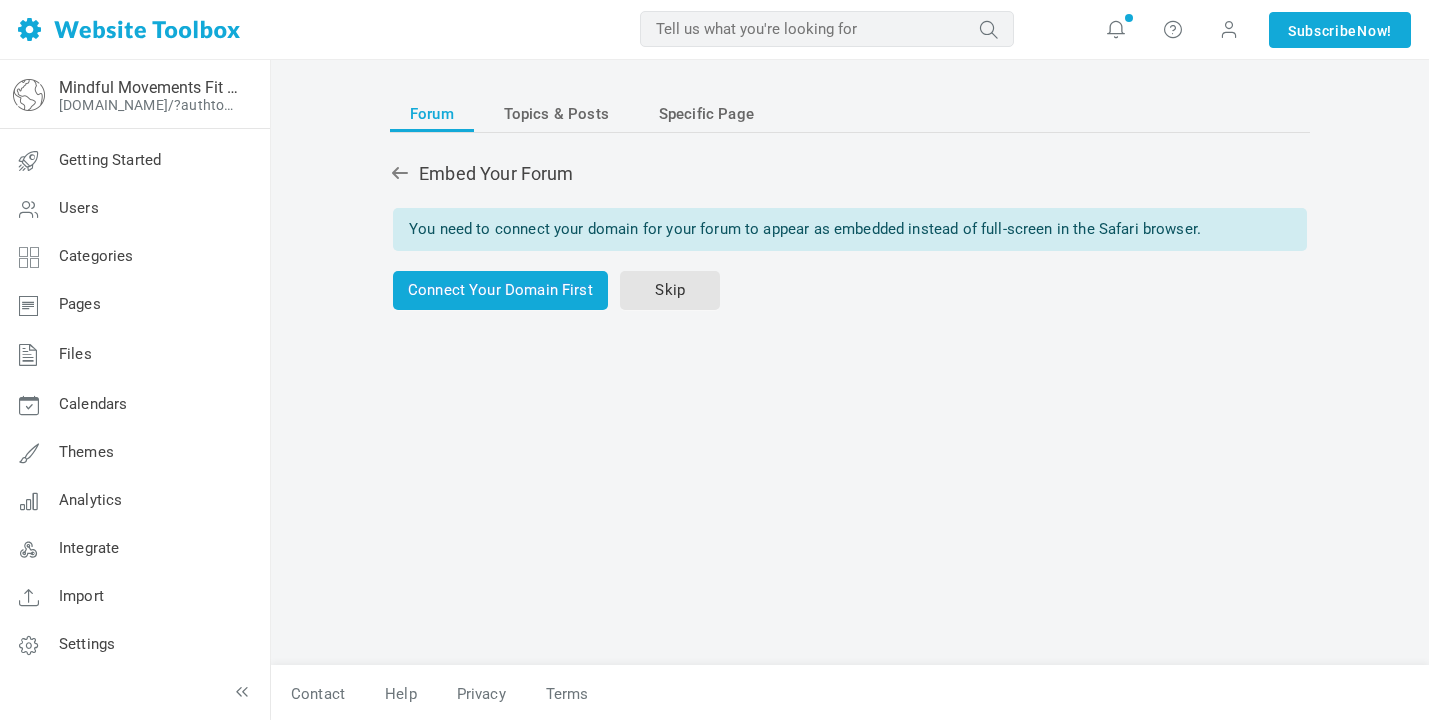 scroll, scrollTop: 0, scrollLeft: 0, axis: both 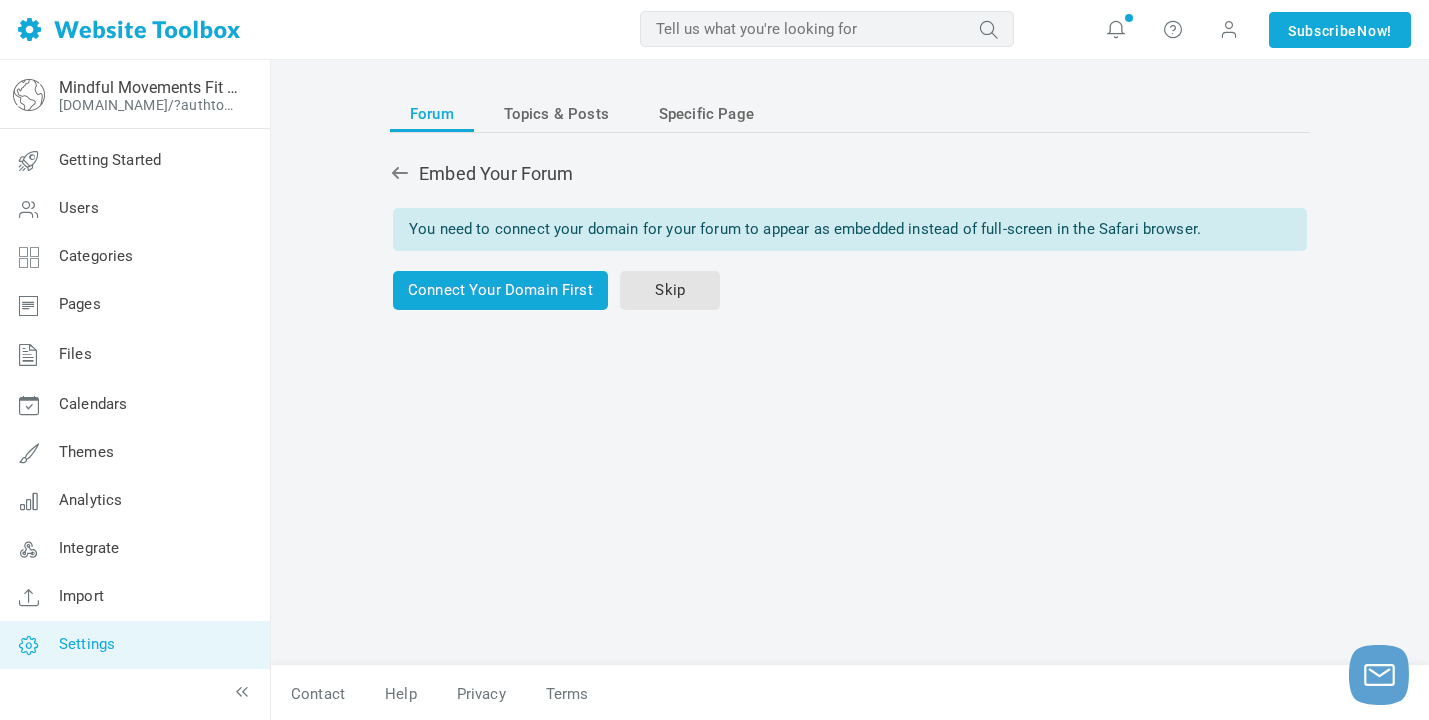 click on "Settings" at bounding box center (134, 645) 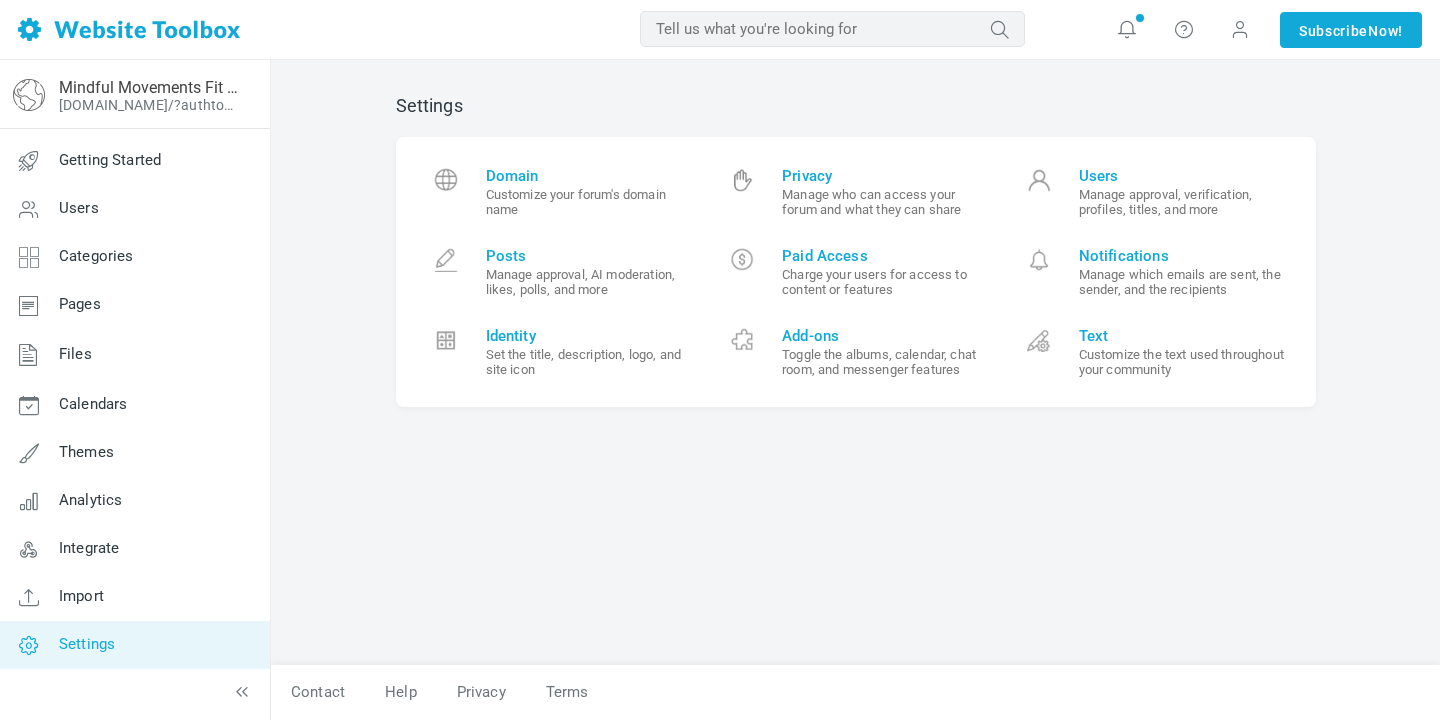 scroll, scrollTop: 0, scrollLeft: 0, axis: both 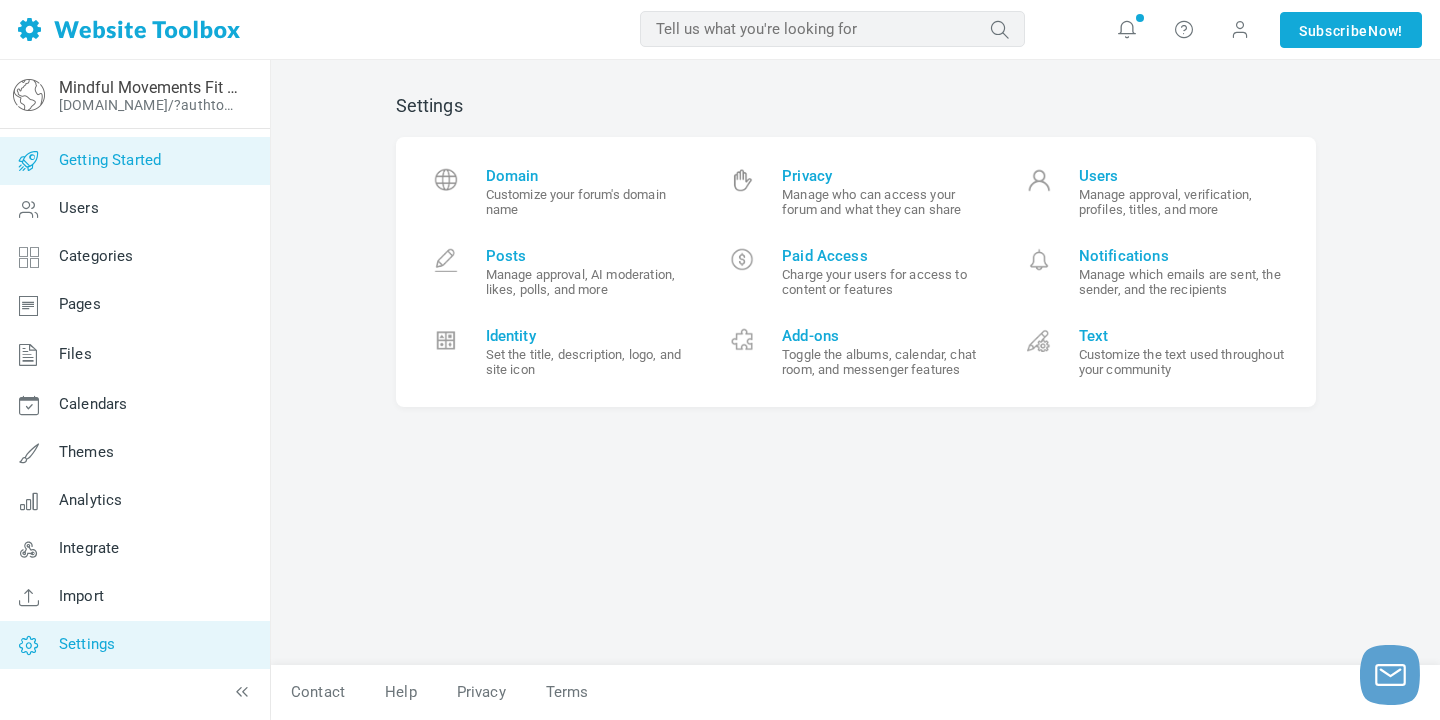 click on "Getting Started" at bounding box center (110, 160) 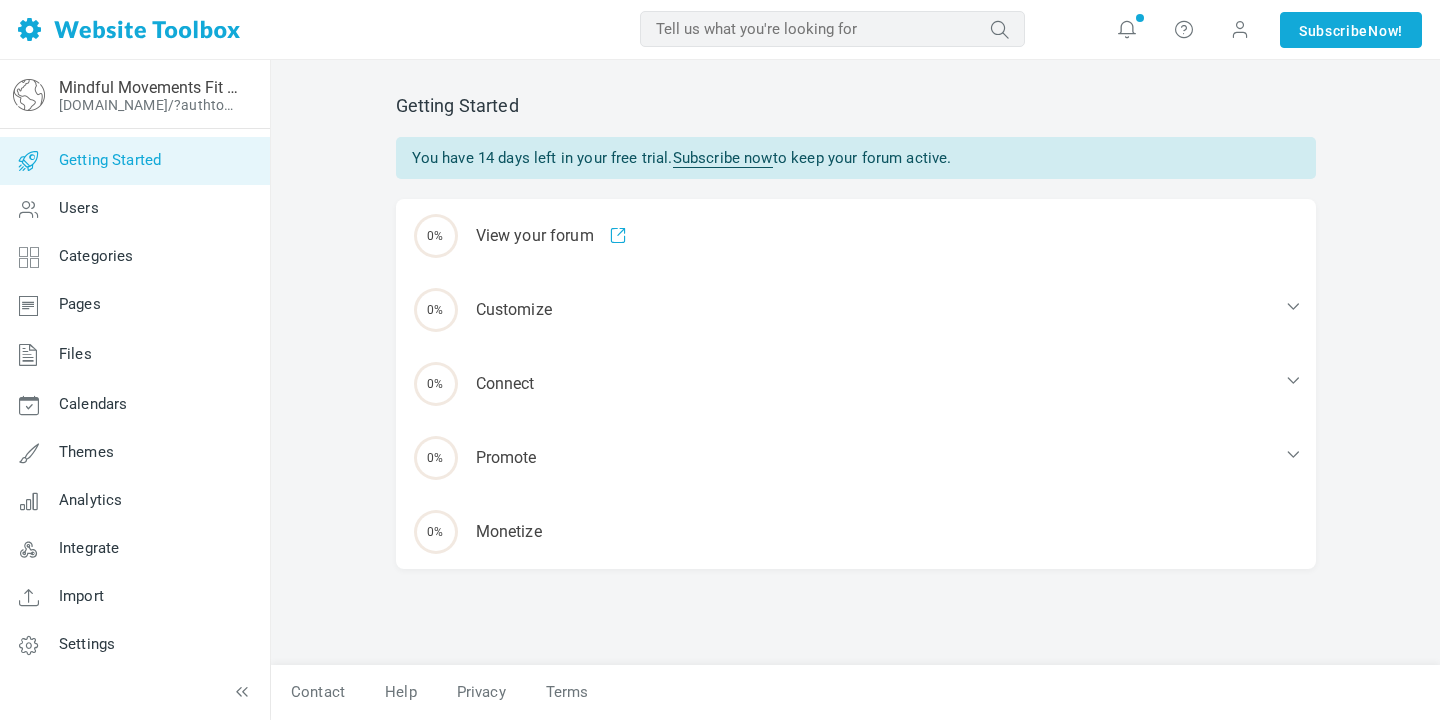 scroll, scrollTop: 0, scrollLeft: 0, axis: both 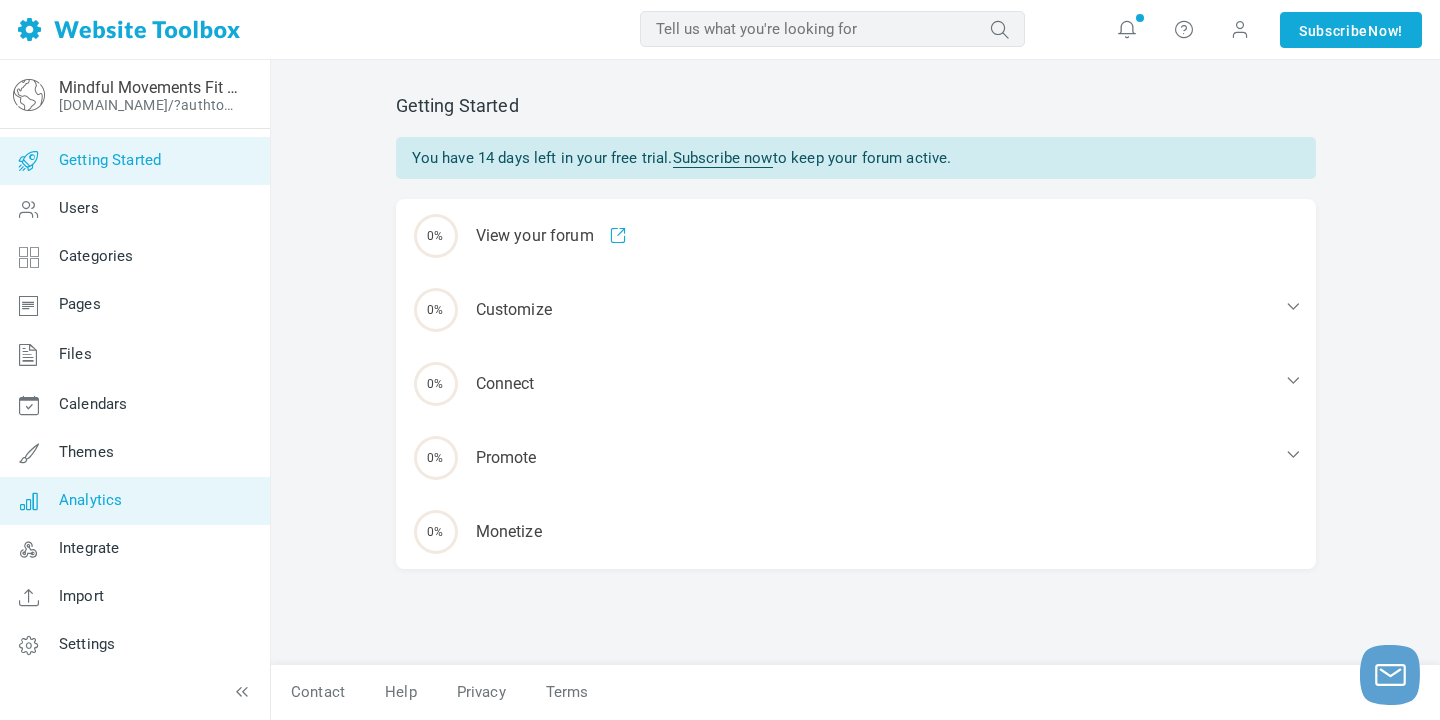 click on "Analytics" at bounding box center (90, 500) 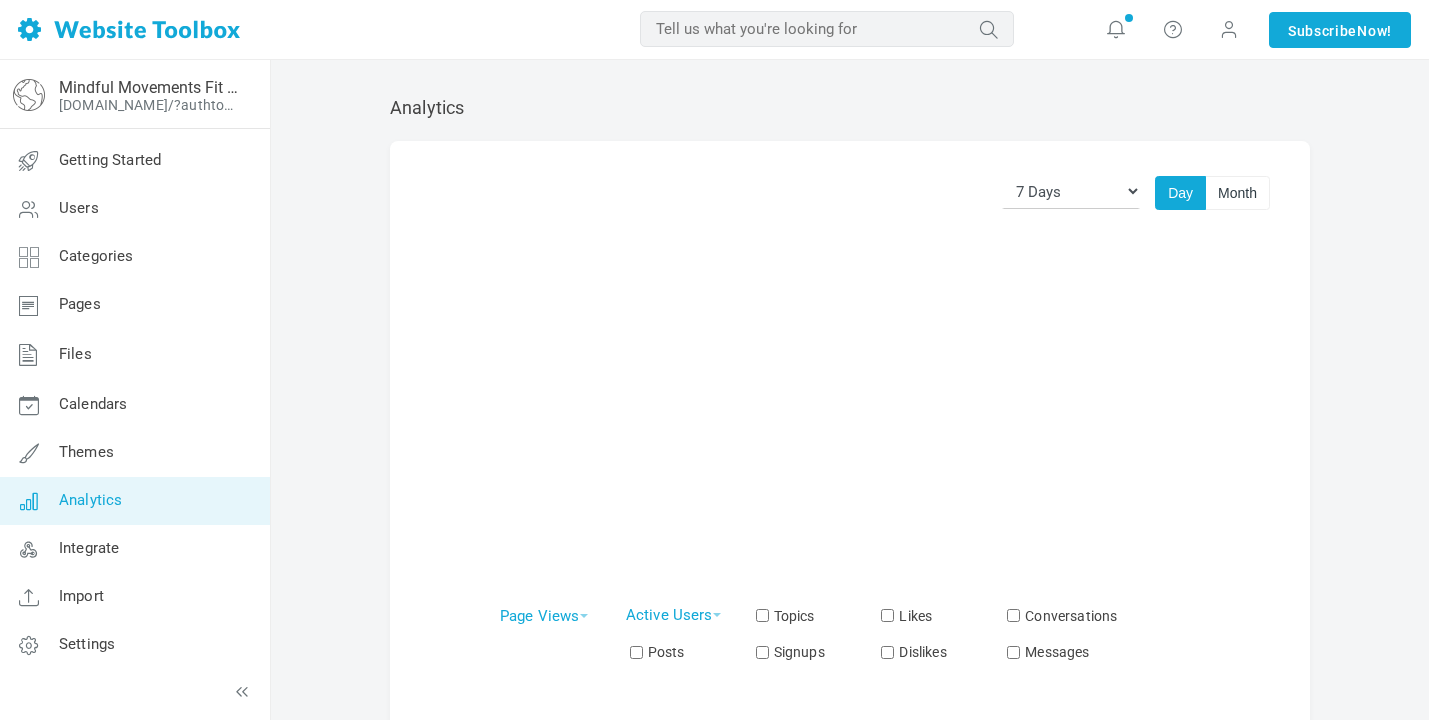 scroll, scrollTop: 0, scrollLeft: 0, axis: both 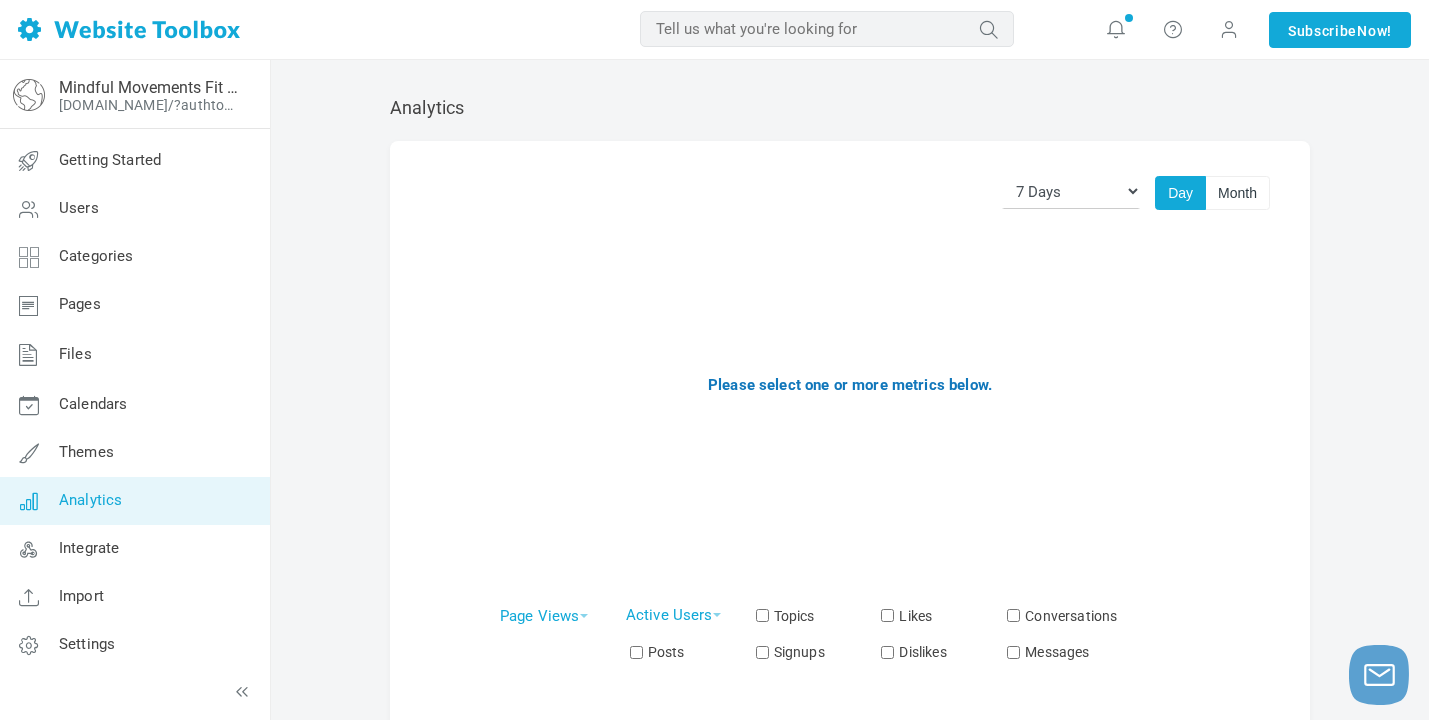 click on "Integrate" at bounding box center (89, 548) 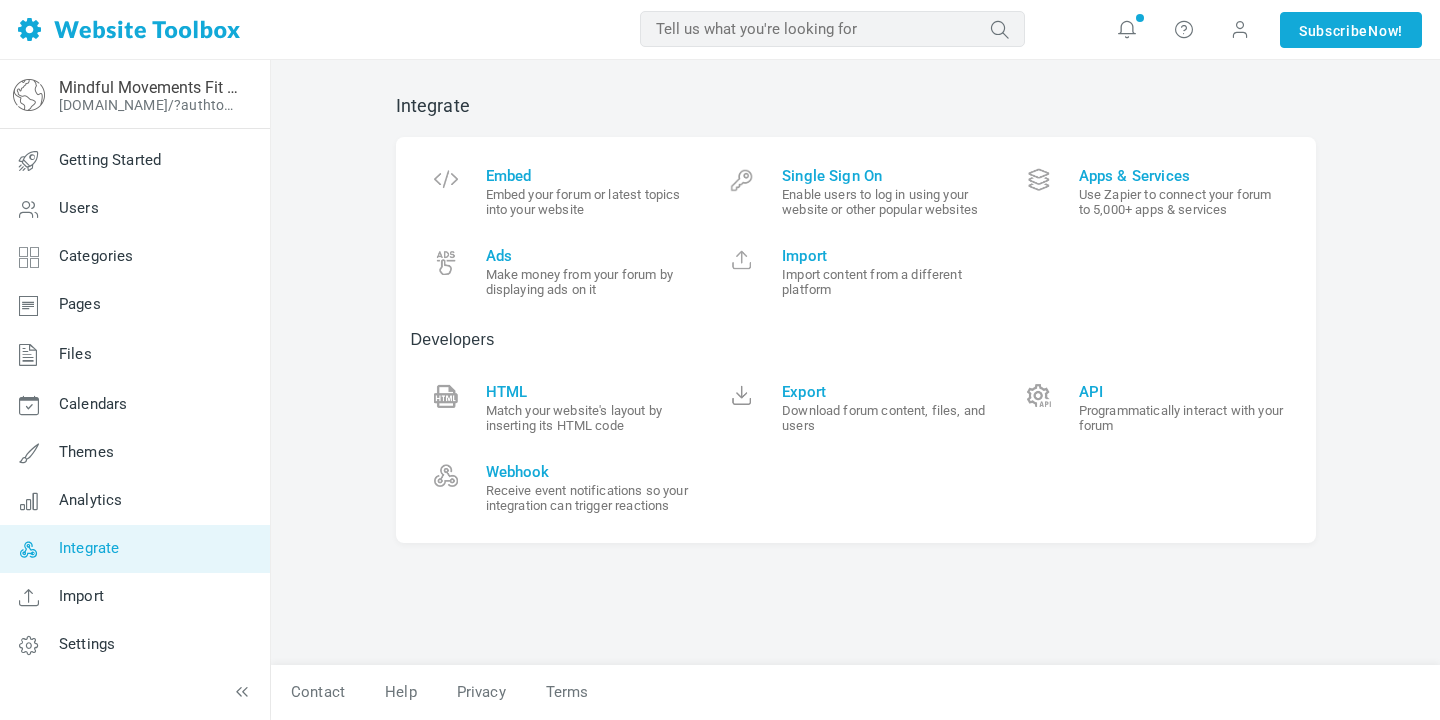 scroll, scrollTop: 0, scrollLeft: 0, axis: both 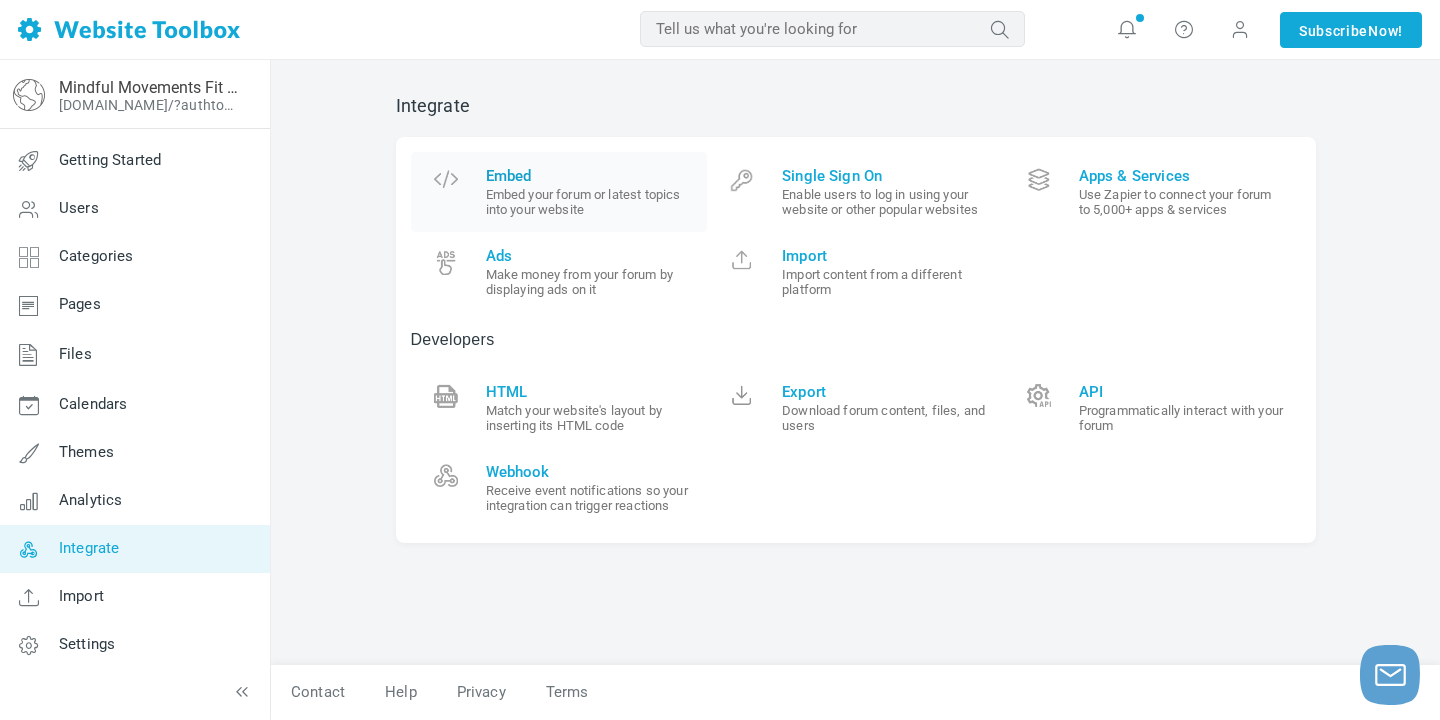 click on "Embed your  forum or latest topics into your website" at bounding box center [589, 202] 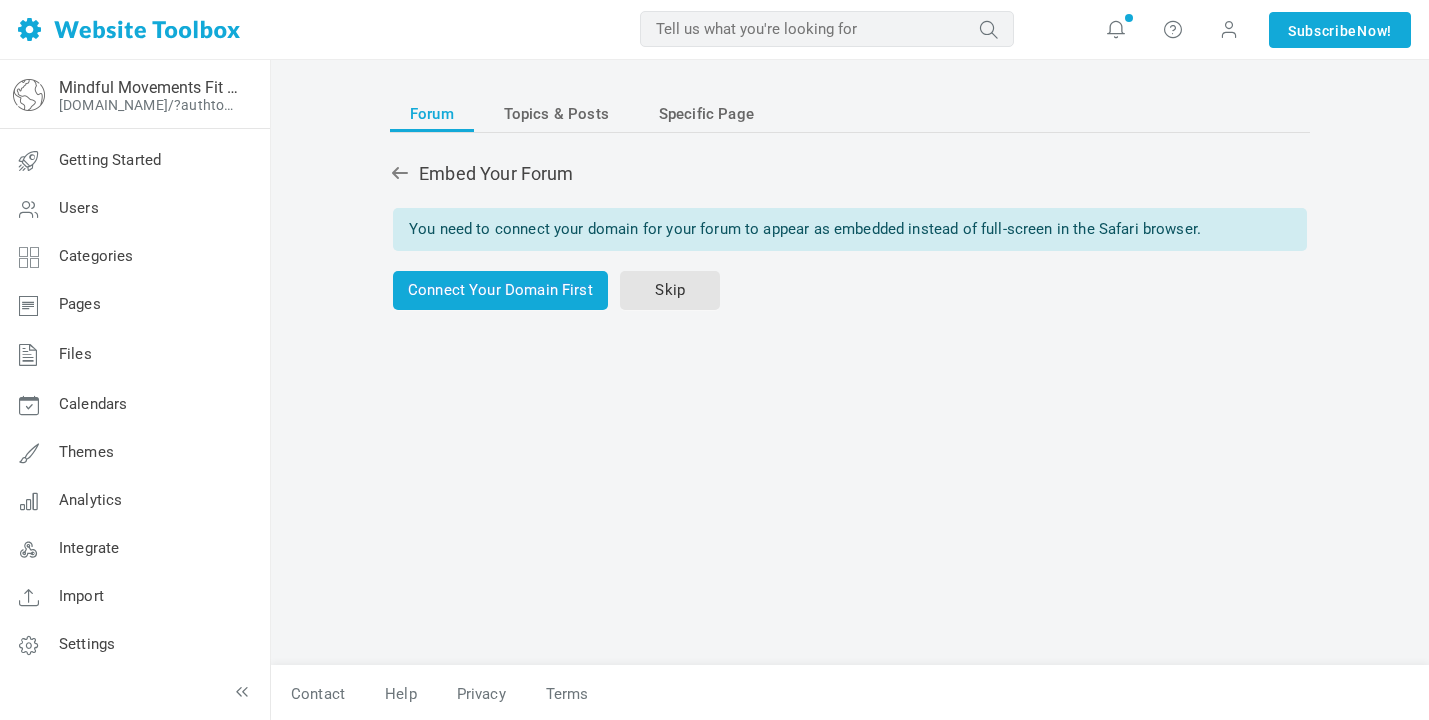 scroll, scrollTop: 0, scrollLeft: 0, axis: both 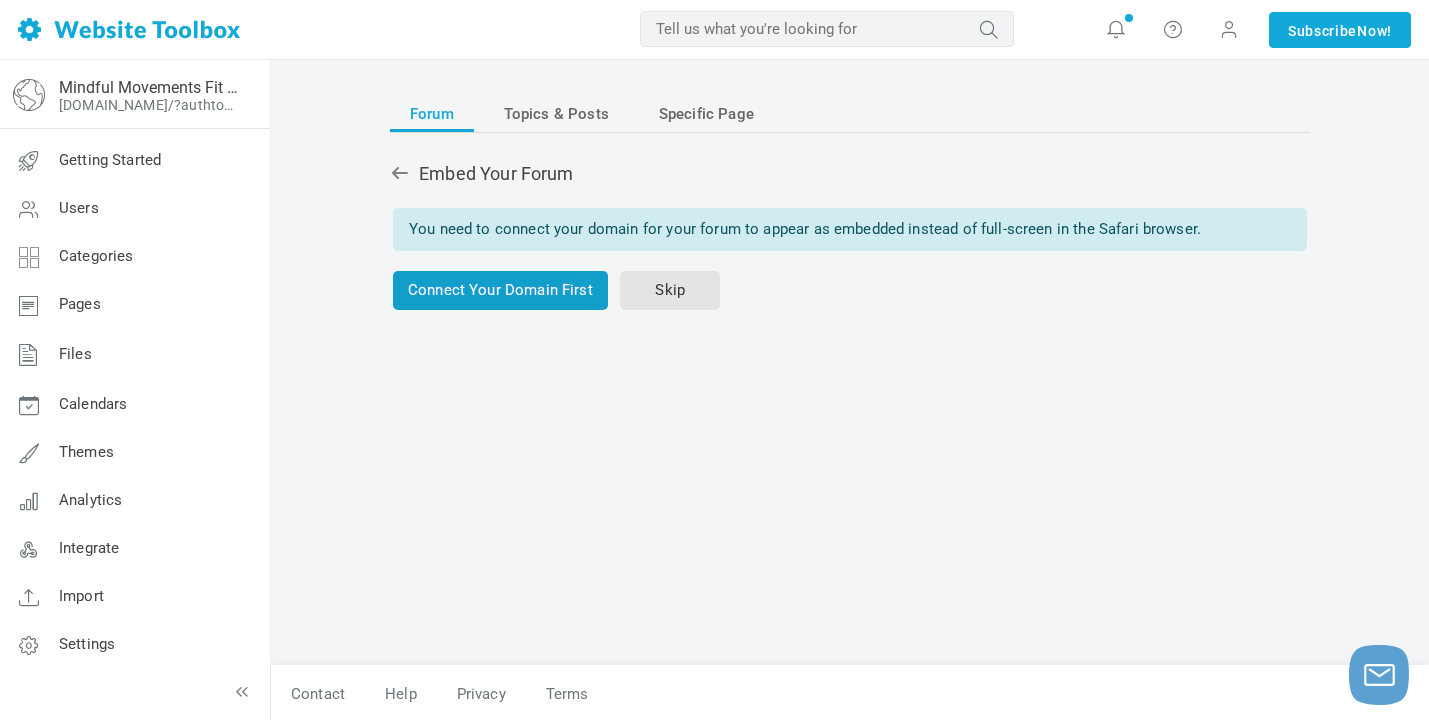 click on "Connect Your Domain First" at bounding box center [500, 290] 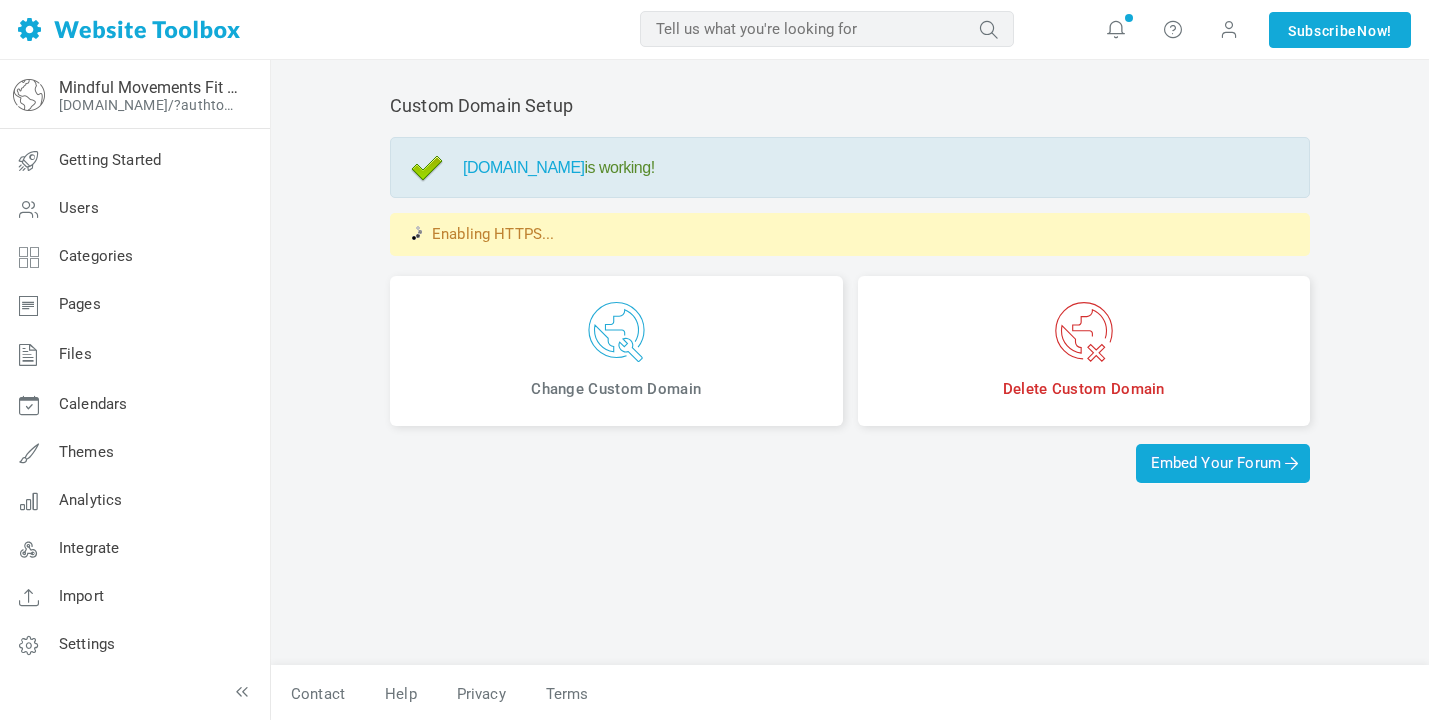 scroll, scrollTop: 0, scrollLeft: 0, axis: both 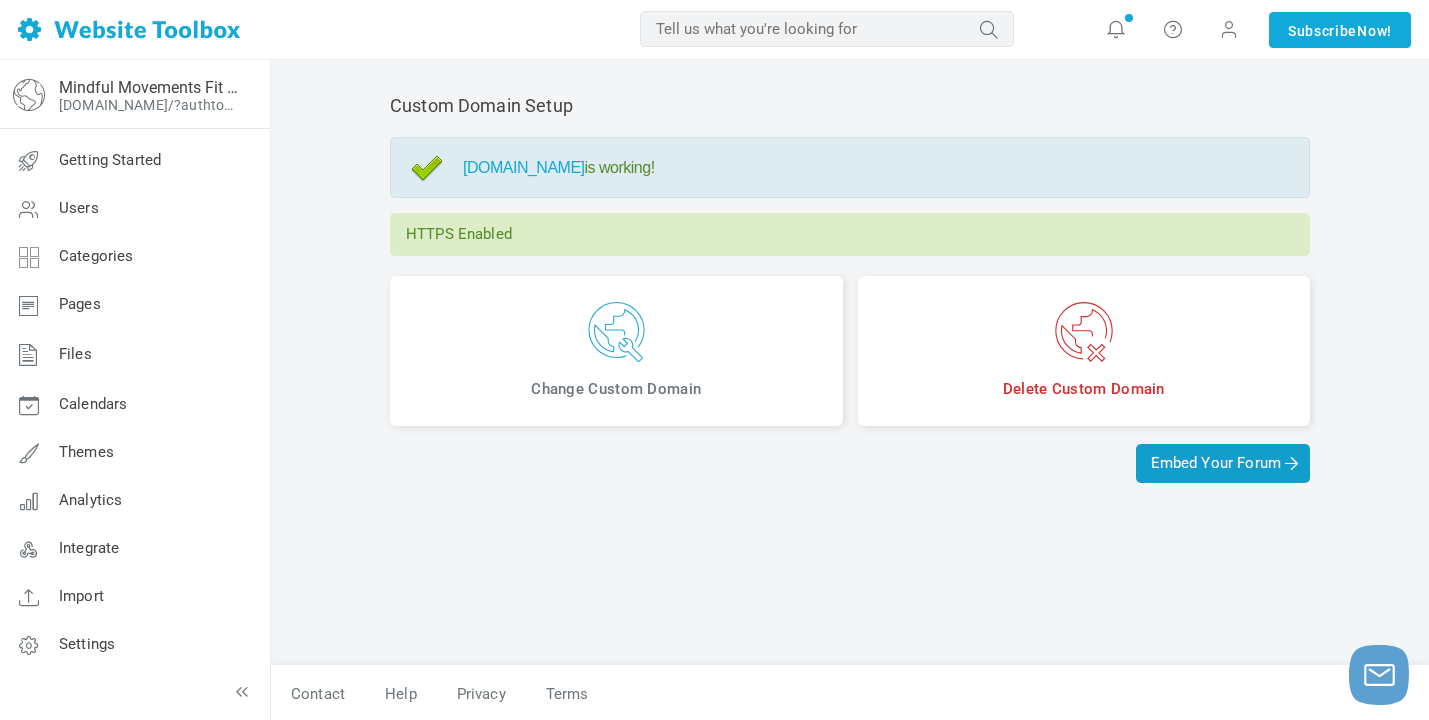 click on "Embed Your Forum" at bounding box center (1223, 463) 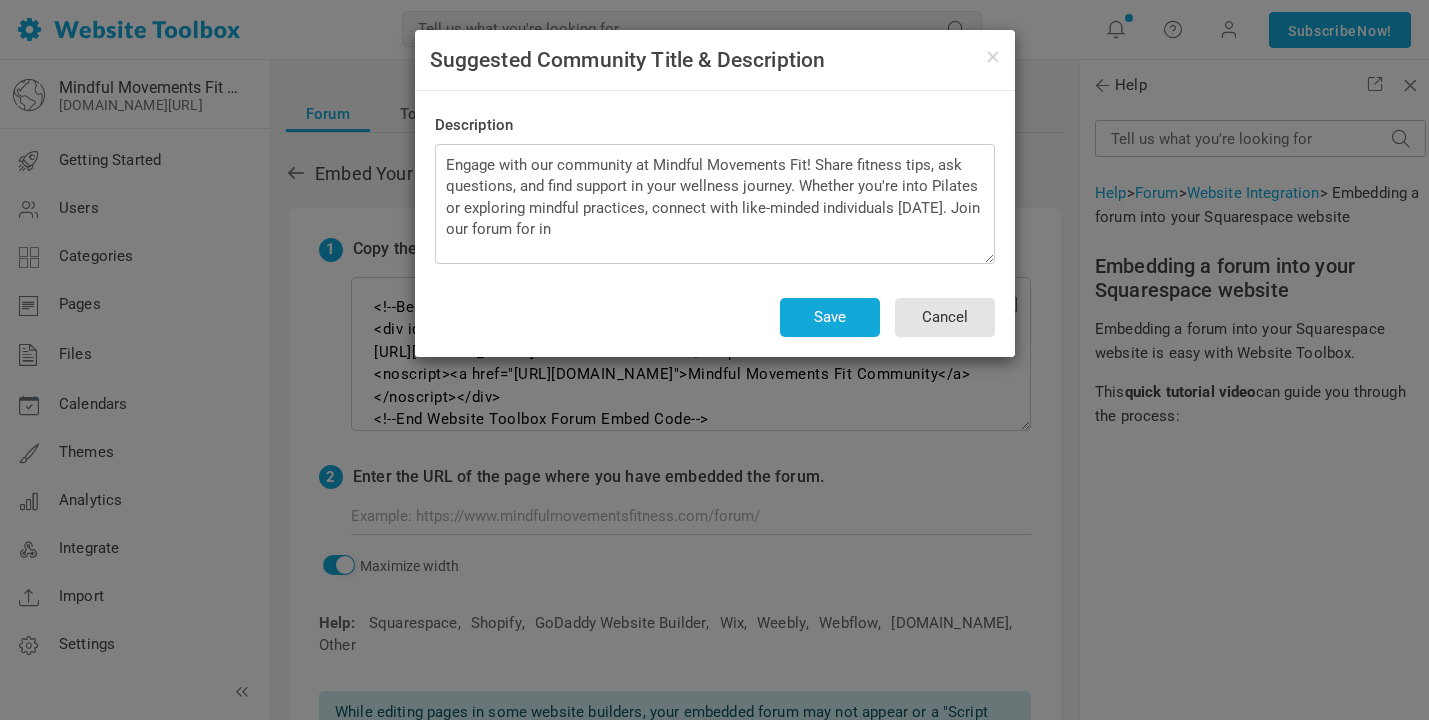 scroll, scrollTop: 0, scrollLeft: 0, axis: both 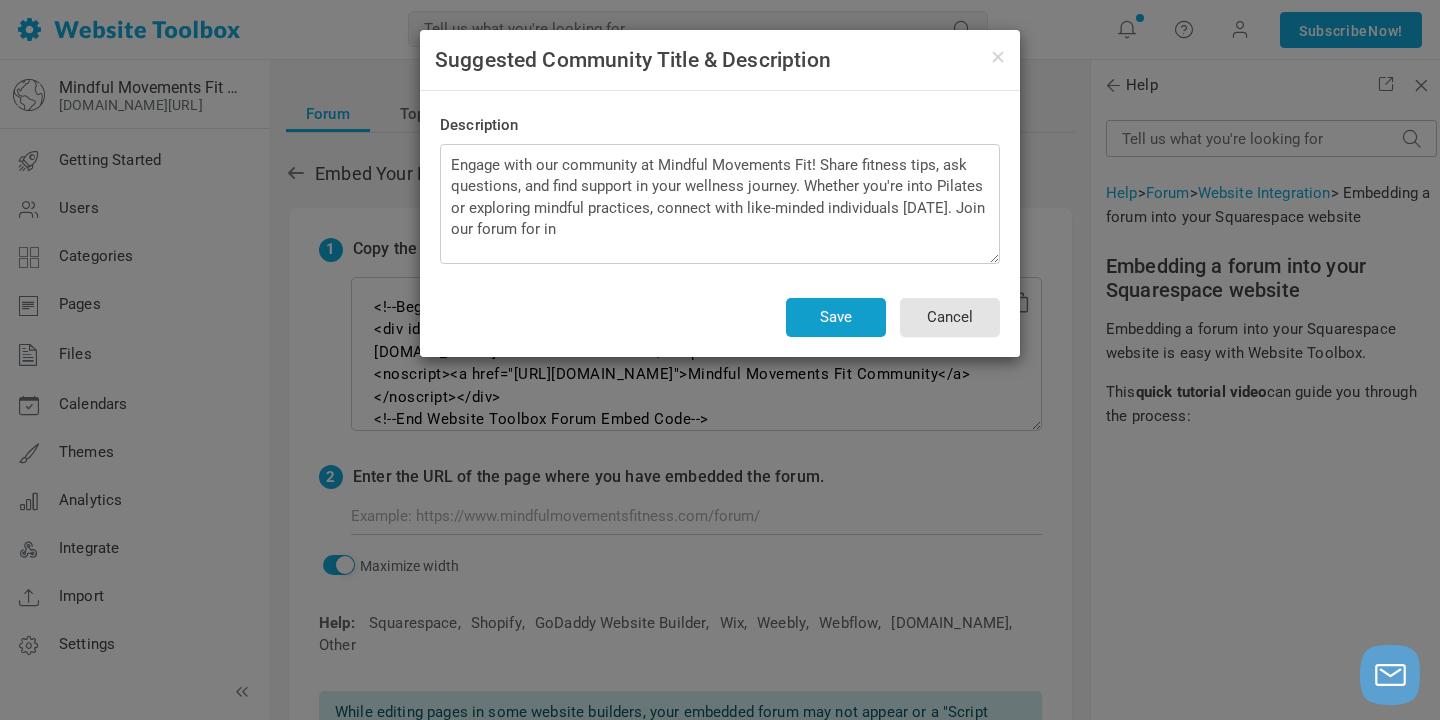 click on "Save" at bounding box center [836, 317] 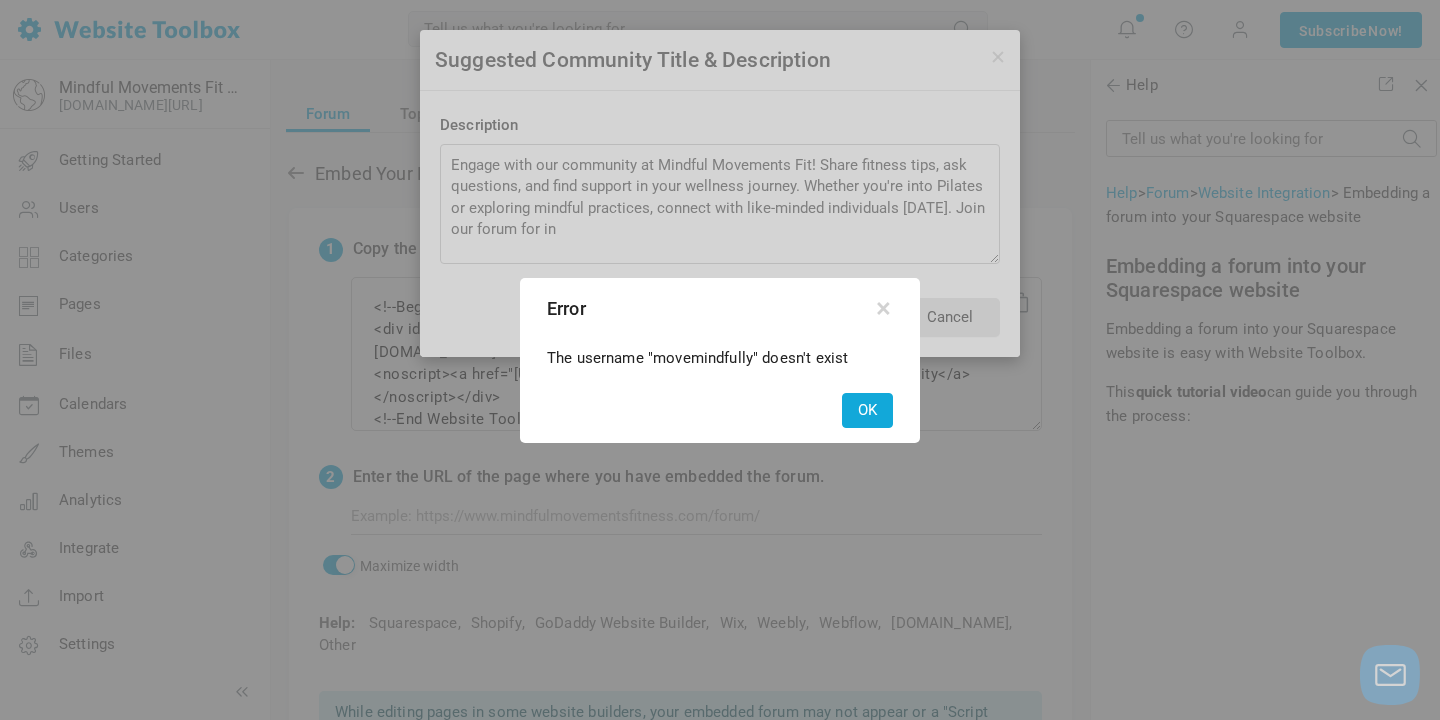 click on "OK" at bounding box center [867, 410] 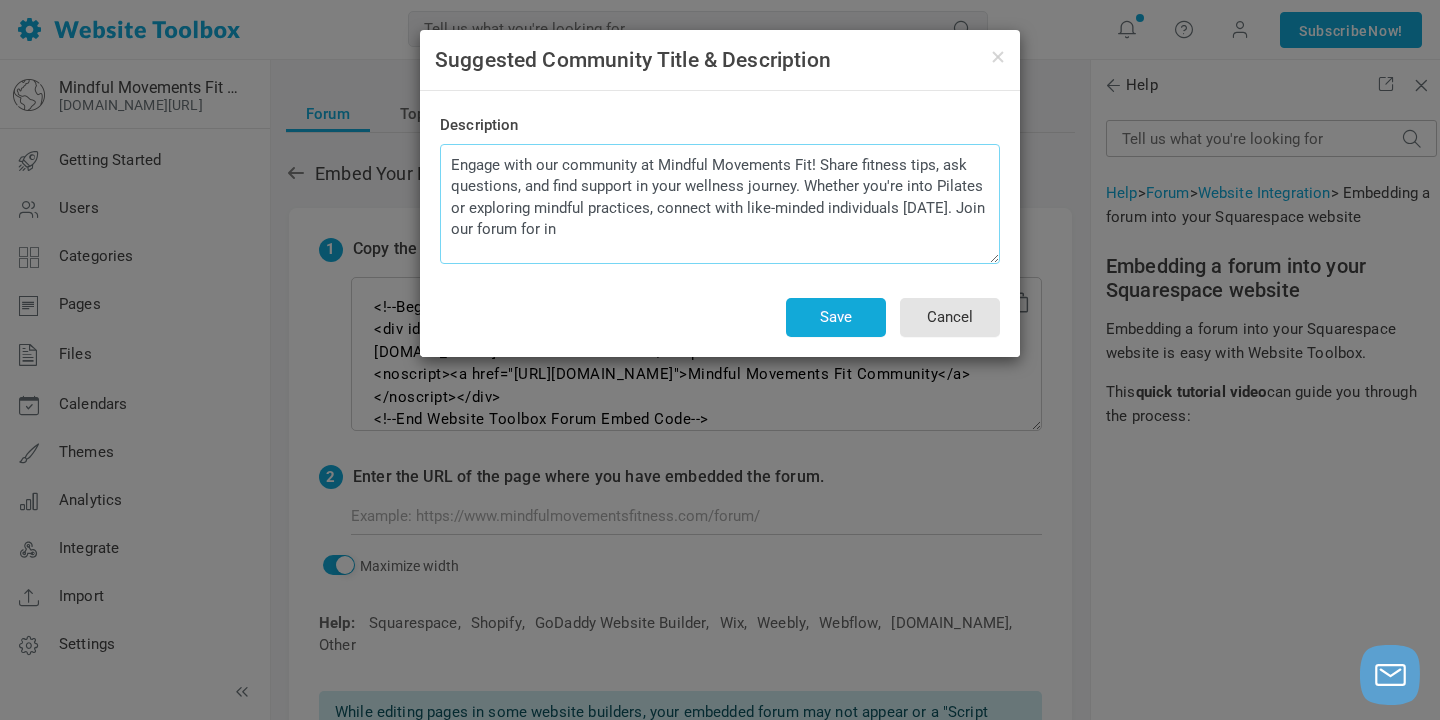 click on "Engage with our community at Mindful Movements Fit! Share fitness tips, ask questions, and find support in your wellness journey. Whether you're into Pilates or exploring mindful practices, connect with like-minded individuals today. Join our forum for in" at bounding box center (720, 204) 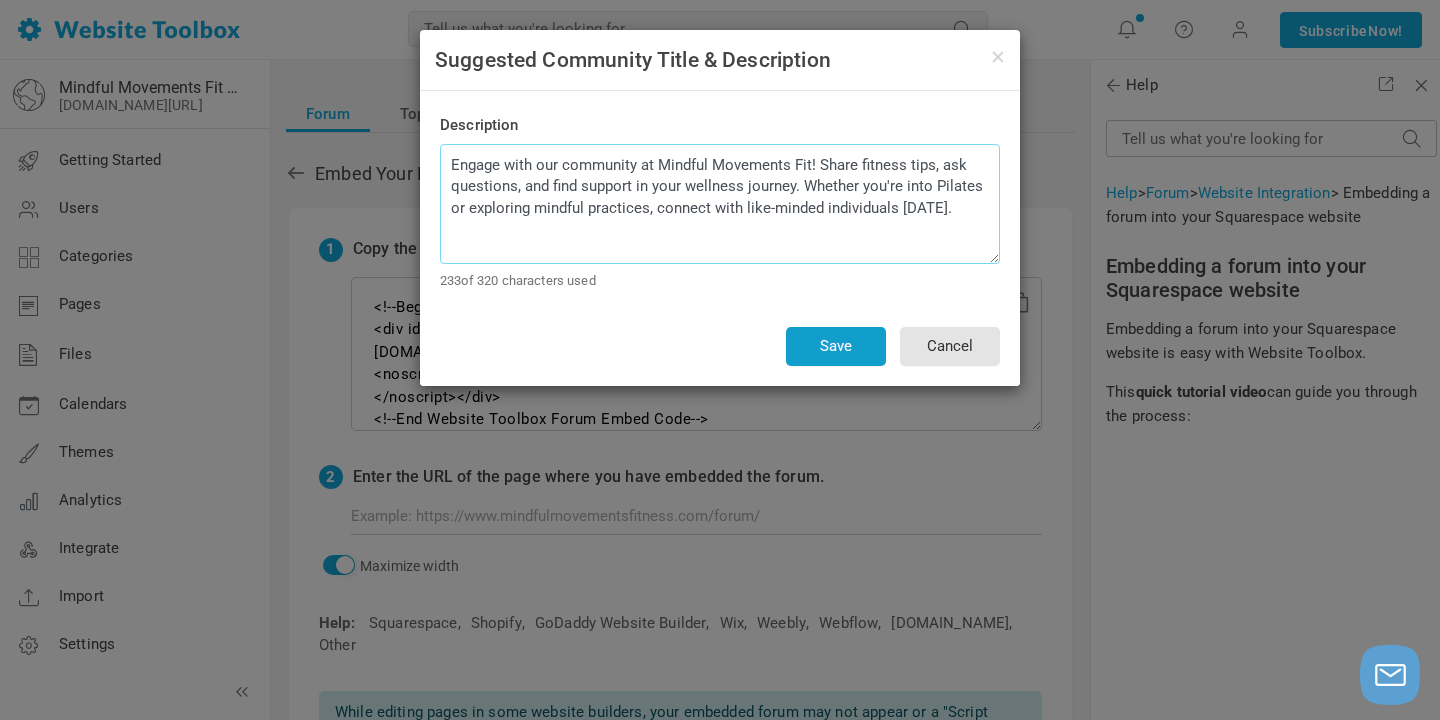 type on "Engage with our community at Mindful Movements Fit! Share fitness tips, ask questions, and find support in your wellness journey. Whether you're into Pilates or exploring mindful practices, connect with like-minded individuals today." 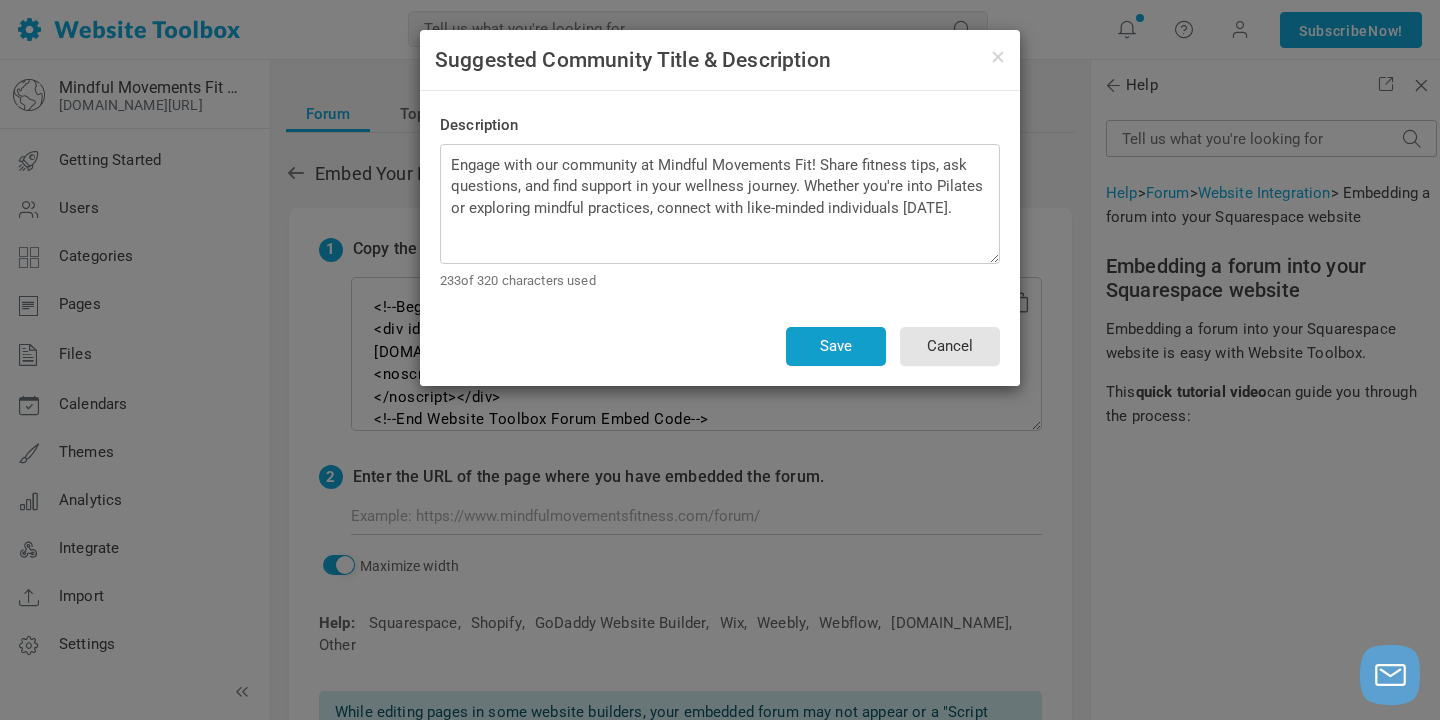 click on "Save" at bounding box center [836, 346] 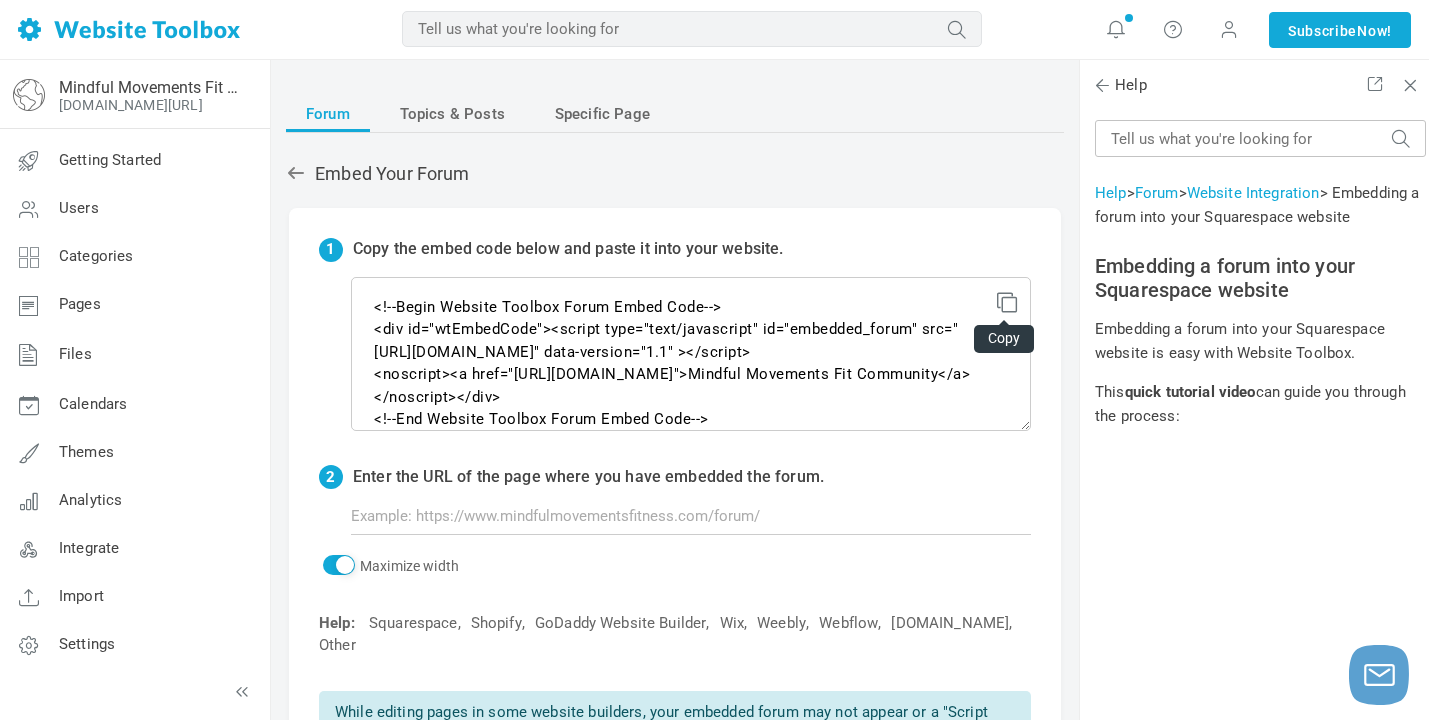 click at bounding box center (1004, 299) 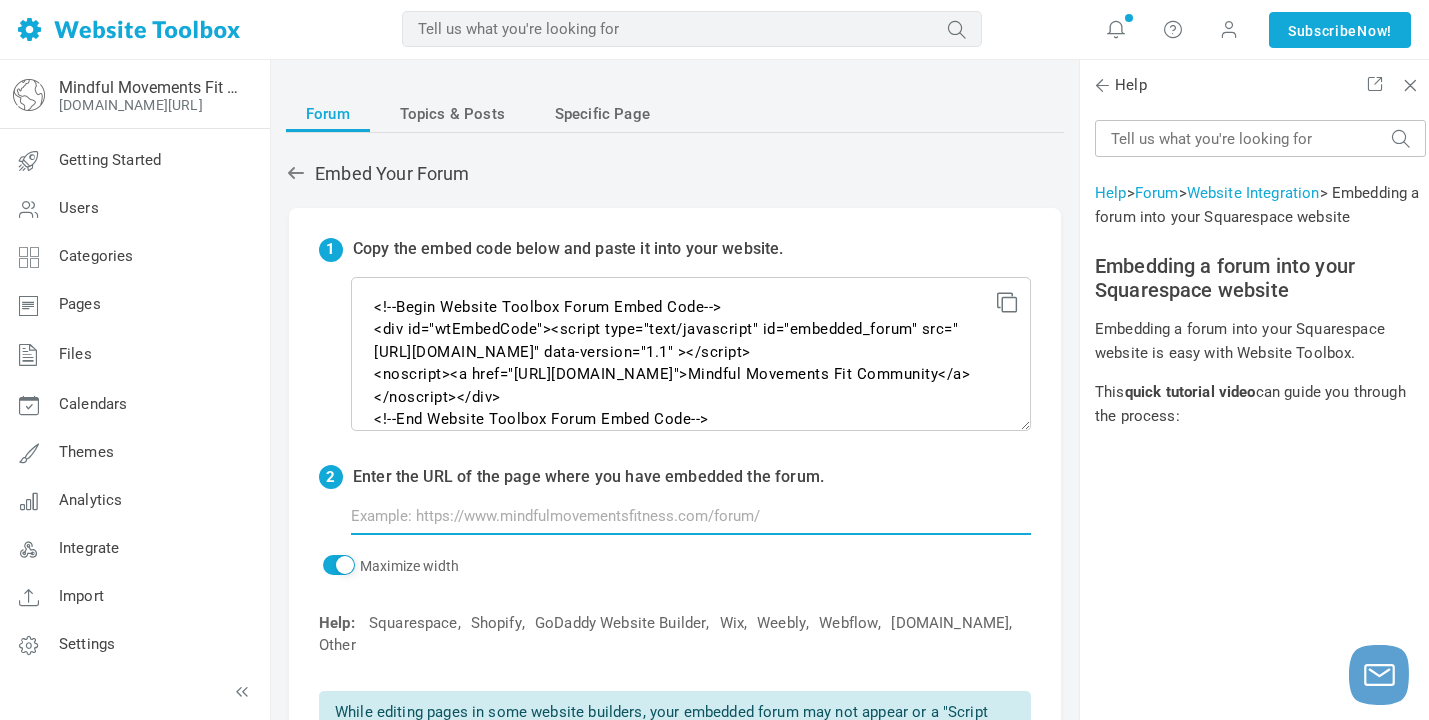 click at bounding box center [691, 516] 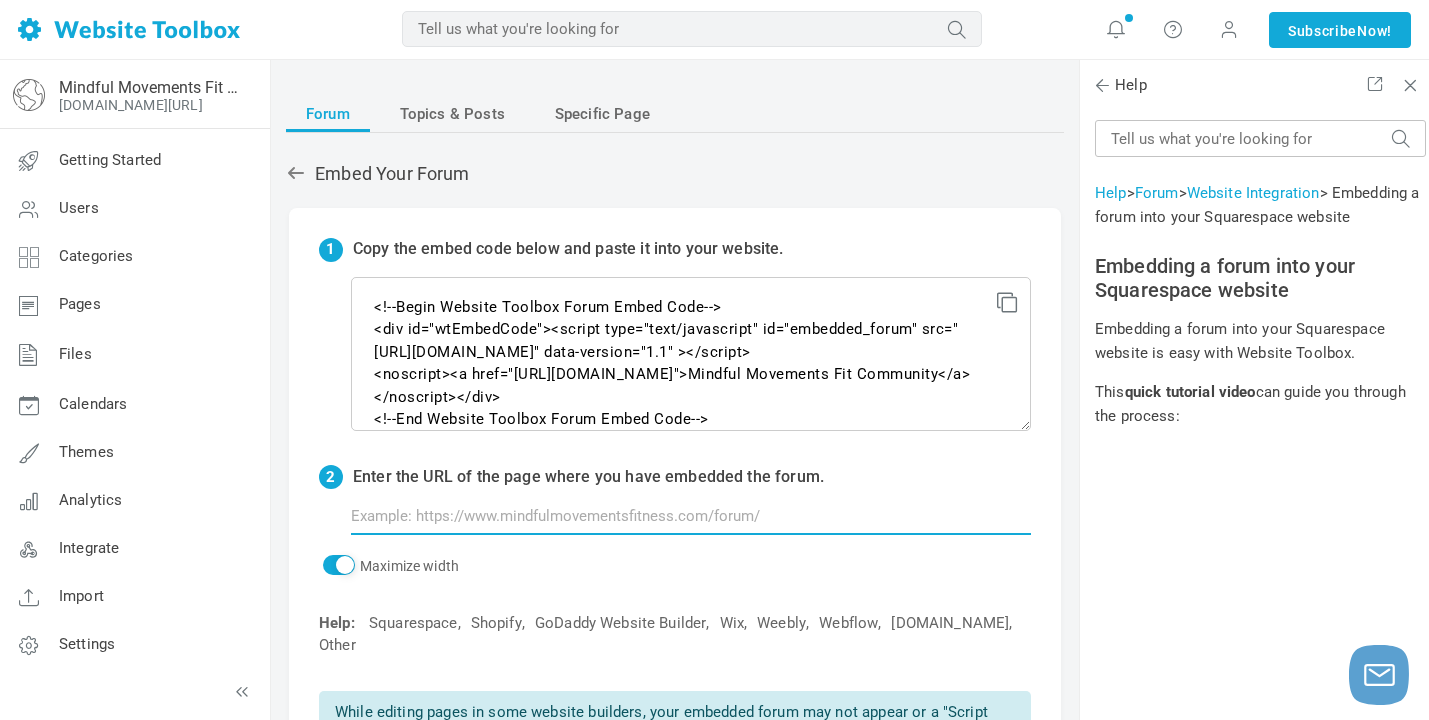 paste on "https://synthesizer-orange-f47w.squarespace.com/config/pages" 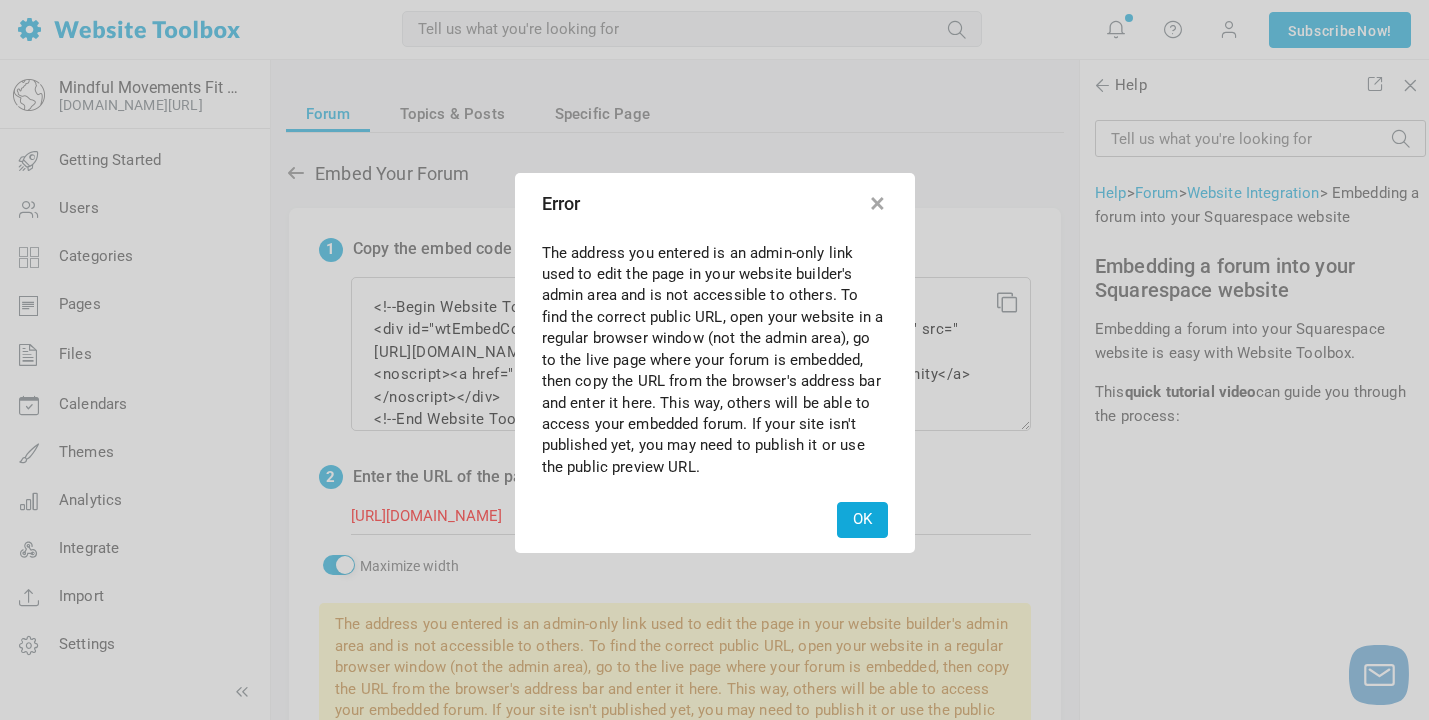 click at bounding box center (878, 200) 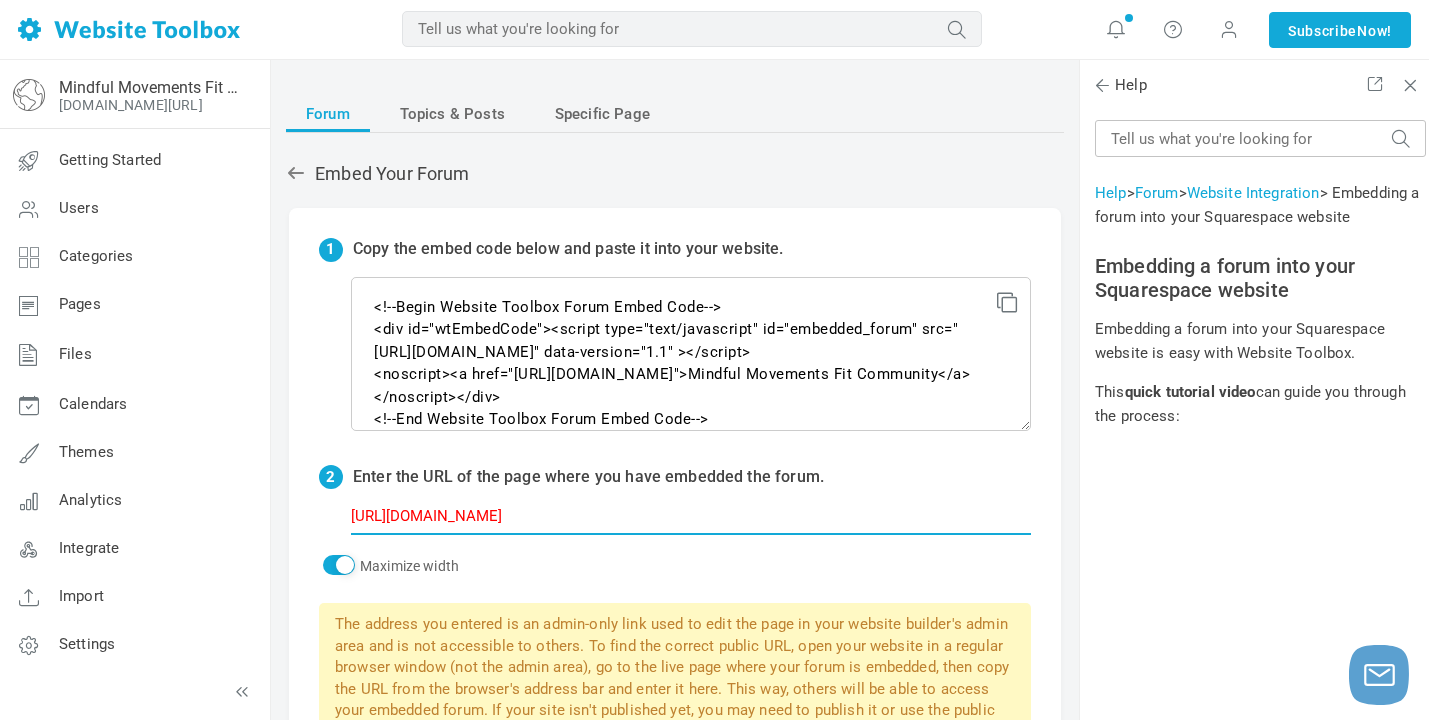 click on "https://synthesizer-orange-f47w.squarespace.com/config/pages" at bounding box center [691, 516] 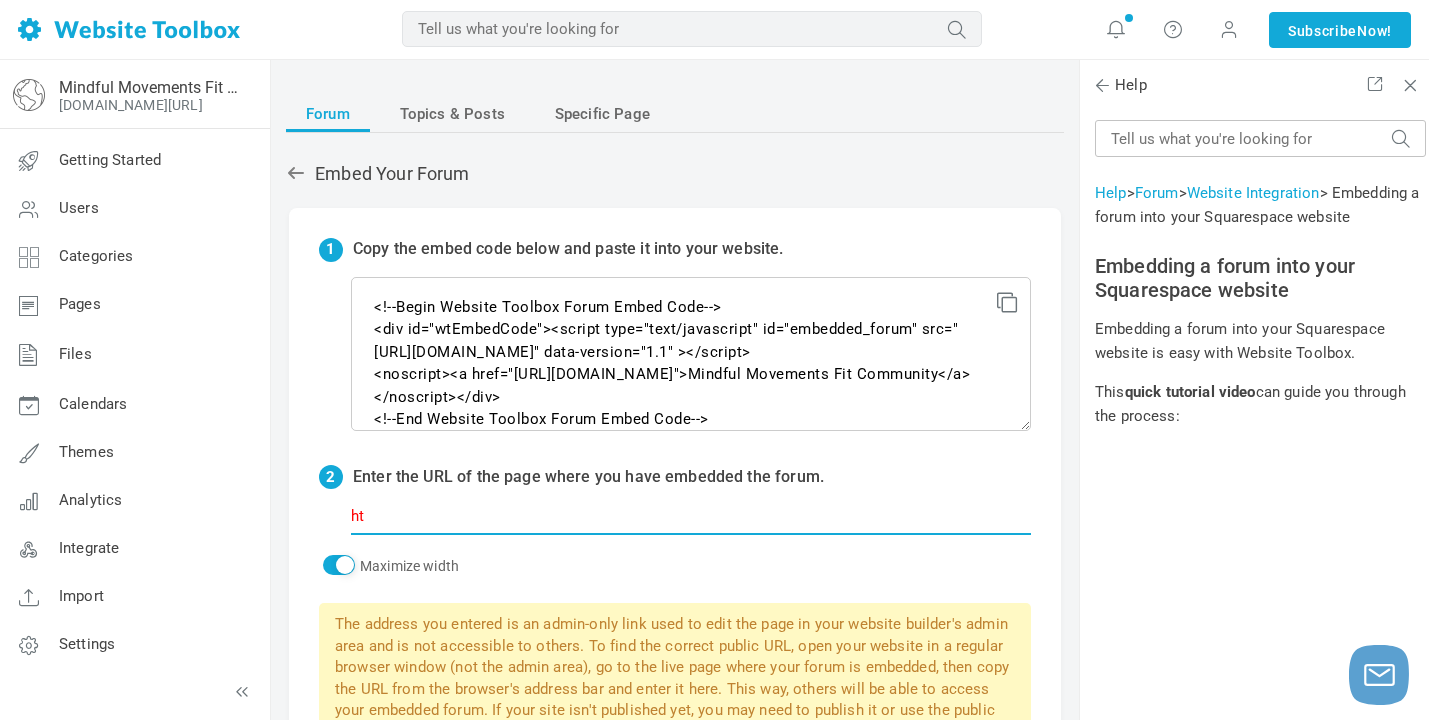 type on "h" 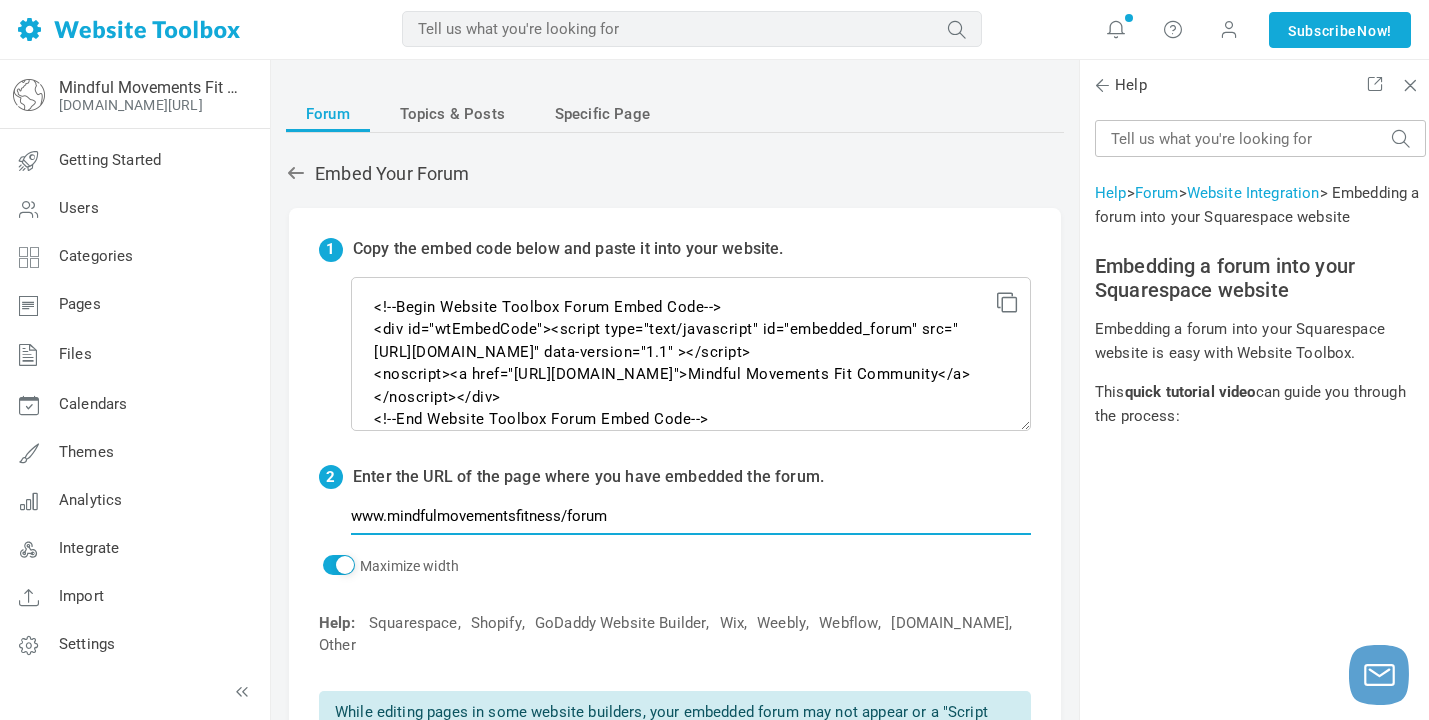 click on "www.mindfulmovementsfitness/forum" at bounding box center [691, 516] 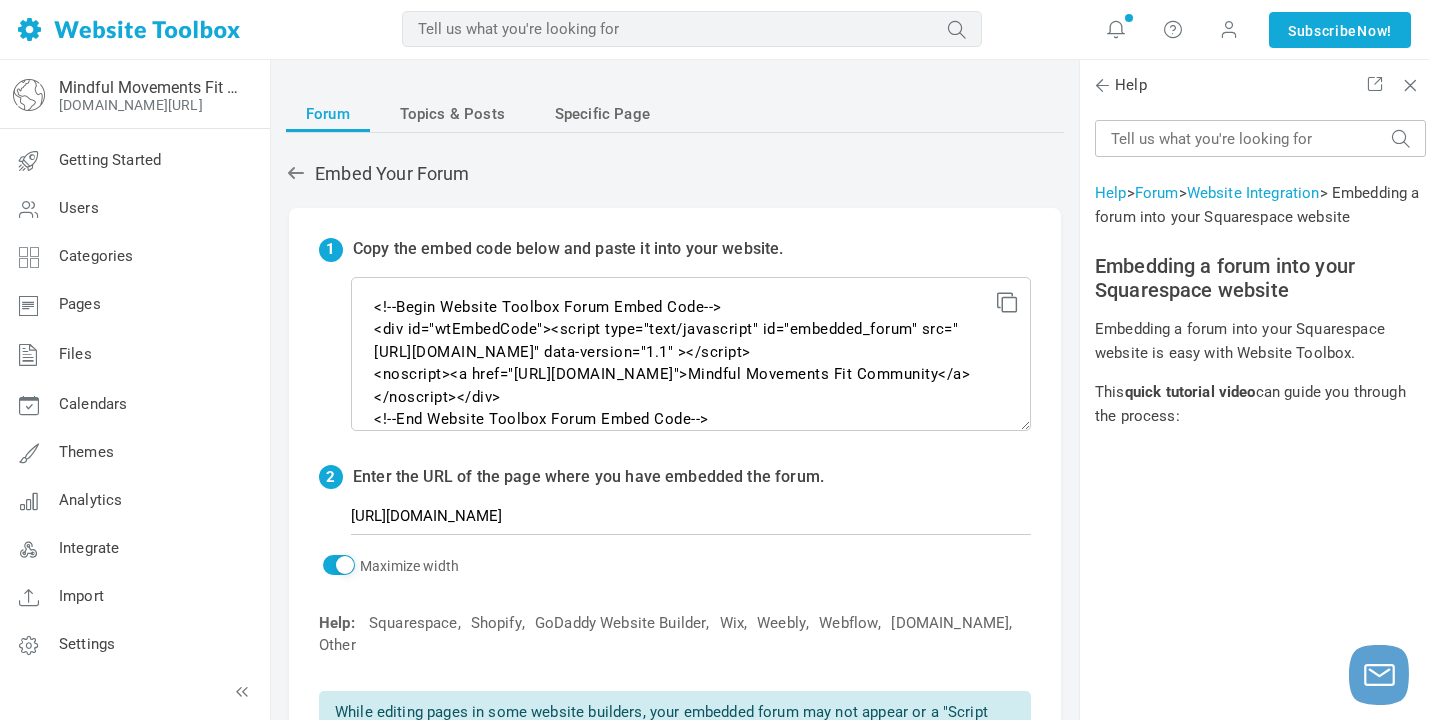 click on "Forum
Topics & Posts
Specific Page
Embed Your Forum
1 Copy the embed code below and paste it into your website.
<!--Begin Website Toolbox Forum Embed Code-->
<div id="wtEmbedCode"><script type="text/javascript" id="embedded_forum" src="https://forum.mindfulmovementsfitness.com/js/mb/embed.js" data-version="1.1" ></script>
<noscript><a href="https://forum.mindfulmovementsfitness.com/">Mindful Movements Fit Community</a></noscript></div>
<!--End Website Toolbox Forum Embed Code-->
2 Enter the URL of the page where you have embedded the forum.
https://www.mindfulmovementsfitness.com/forum
Maximize width
The embed code has been updated. Please copy the new embed code into your website." at bounding box center [675, 594] 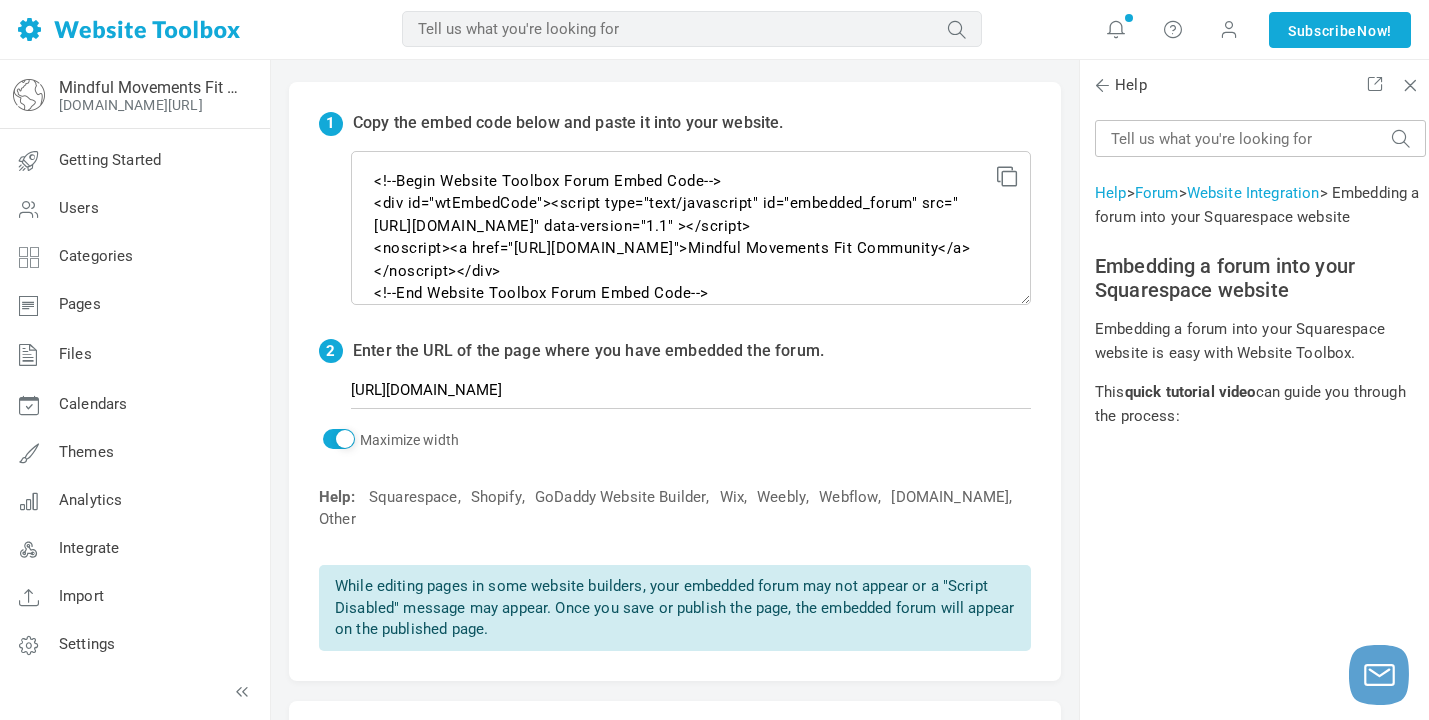 scroll, scrollTop: 46, scrollLeft: 0, axis: vertical 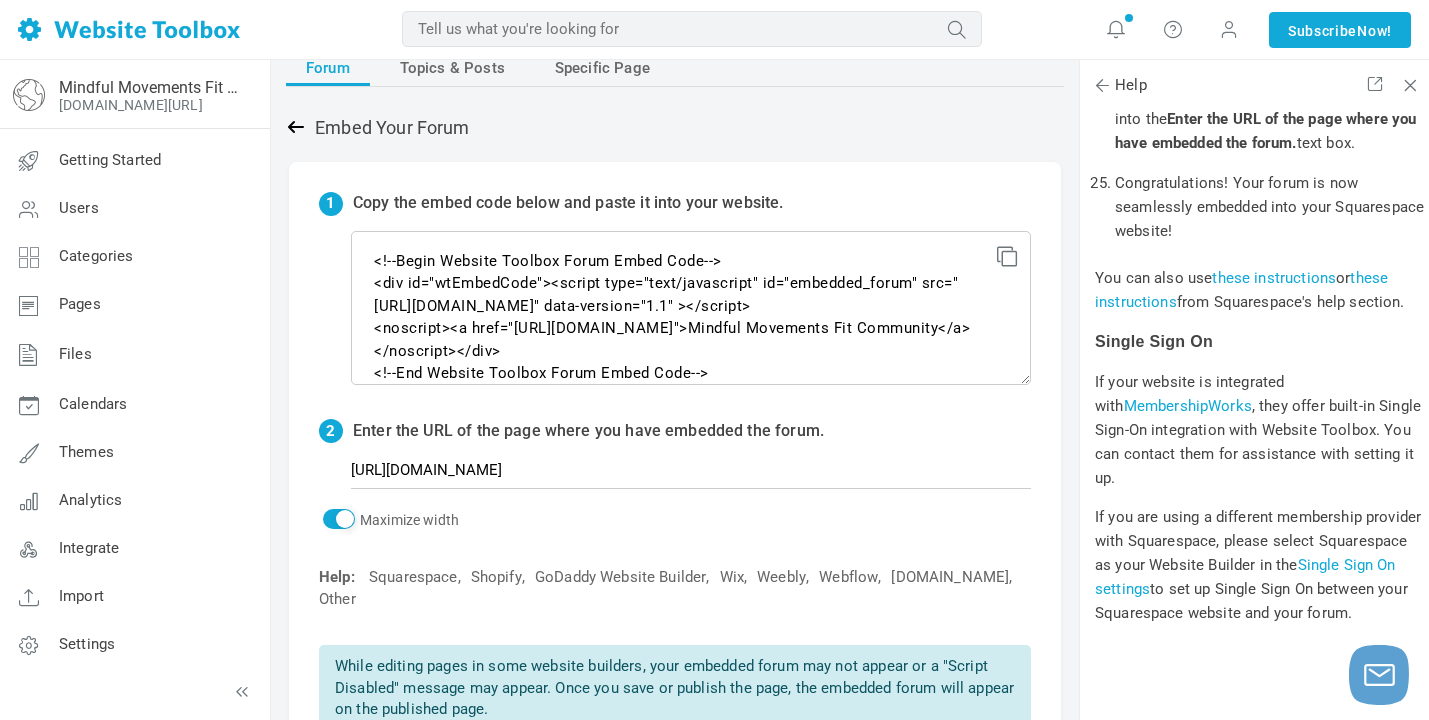 click 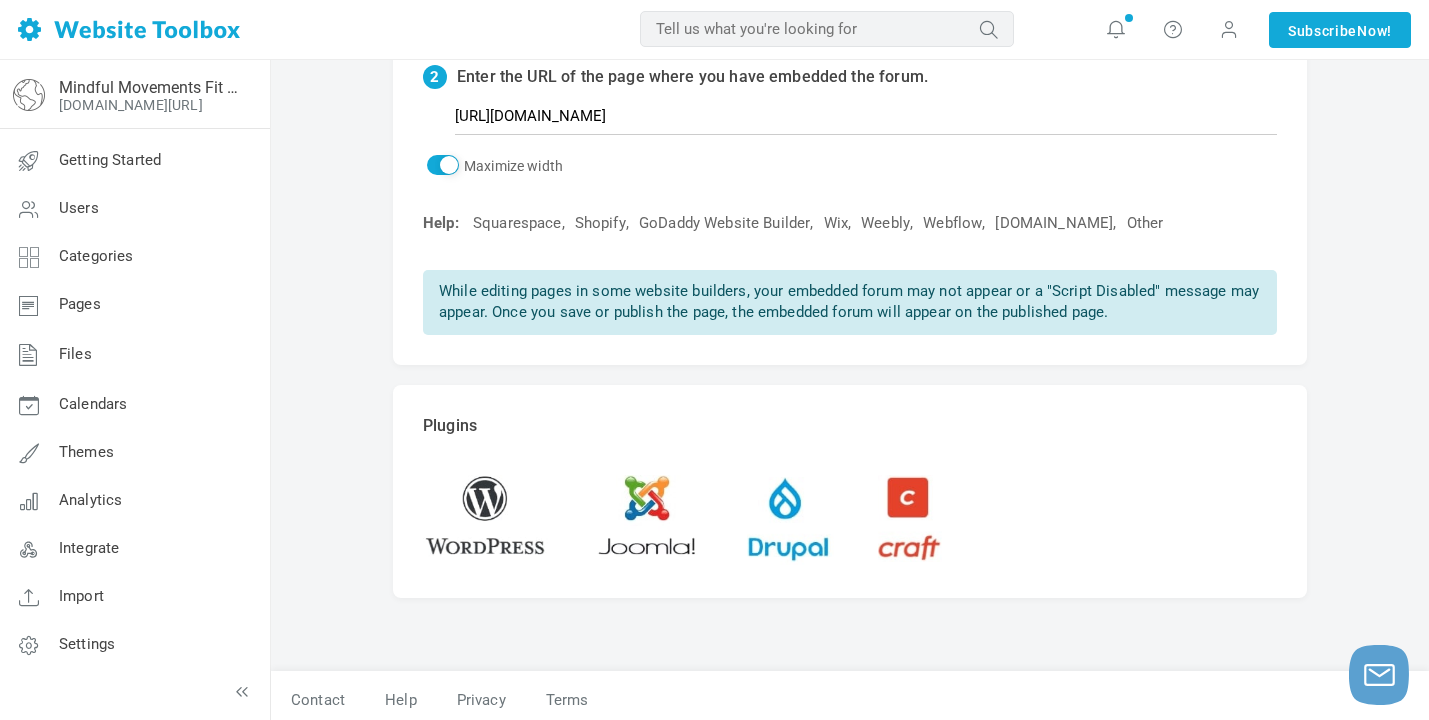 scroll, scrollTop: 404, scrollLeft: 0, axis: vertical 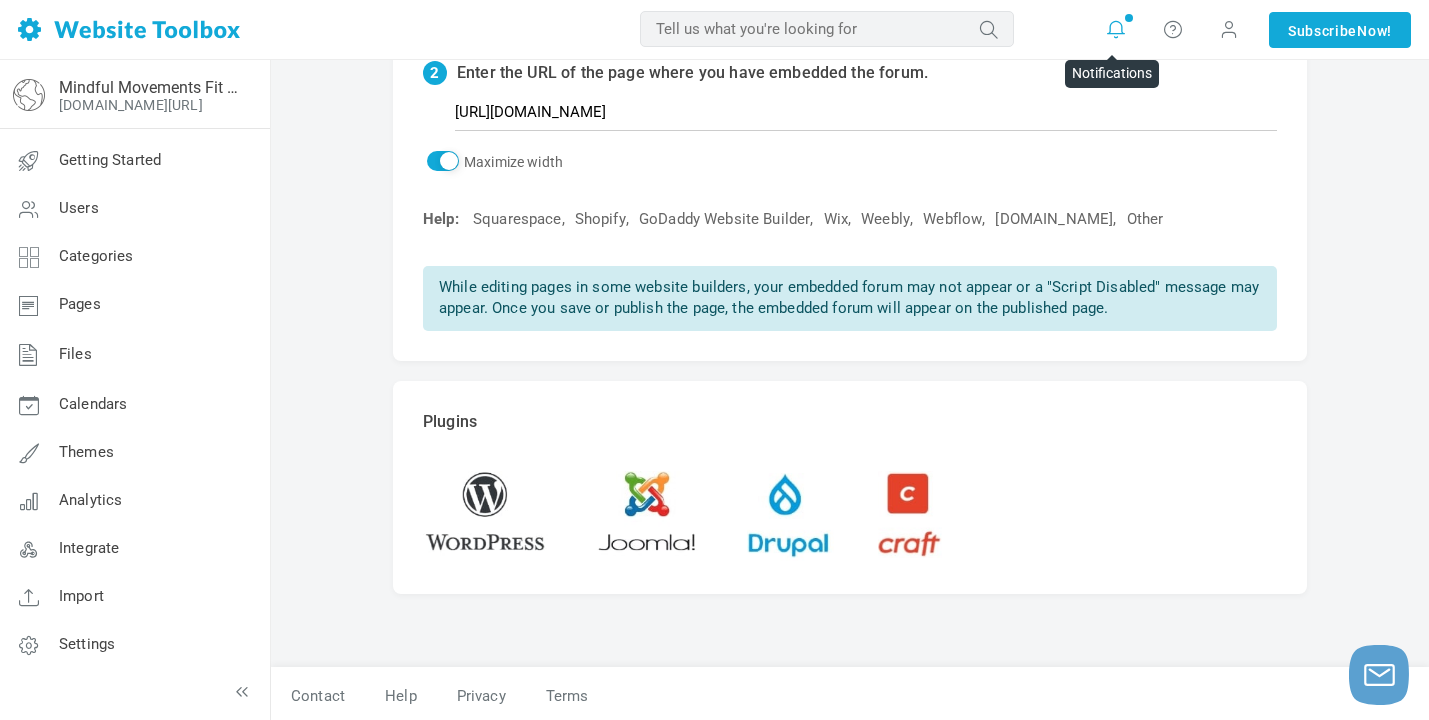 click at bounding box center [1116, 29] 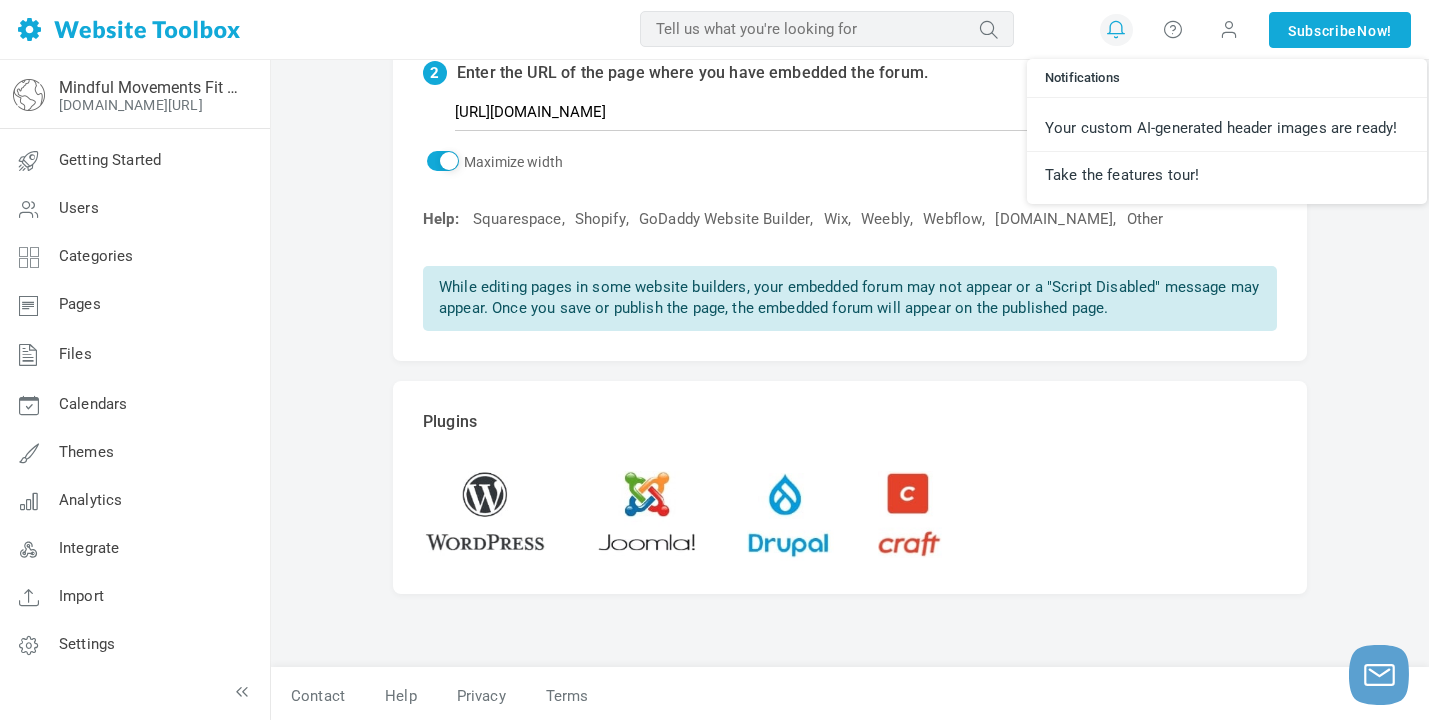 click on "Forum
Topics & Posts
Specific Page
Embed Your Forum
1 Copy the embed code below and paste it into your website.
<!--Begin Website Toolbox Forum Embed Code-->
<div id="wtEmbedCode"><script type="text/javascript" id="embedded_forum" src="https://forum.mindfulmovementsfitness.com/js/mb/embed.js" data-version="1.1" ></script>
<noscript><a href="https://forum.mindfulmovementsfitness.com/">Mindful Movements Fit Community</a></noscript></div>
<!--End Website Toolbox Forum Embed Code-->
2 Enter the URL of the page where you have embedded the forum.
https://www.mindfulmovementsfitness.com/forum
Maximize width
The embed code has been updated. Please copy the new embed code into your website." at bounding box center (850, 190) 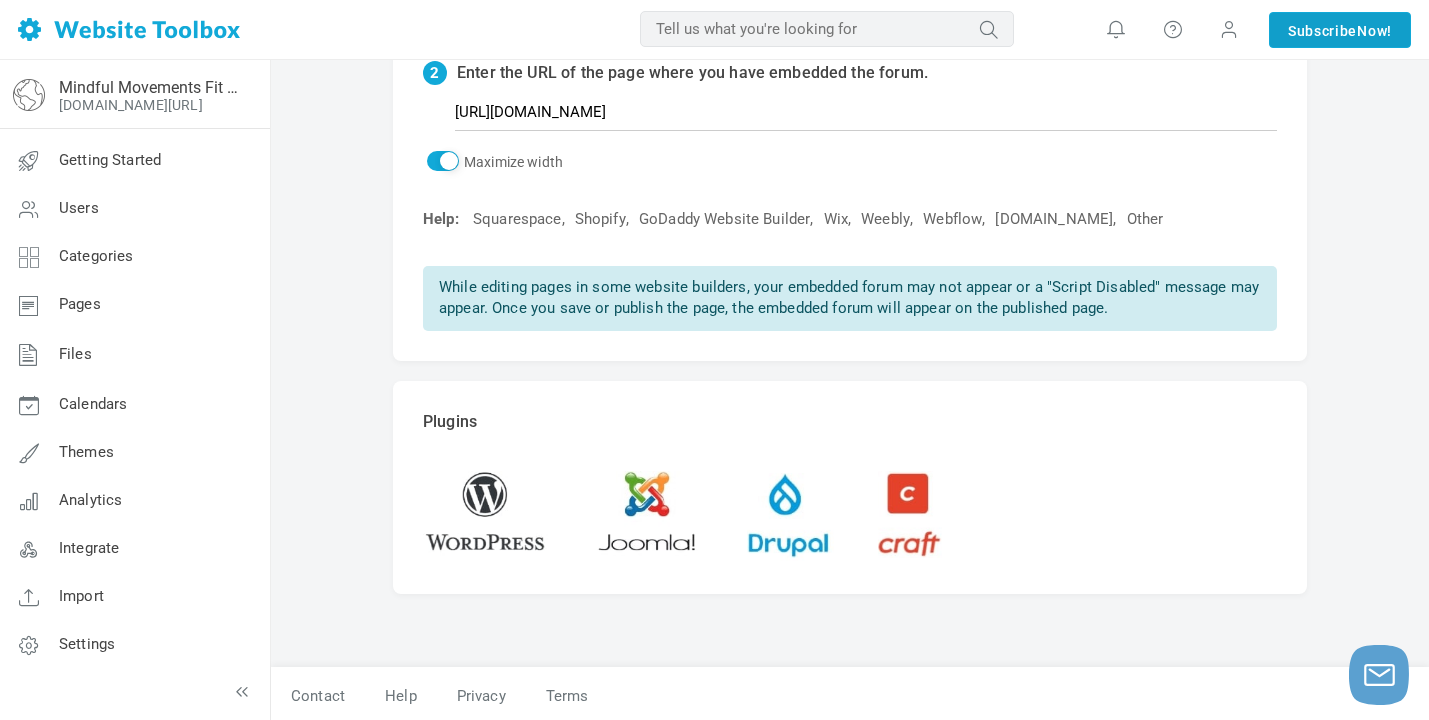 click on "Subscribe   Now!" at bounding box center (1340, 30) 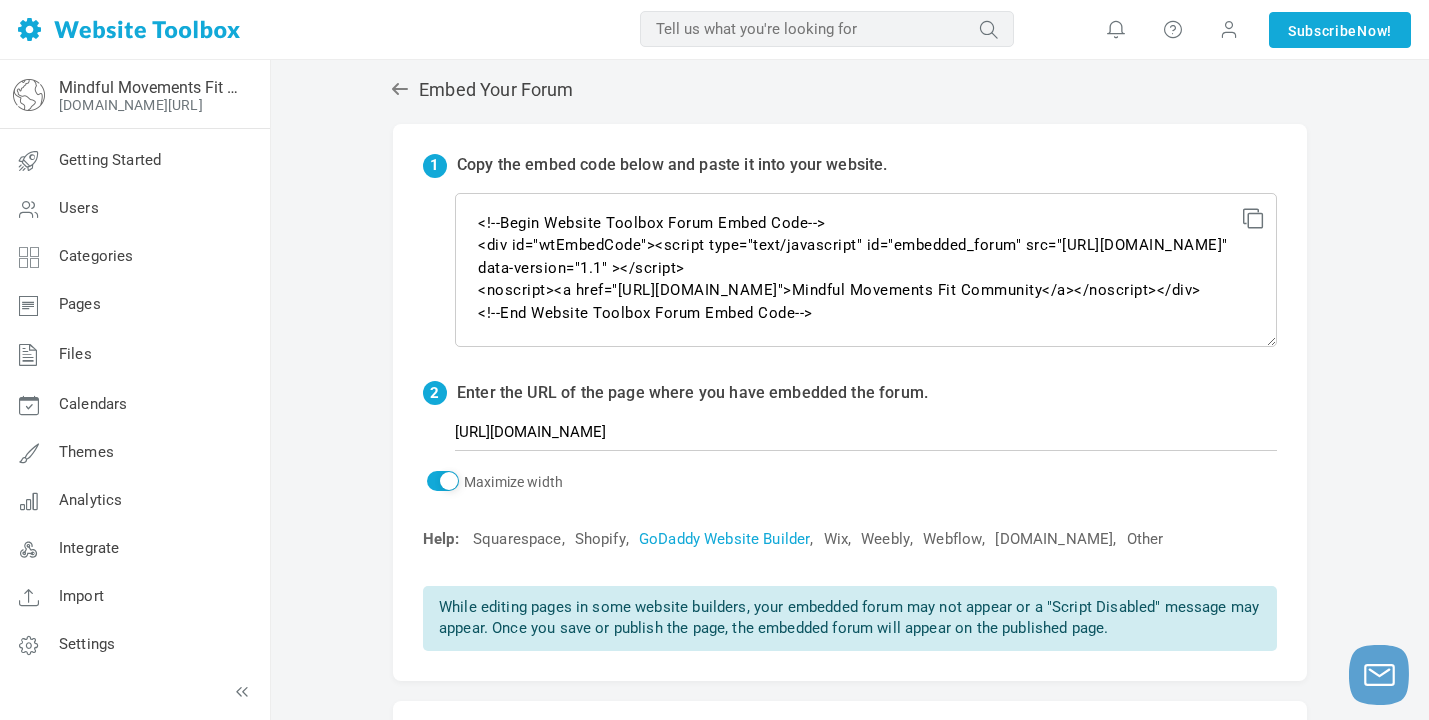 scroll, scrollTop: 44, scrollLeft: 0, axis: vertical 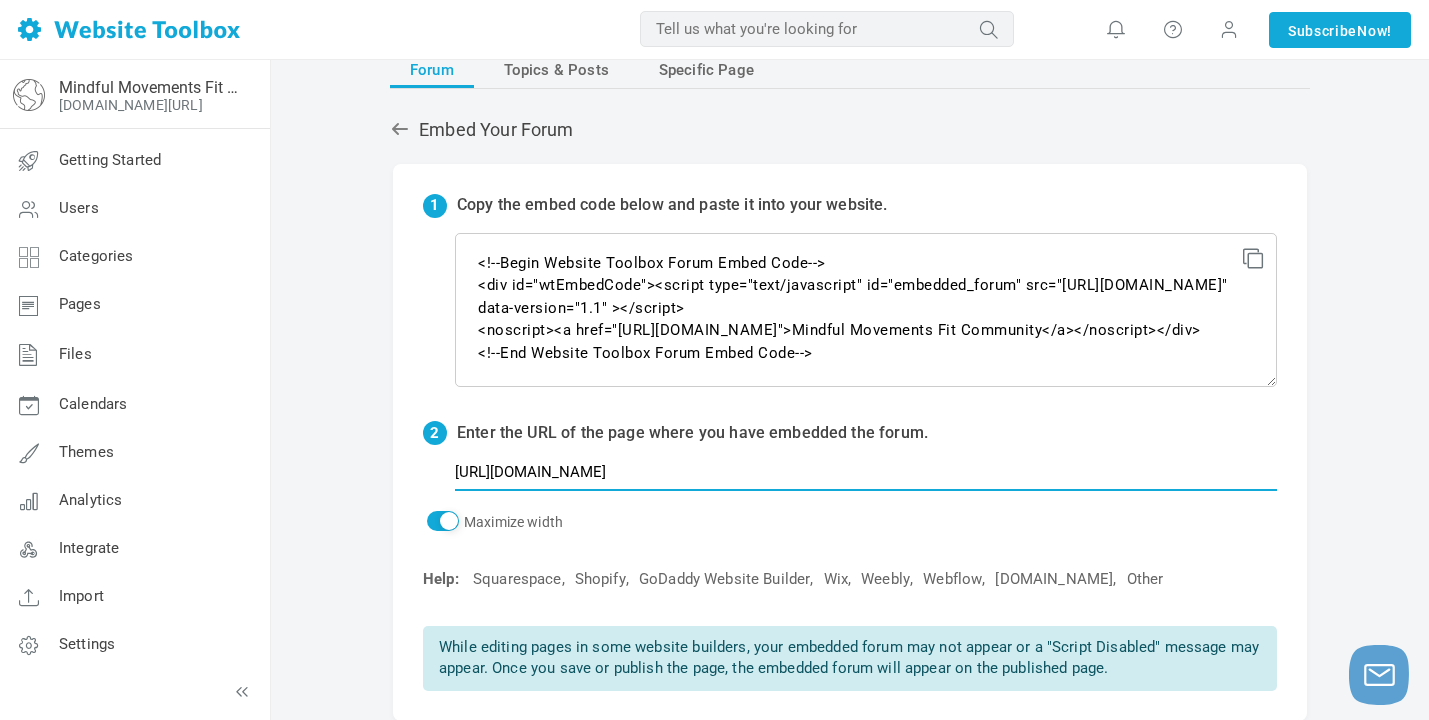 click on "https://www.mindfulmovementsfitness.com/forum" at bounding box center (866, 472) 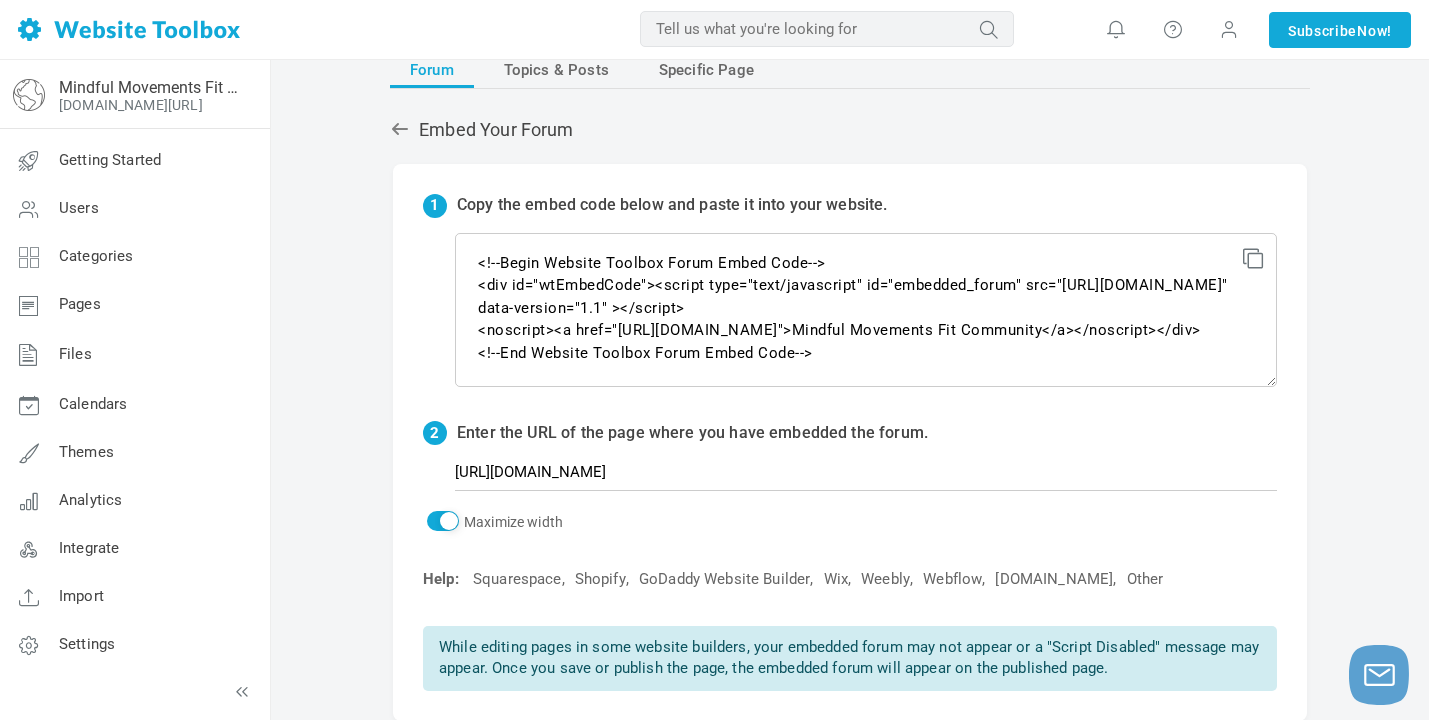click on "Forum
Topics & Posts
Specific Page
Embed Your Forum
1 Copy the embed code below and paste it into your website.
<!--Begin Website Toolbox Forum Embed Code-->
<div id="wtEmbedCode"><script type="text/javascript" id="embedded_forum" src="https://forum.mindfulmovementsfitness.com/js/mb/embed.js" data-version="1.1" ></script>
<noscript><a href="https://forum.mindfulmovementsfitness.com/">Mindful Movements Fit Community</a></noscript></div>
<!--End Website Toolbox Forum Embed Code-->
2 Enter the URL of the page where you have embedded the forum.
https://www.mindfulmovementsfitness.com/forum
Maximize width
The embed code has been updated. Please copy the new embed code into your website." at bounding box center (850, 550) 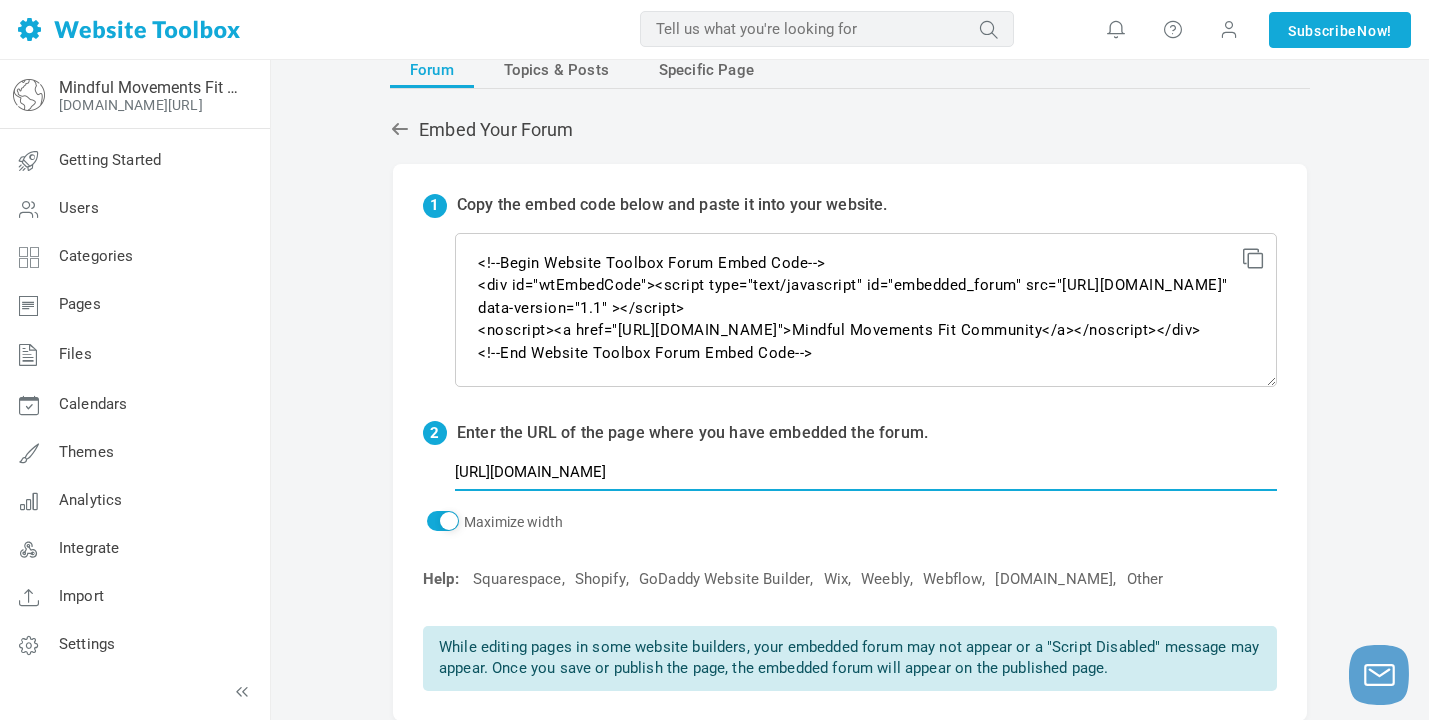 drag, startPoint x: 811, startPoint y: 473, endPoint x: 454, endPoint y: 444, distance: 358.17593 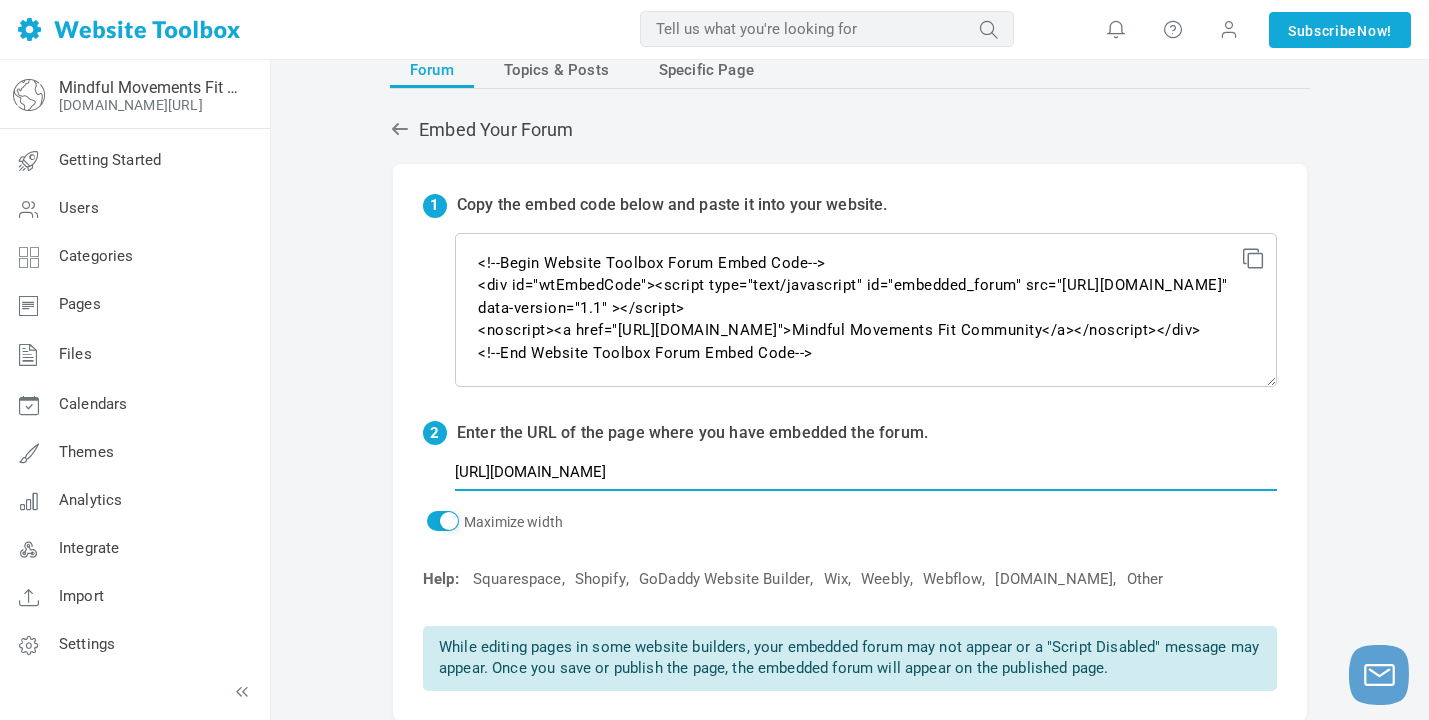 paste on "synthesizer-orange-f47w.squarespace.com/config/pages" 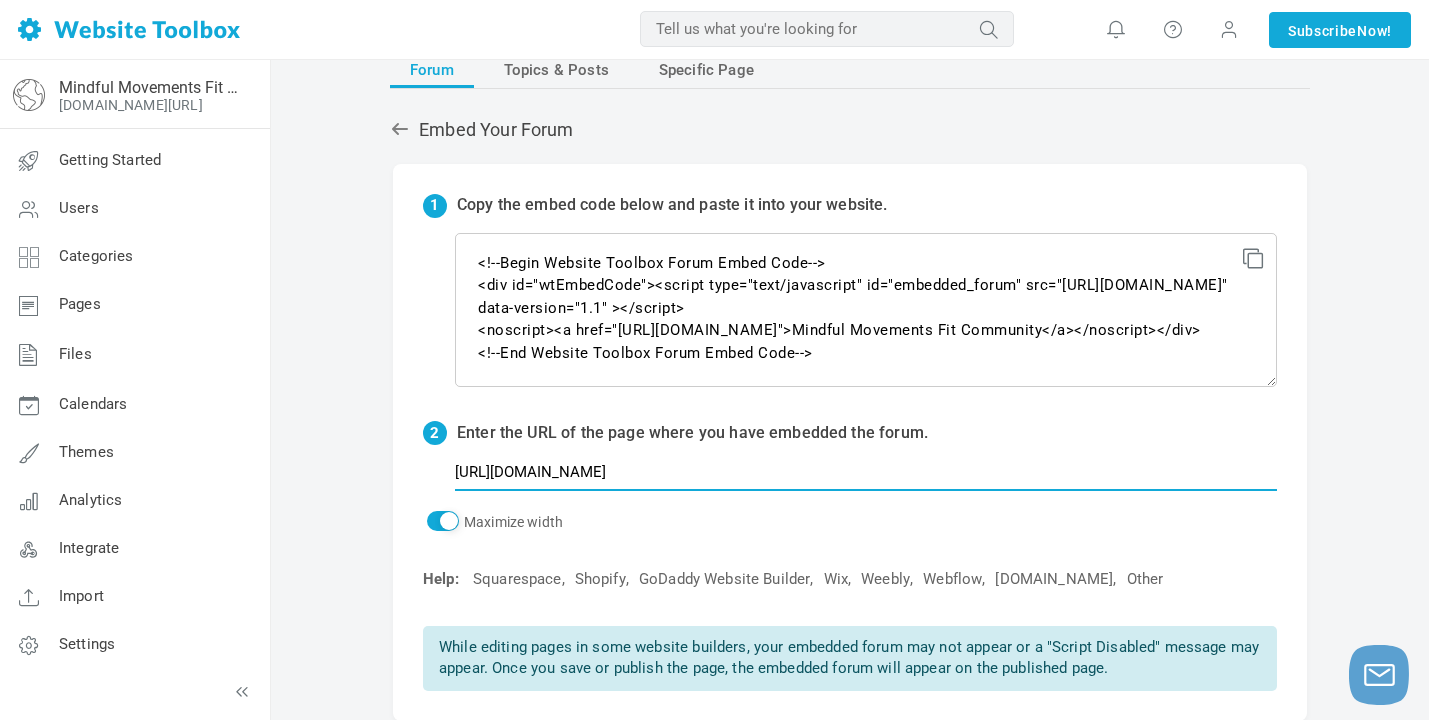 type on "https://synthesizer-orange-f47w.squarespace.com/config/pages" 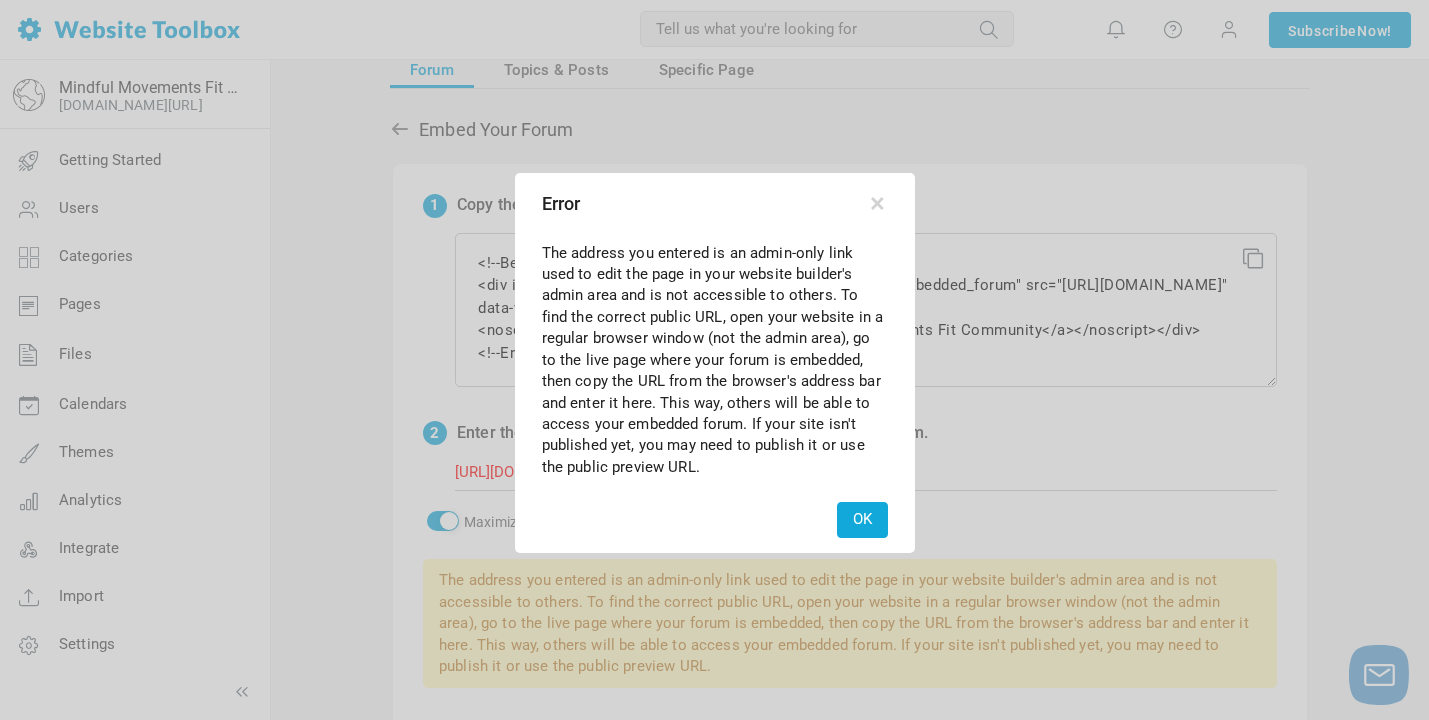 click on "OK" at bounding box center [862, 519] 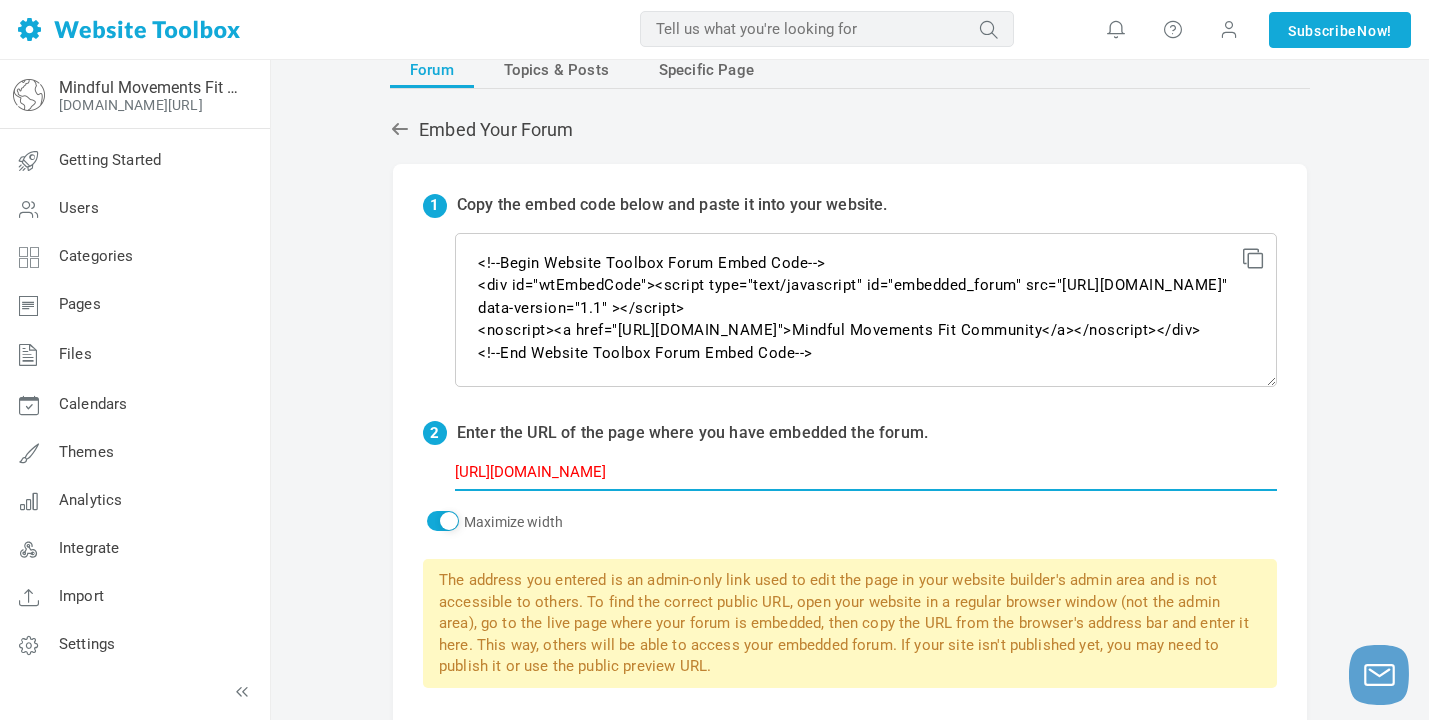 drag, startPoint x: 931, startPoint y: 463, endPoint x: 385, endPoint y: 452, distance: 546.1108 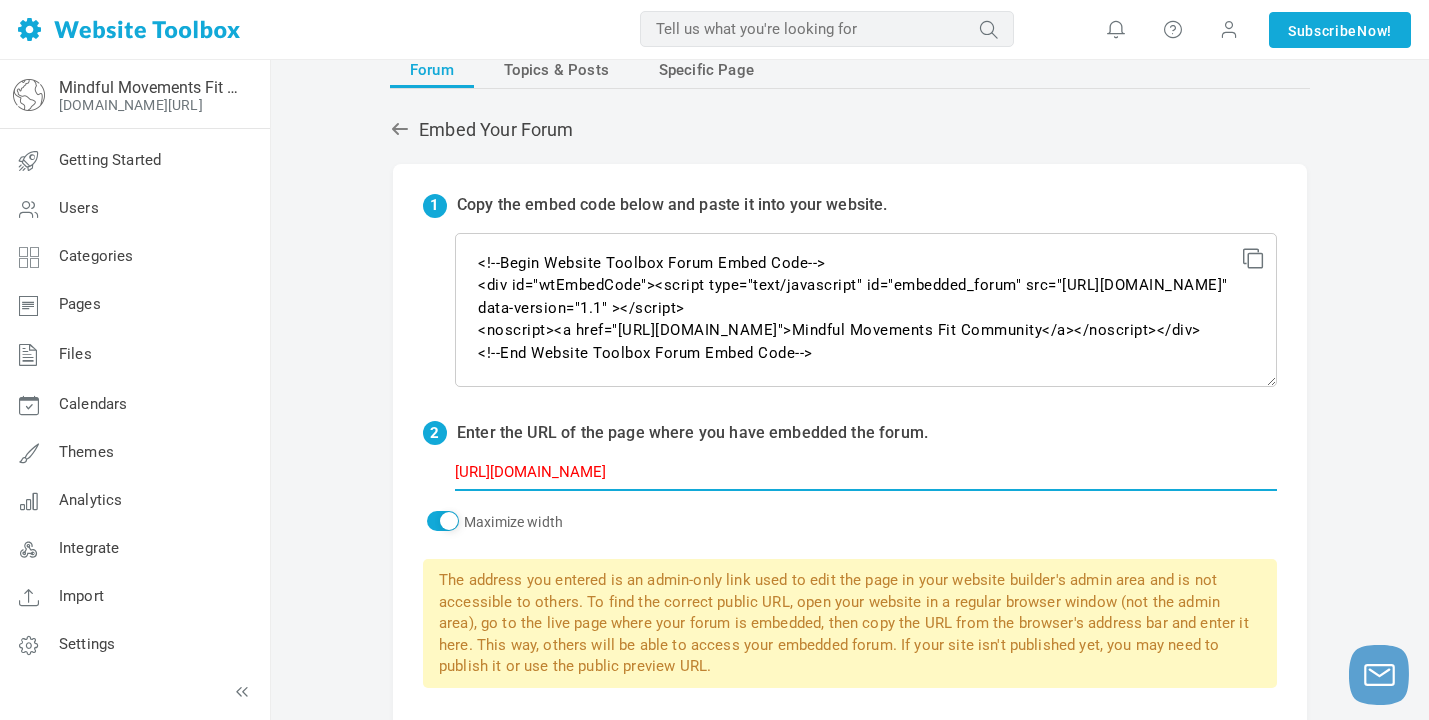 click on "Forum
Topics & Posts
Specific Page
Embed Your Forum
1 Copy the embed code below and paste it into your website.
<!--Begin Website Toolbox Forum Embed Code-->
<div id="wtEmbedCode"><script type="text/javascript" id="embedded_forum" src="https://forum.mindfulmovementsfitness.com/js/mb/embed.js" data-version="1.1" ></script>
<noscript><a href="https://forum.mindfulmovementsfitness.com/">Mindful Movements Fit Community</a></noscript></div>
<!--End Website Toolbox Forum Embed Code-->
2 Enter the URL of the page where you have embedded the forum.
https://synthesizer-orange-f47w.squarespace.com/config/pages
Maximize width
Help:
Squarespace ,
Shopify ,
,
Wix ,
Weebly" at bounding box center (850, 606) 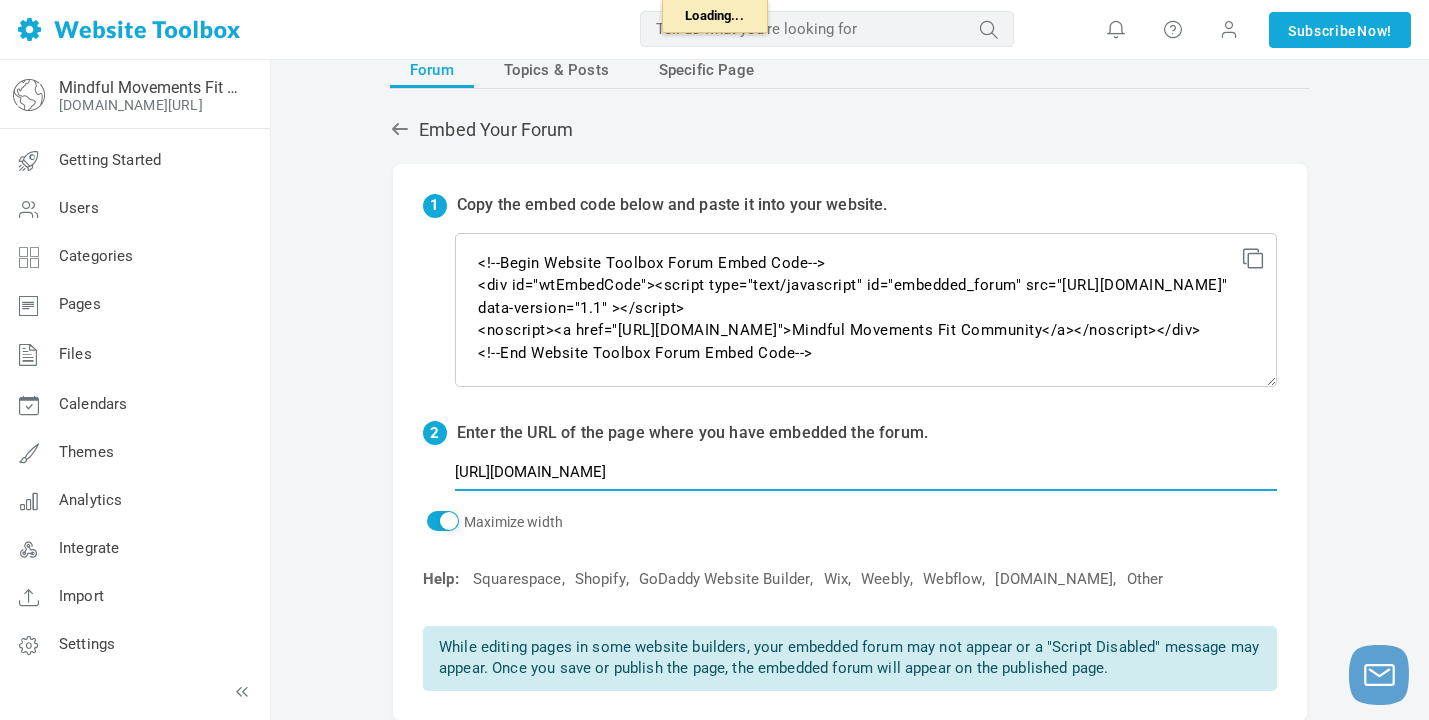 type on "https://www.mindfulmovementsfitness.com/forum" 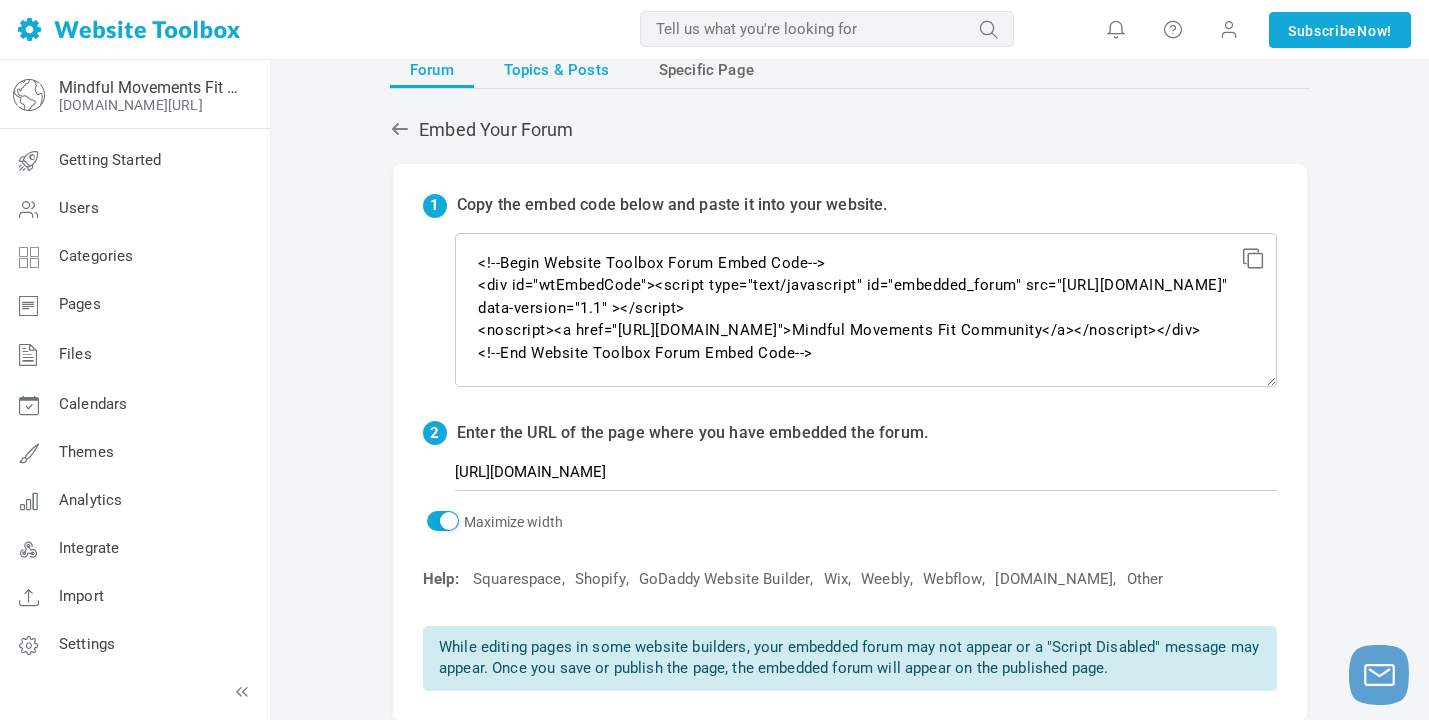 click on "Topics & Posts" at bounding box center (556, 70) 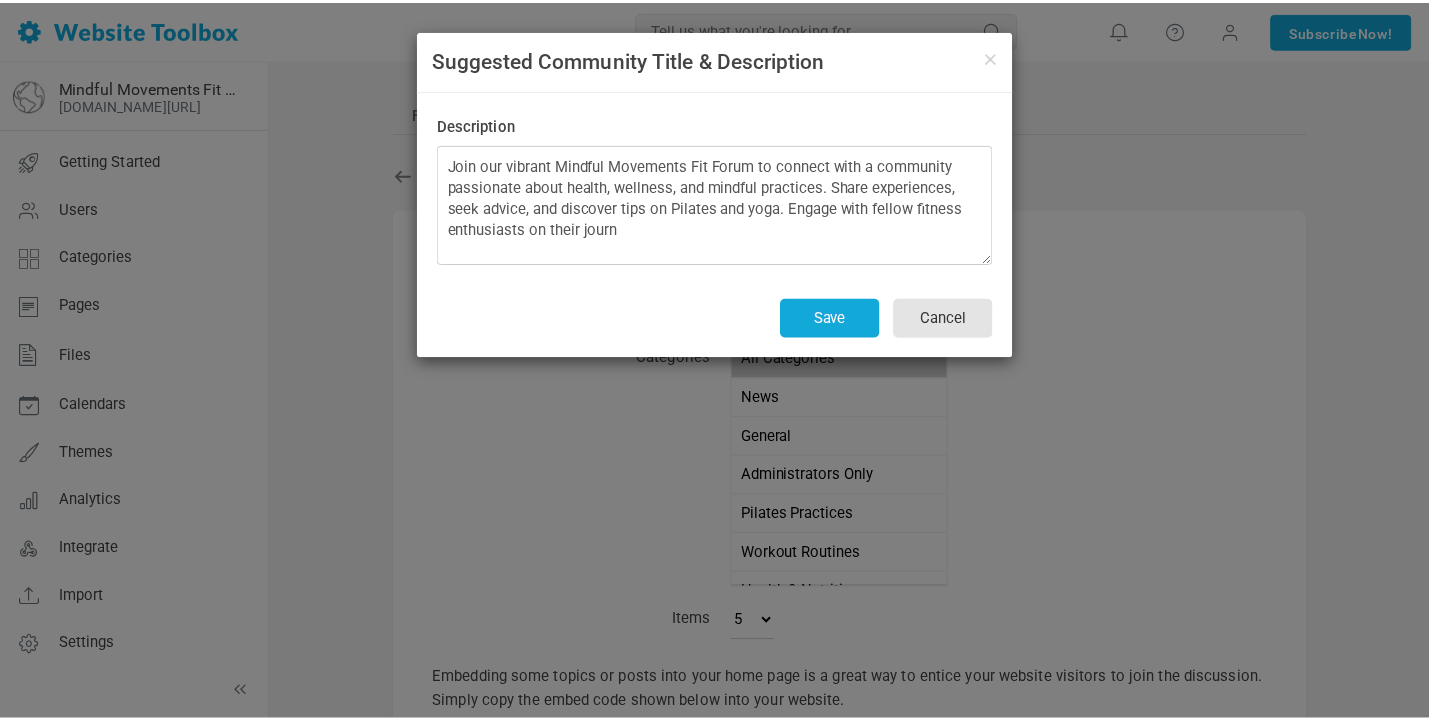 scroll, scrollTop: 0, scrollLeft: 0, axis: both 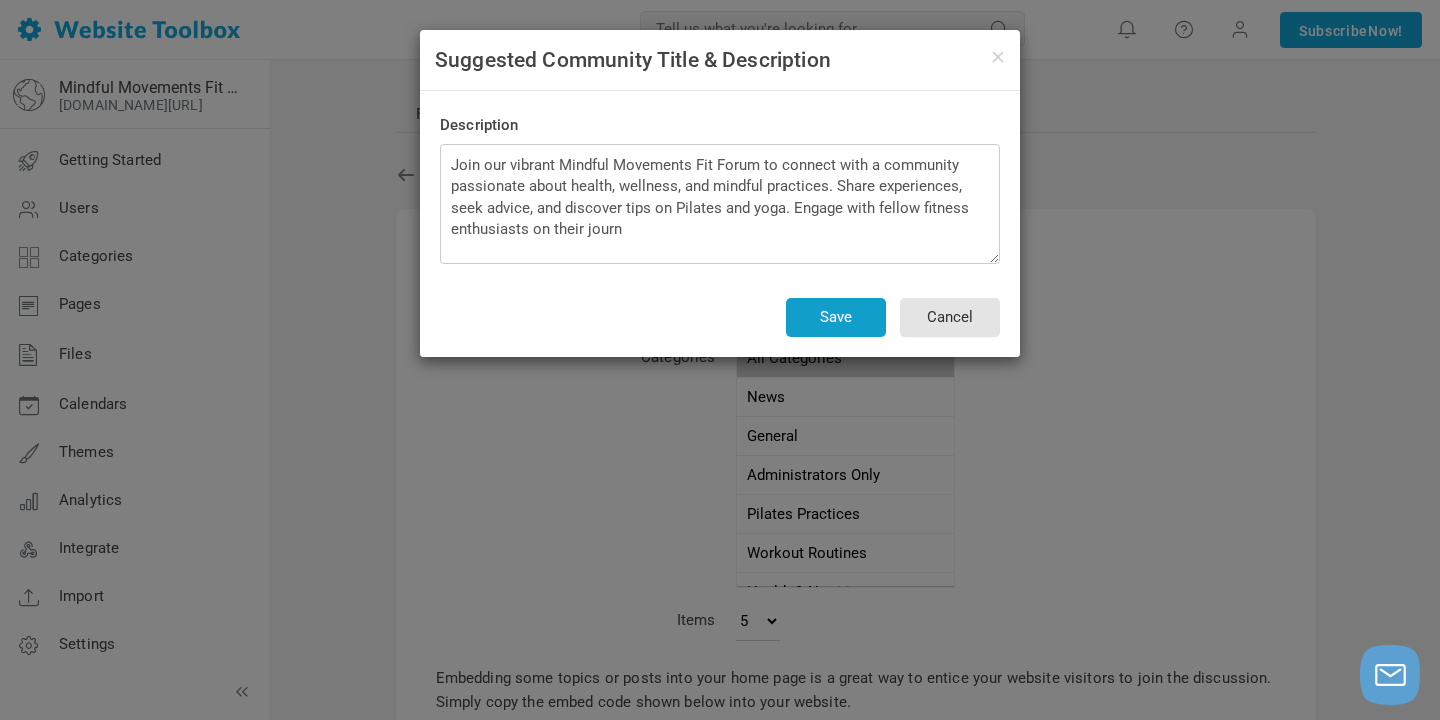 click on "Save" at bounding box center (836, 317) 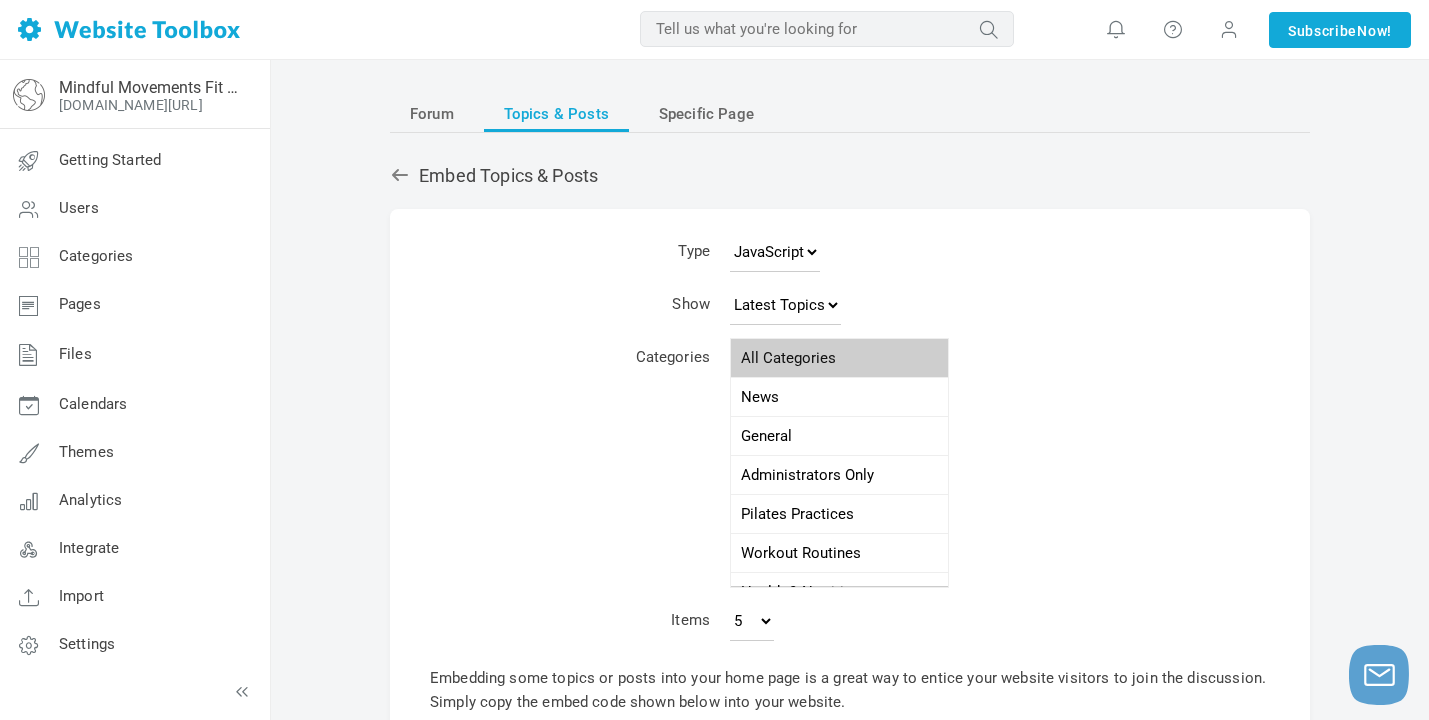 click on "Forum
Topics & Posts
Specific Page
Embed Topics & Posts
Type
JavaScript
JSON
RSS
XML
Show
Latest Topics
Top Topics
New Topics
New Posts
Time Period
All Time
Year
Quarter
Month
Week
[DATE]
Categories
All Categories
News
General
Administrators Only
Pilates Practices
Workout Routines
Health & Nutrition
Events & Retreats
Inspiration & Success Stories
Items
5
10
15
25
50
100
200
What is RSS?
RSS (Really Simple Syndication) is a format for distributing content.
For example, news sites publish via RSS then individuals and websites automatically get the updated content." at bounding box center (850, 729) 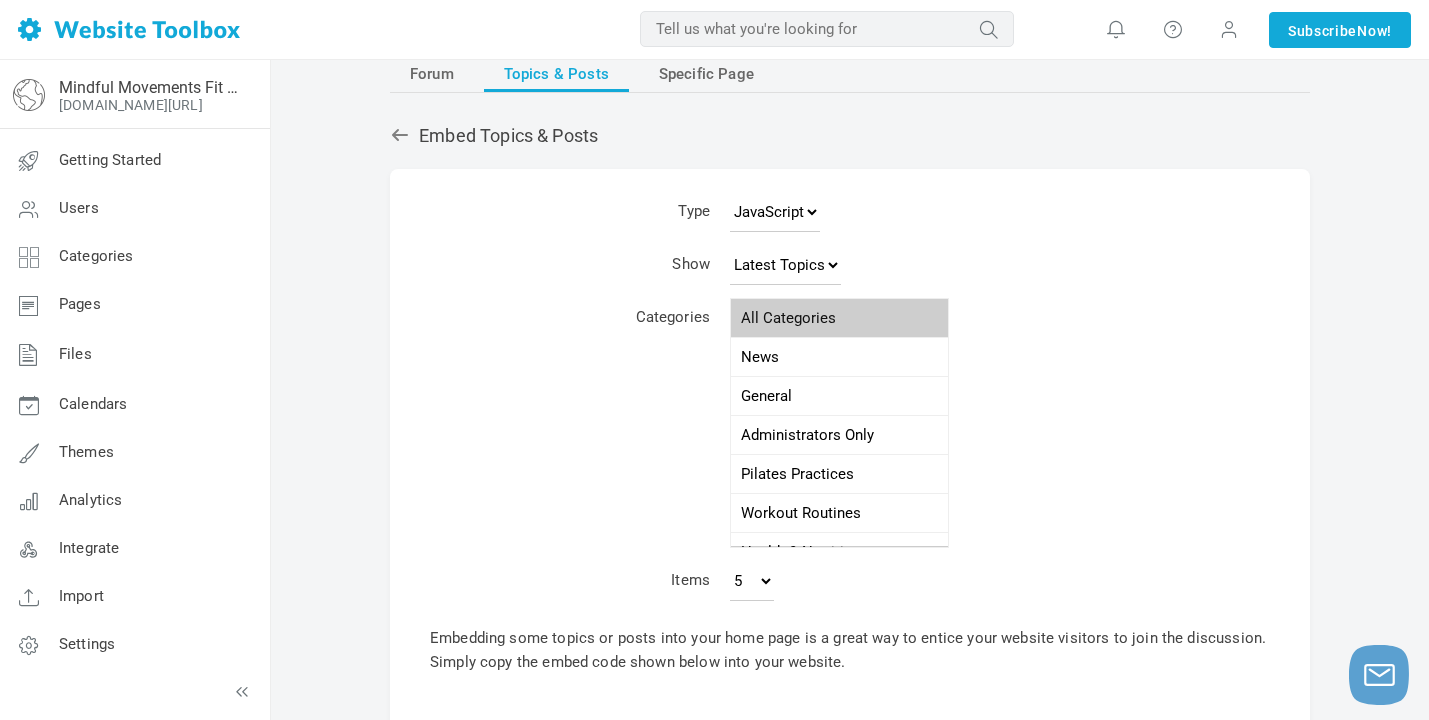 scroll, scrollTop: 80, scrollLeft: 0, axis: vertical 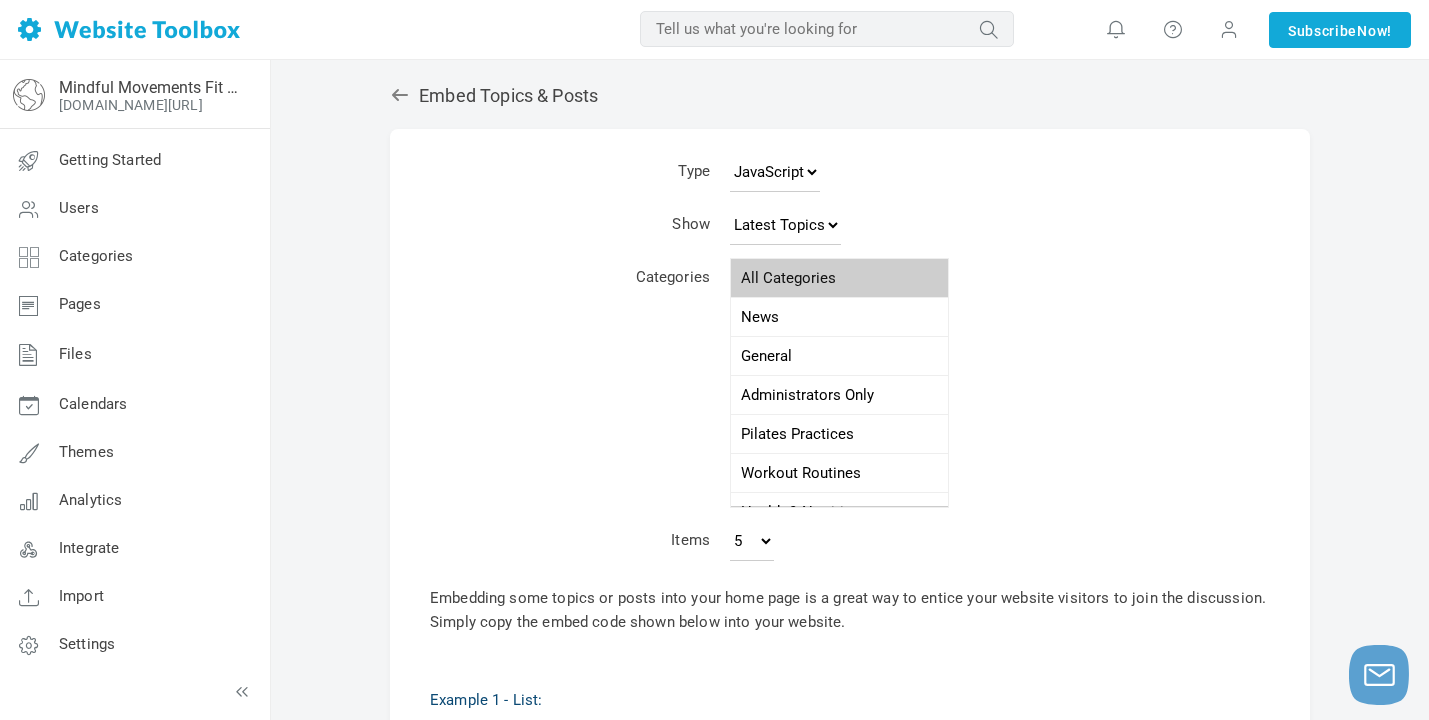 click on "Forum
Topics & Posts
Specific Page
Embed Topics & Posts
Type
JavaScript
JSON
RSS
XML
Show
Latest Topics
Top Topics
New Topics
New Posts
Time Period
All Time
Year
Quarter
Month
Week
Today
Categories
All Categories
News
General
Administrators Only
Pilates Practices
Workout Routines
Health & Nutrition
Events & Retreats
Inspiration & Success Stories
Items
5
10
15
25
50
100
200
What is RSS?
RSS (Really Simple Syndication) is a format for distributing content.
For example, news sites publish via RSS then individuals and websites automatically get the updated content." at bounding box center (850, 649) 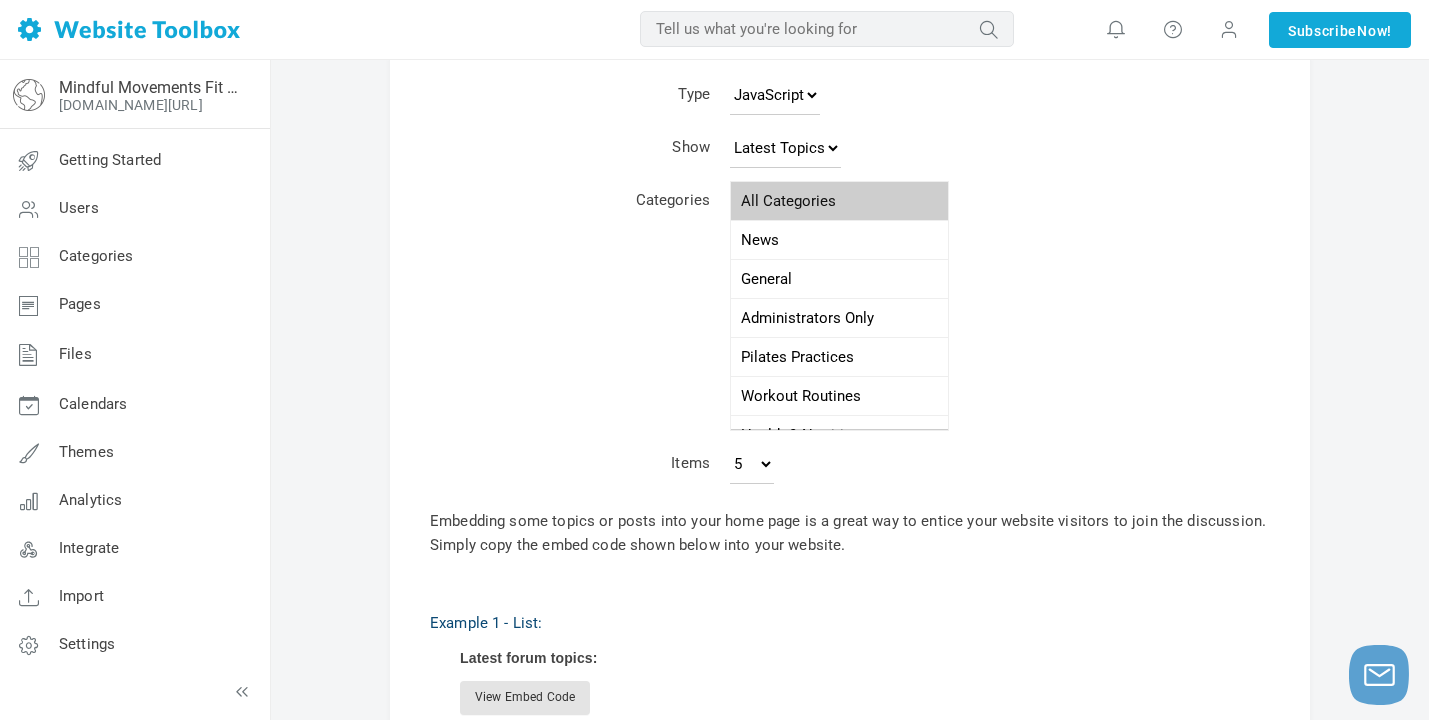 scroll, scrollTop: 78, scrollLeft: 0, axis: vertical 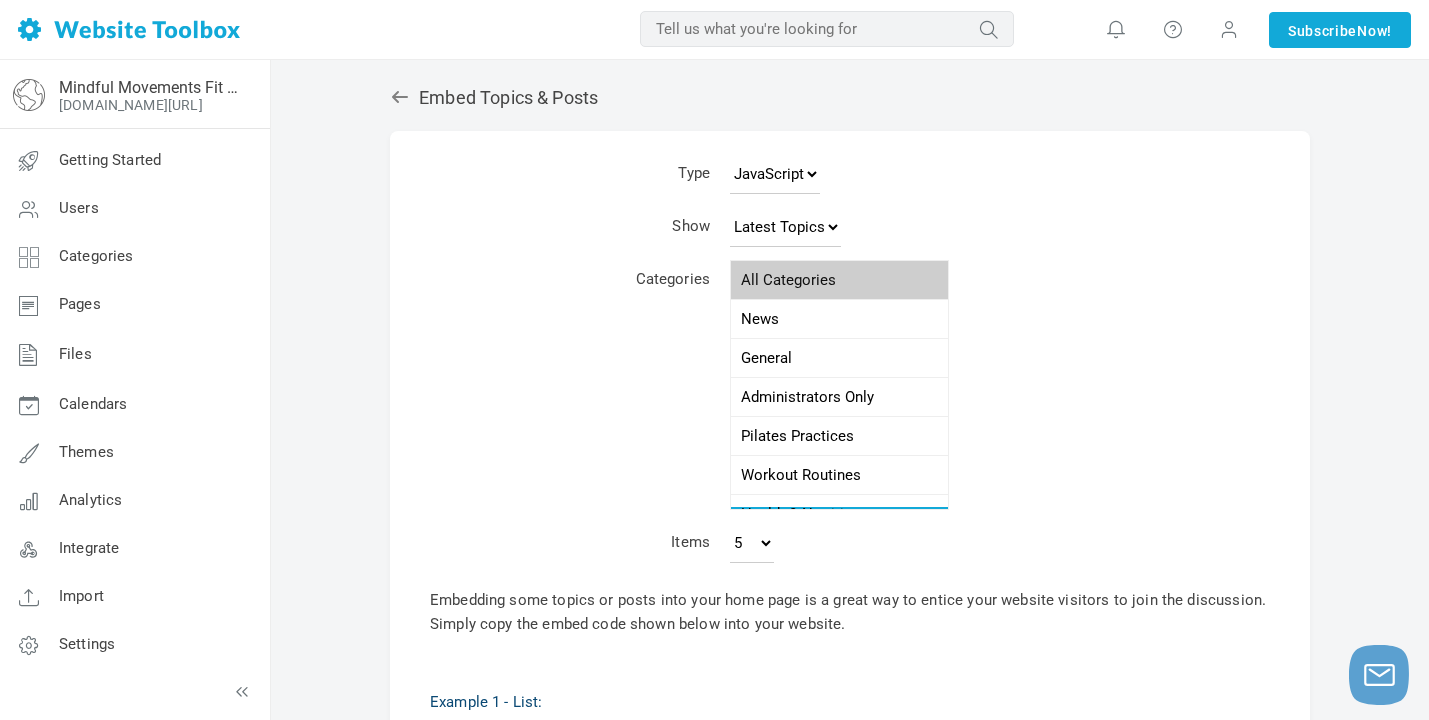 select on "986714" 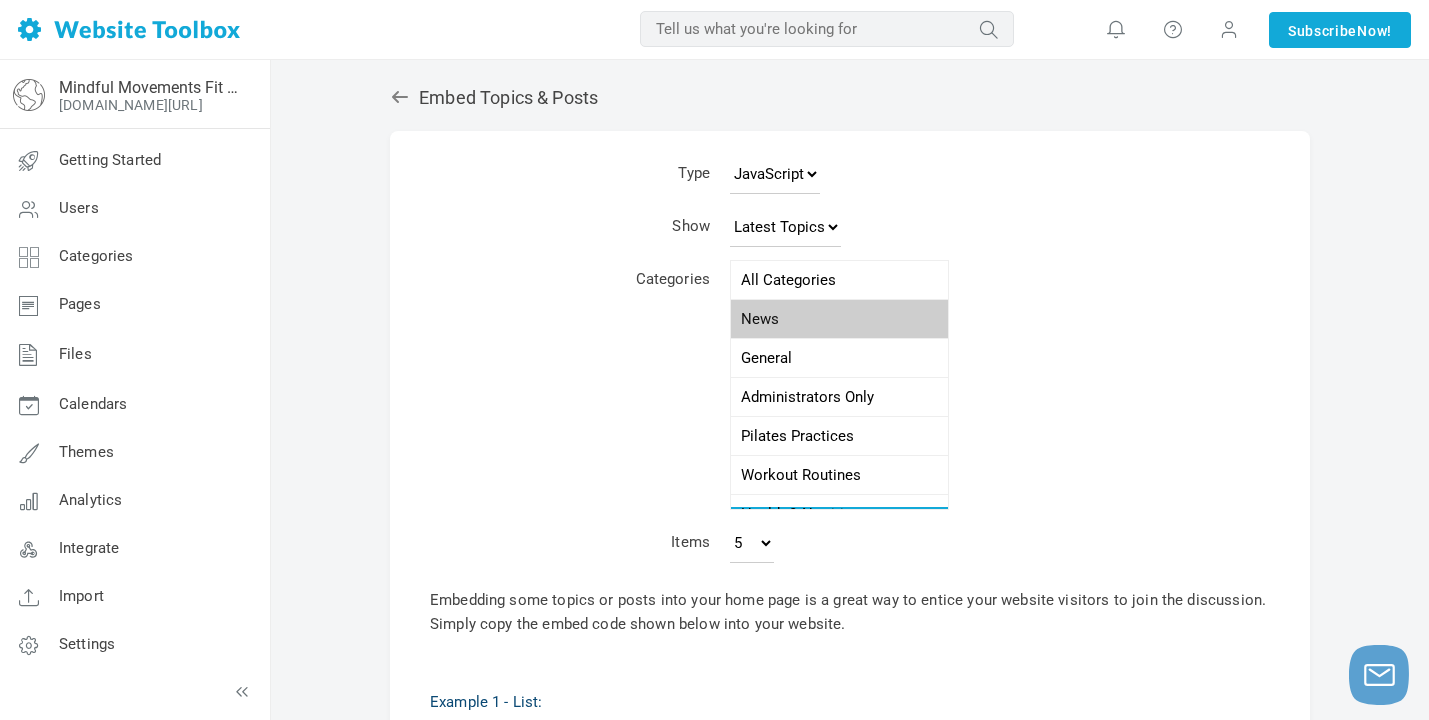 click on "News" at bounding box center (839, 319) 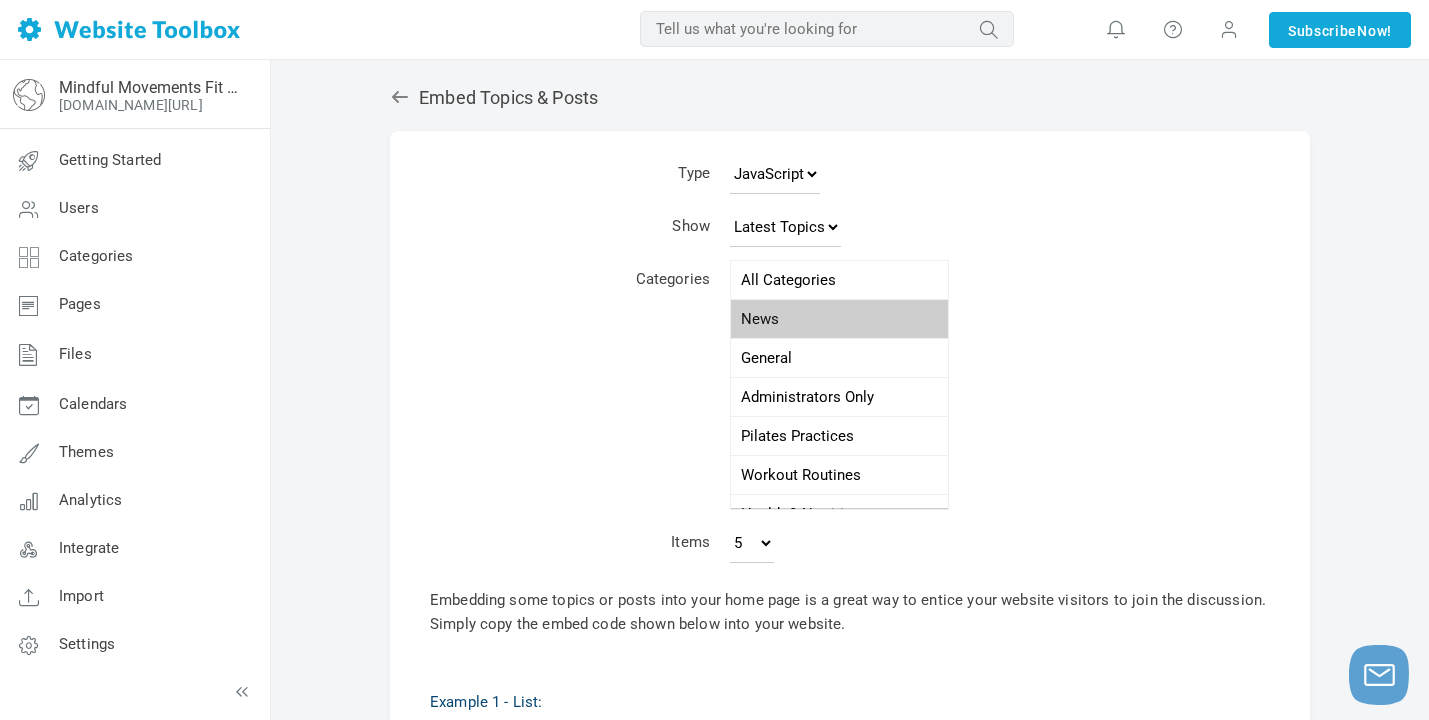 click on "Forum
Topics & Posts
Specific Page
Embed Topics & Posts
Type
JavaScript
JSON
RSS
XML
Show
Latest Topics
Top Topics
New Topics
New Posts
Time Period
All Time
Year
Quarter
Month
Week
Today
Categories
All Categories
News
General
Administrators Only
Pilates Practices
Workout Routines
Health & Nutrition
Events & Retreats
Inspiration & Success Stories
Items
5
10
15
25
50
100
200
What is RSS?
RSS (Really Simple Syndication) is a format for distributing content.
For example, news sites publish via RSS then individuals and websites automatically get the updated content." at bounding box center [850, 651] 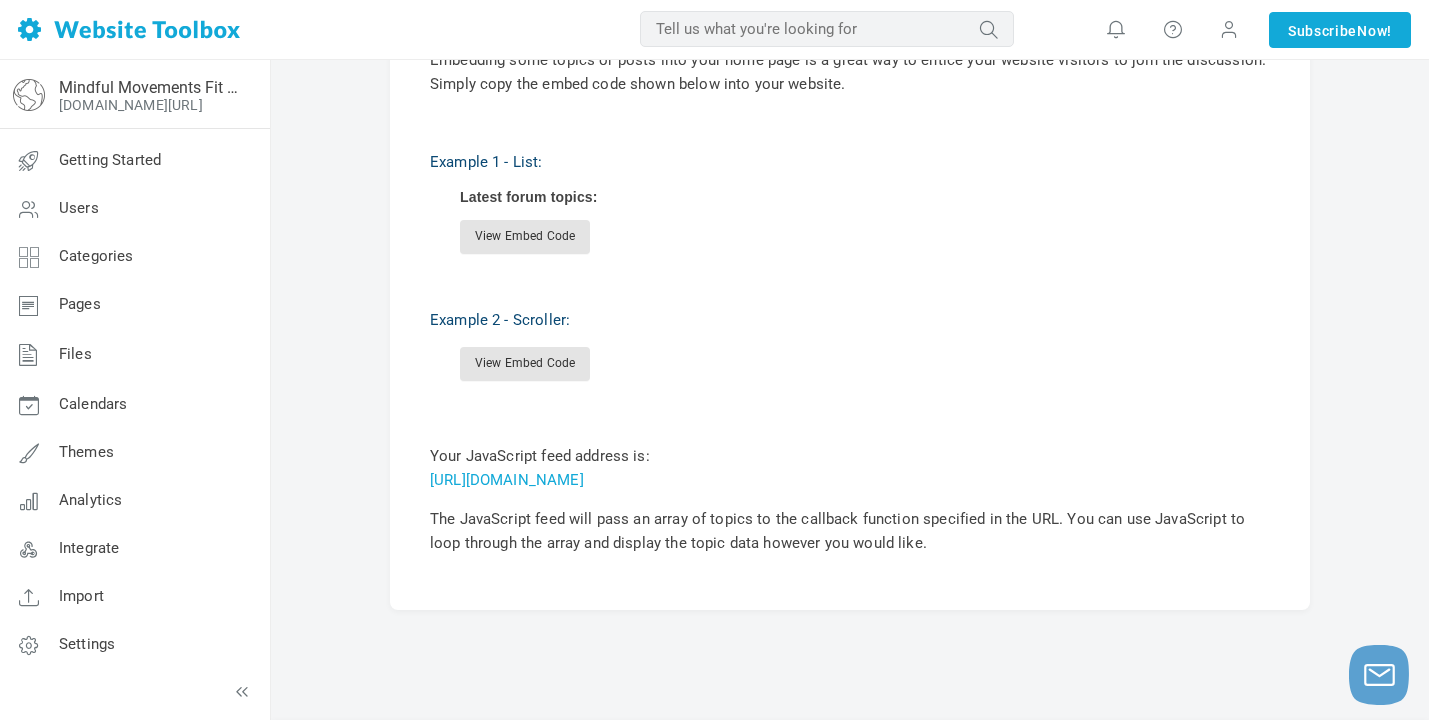 scroll, scrollTop: 638, scrollLeft: 0, axis: vertical 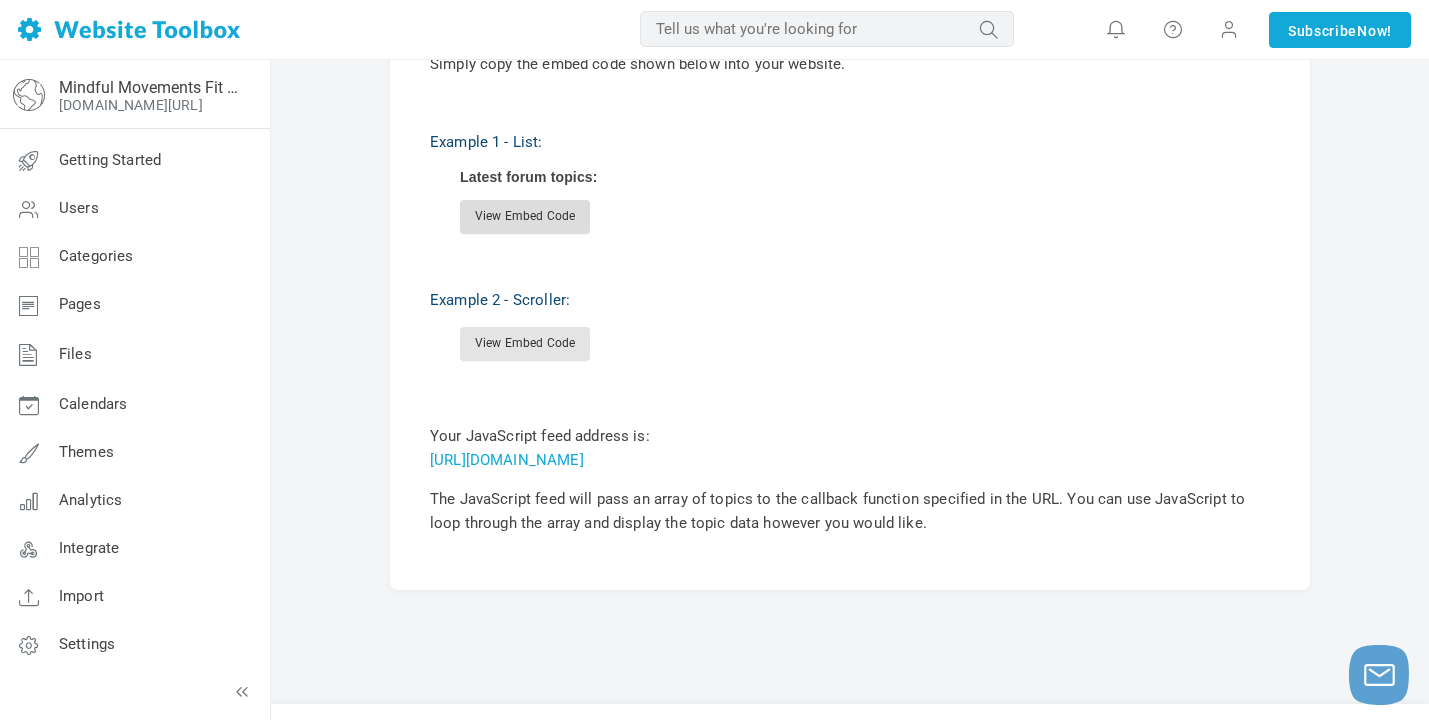 click on "View Embed Code" at bounding box center [525, 217] 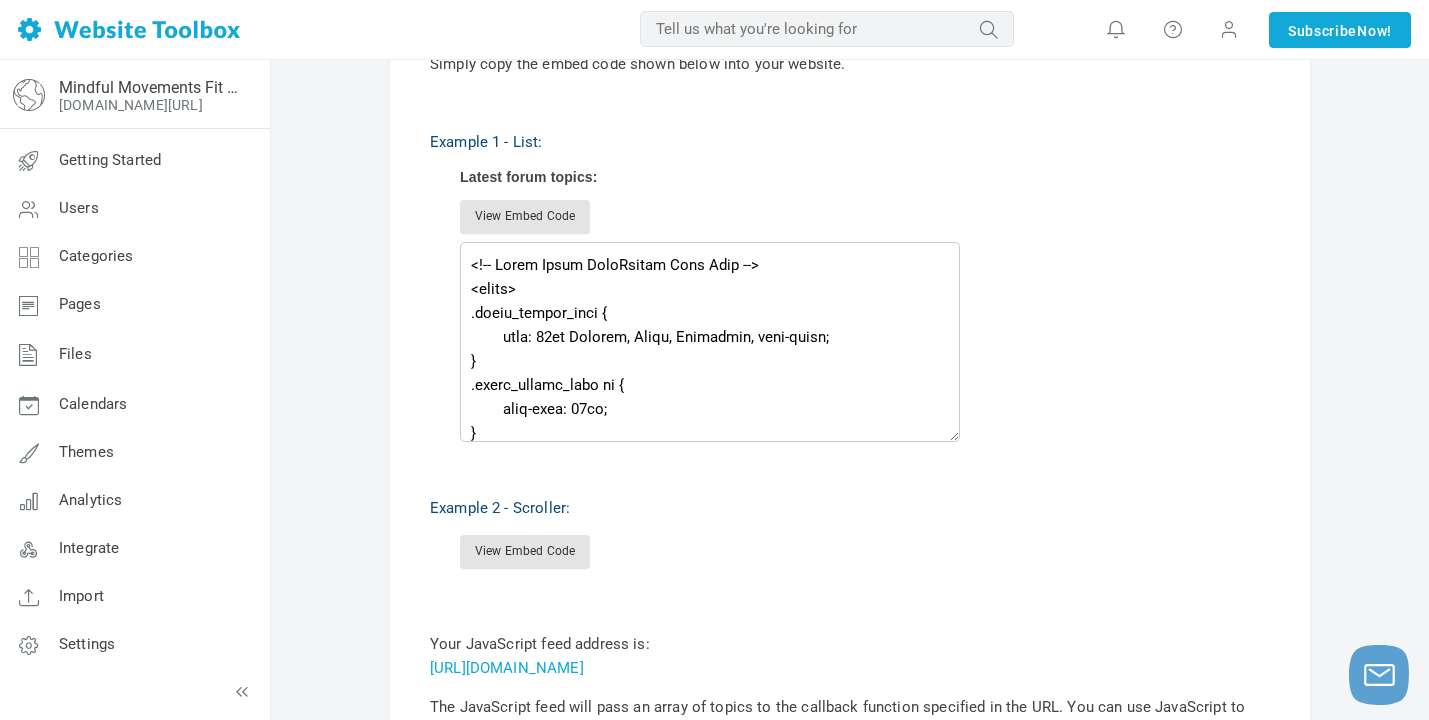 click on "Forum
Topics & Posts
Specific Page
Embed Topics & Posts
Type
JavaScript
JSON
RSS
XML
Show
Latest Topics
Top Topics
New Topics
New Posts
Time Period
All Time
Year
Quarter
Month
Week
Today
Categories
All Categories
News
General
Administrators Only
Pilates Practices
Workout Routines
Health & Nutrition
Events & Retreats
Inspiration & Success Stories
Items
5
10
15
25
50
100
200
What is RSS?
RSS (Really Simple Syndication) is a format for distributing content.
For example, news sites publish via RSS then individuals and websites automatically get the updated content." at bounding box center (850, 195) 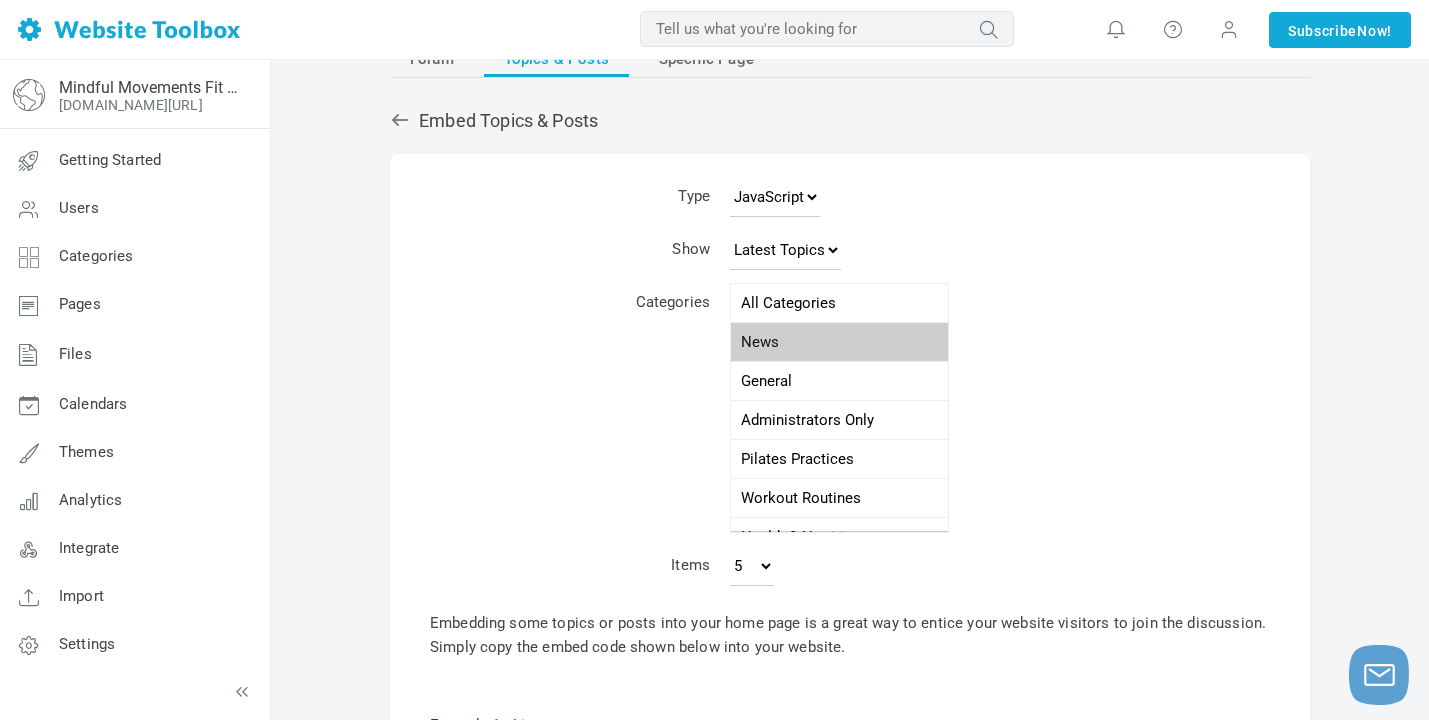 scroll, scrollTop: 0, scrollLeft: 0, axis: both 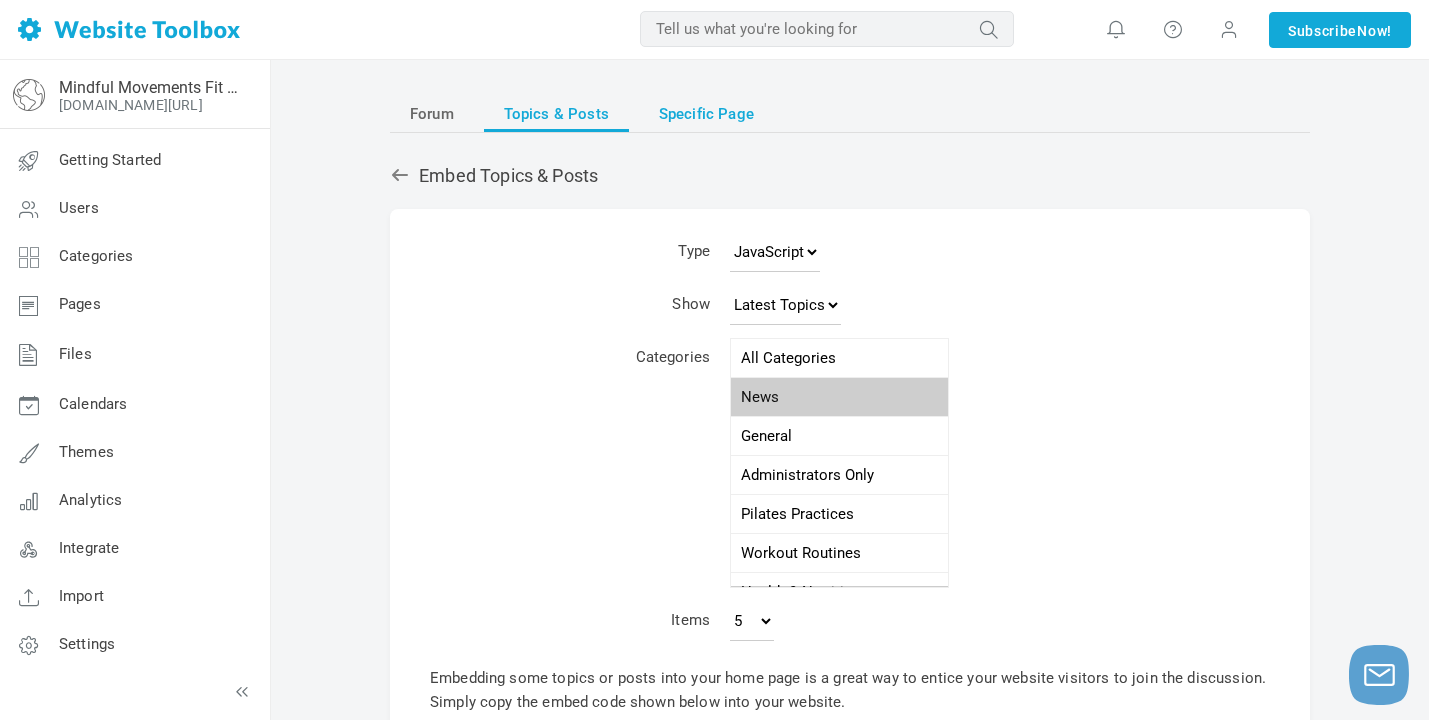 click on "Specific Page" at bounding box center [706, 114] 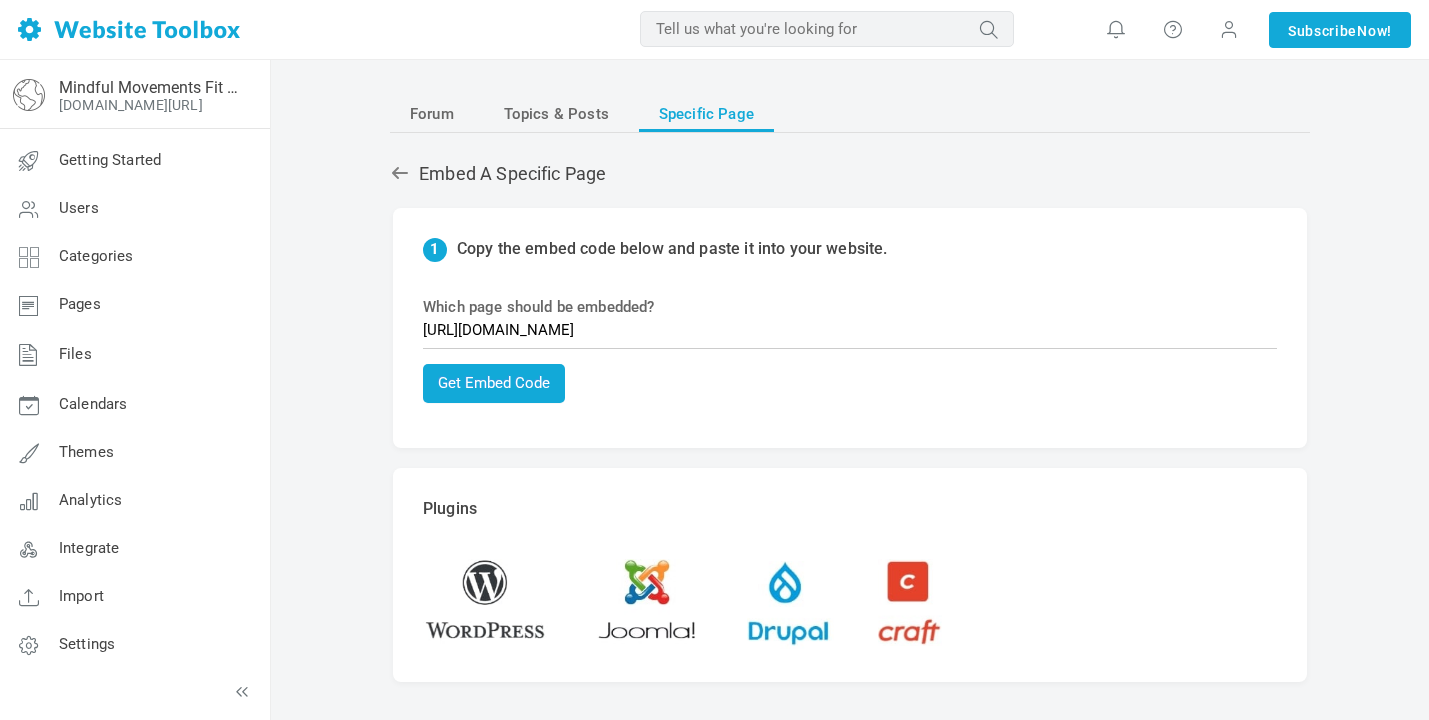 scroll, scrollTop: 0, scrollLeft: 0, axis: both 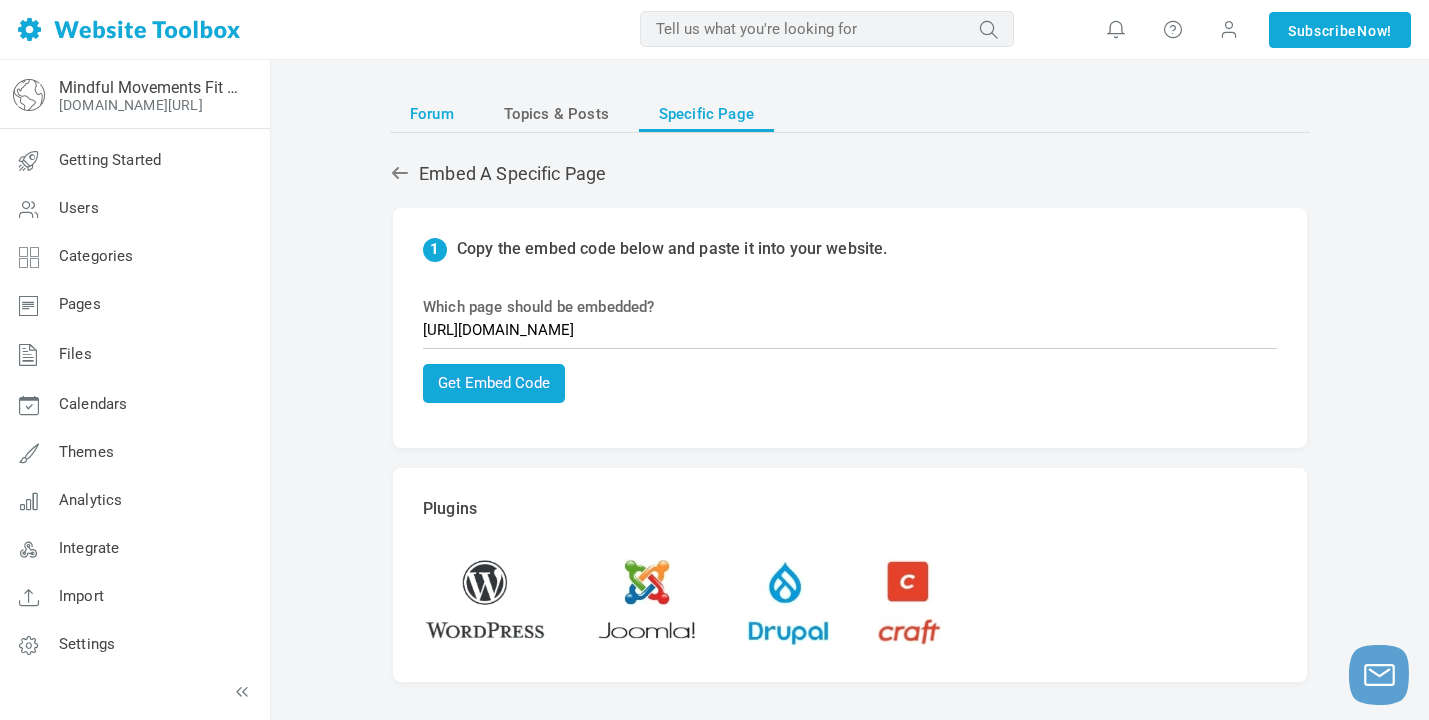 click on "Forum" at bounding box center [432, 114] 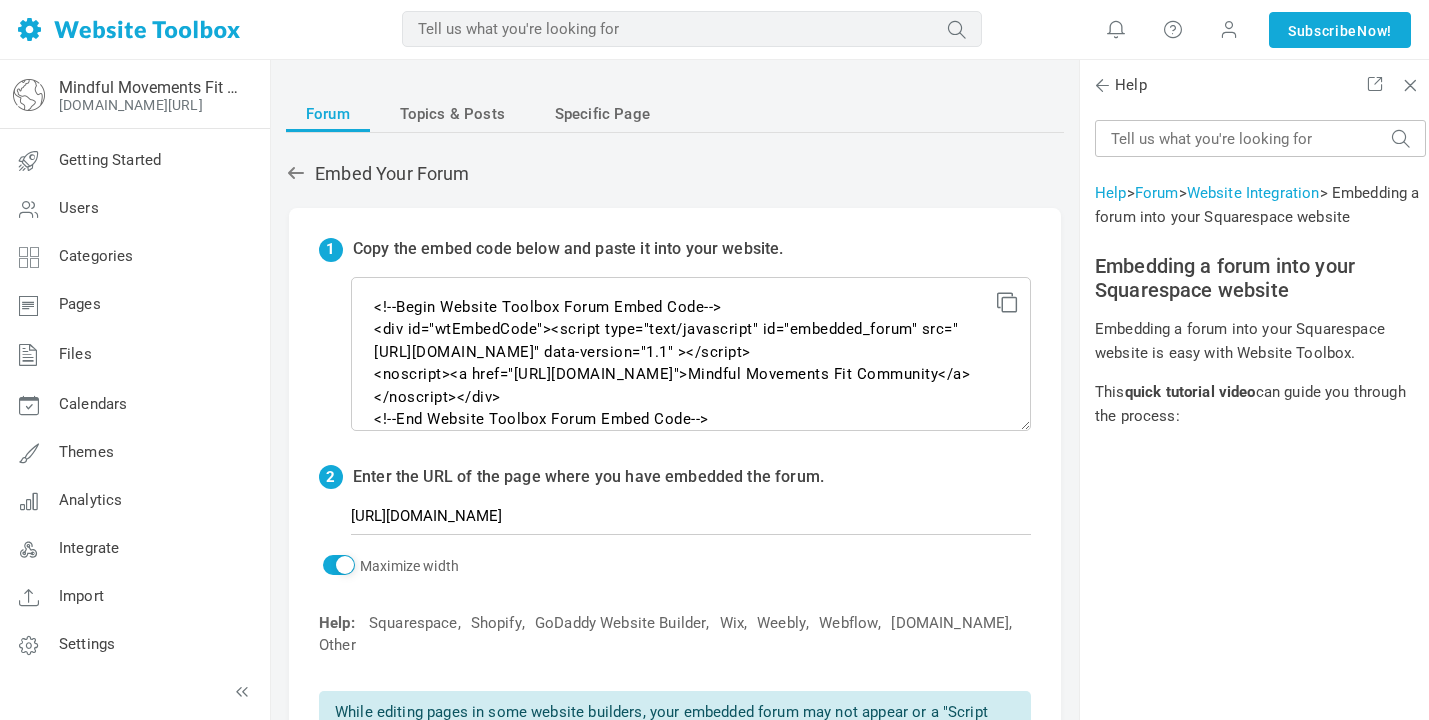 scroll, scrollTop: 0, scrollLeft: 0, axis: both 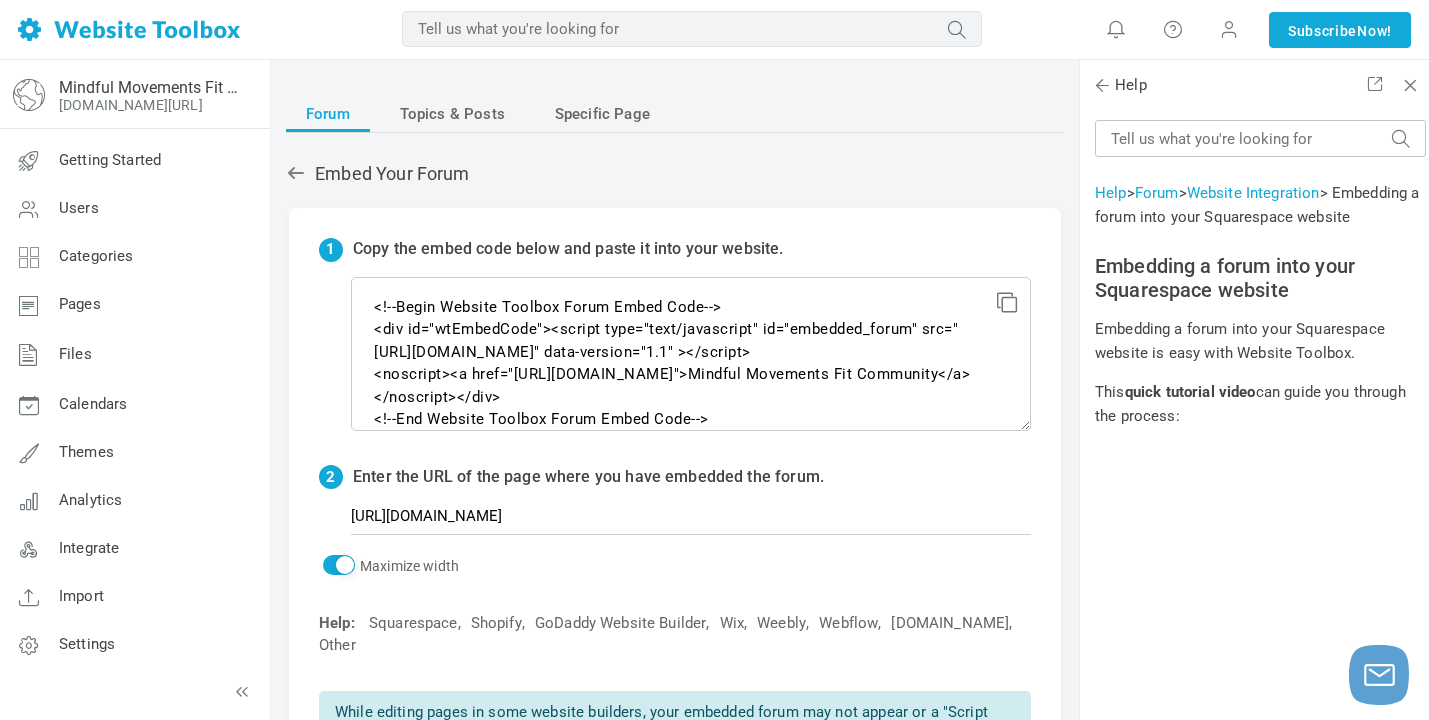 click on "Forum
Topics & Posts
Specific Page
Embed Your Forum
1 Copy the embed code below and paste it into your website.
<!--Begin Website Toolbox Forum Embed Code-->
<div id="wtEmbedCode"><script type="text/javascript" id="embedded_forum" src="[URL][DOMAIN_NAME]" data-version="1.1" ></script>
<noscript><a href="[URL][DOMAIN_NAME]">Mindful Movements Fit Community</a></noscript></div>
<!--End Website Toolbox Forum Embed Code-->
2 Enter the URL of the page where you have embedded the forum.
[URL][DOMAIN_NAME]
Maximize width
The embed code has been updated. Please copy the new embed code into your website." at bounding box center [675, 594] 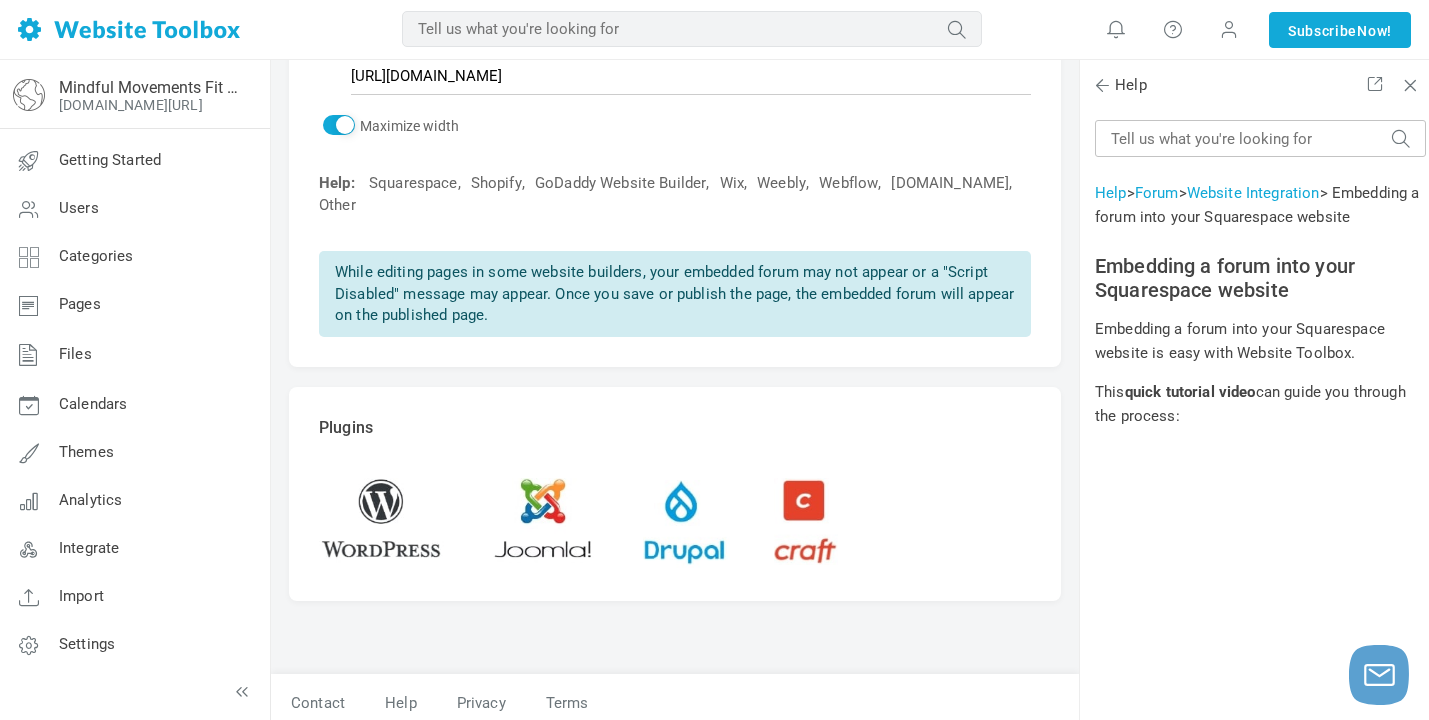 scroll, scrollTop: 446, scrollLeft: 0, axis: vertical 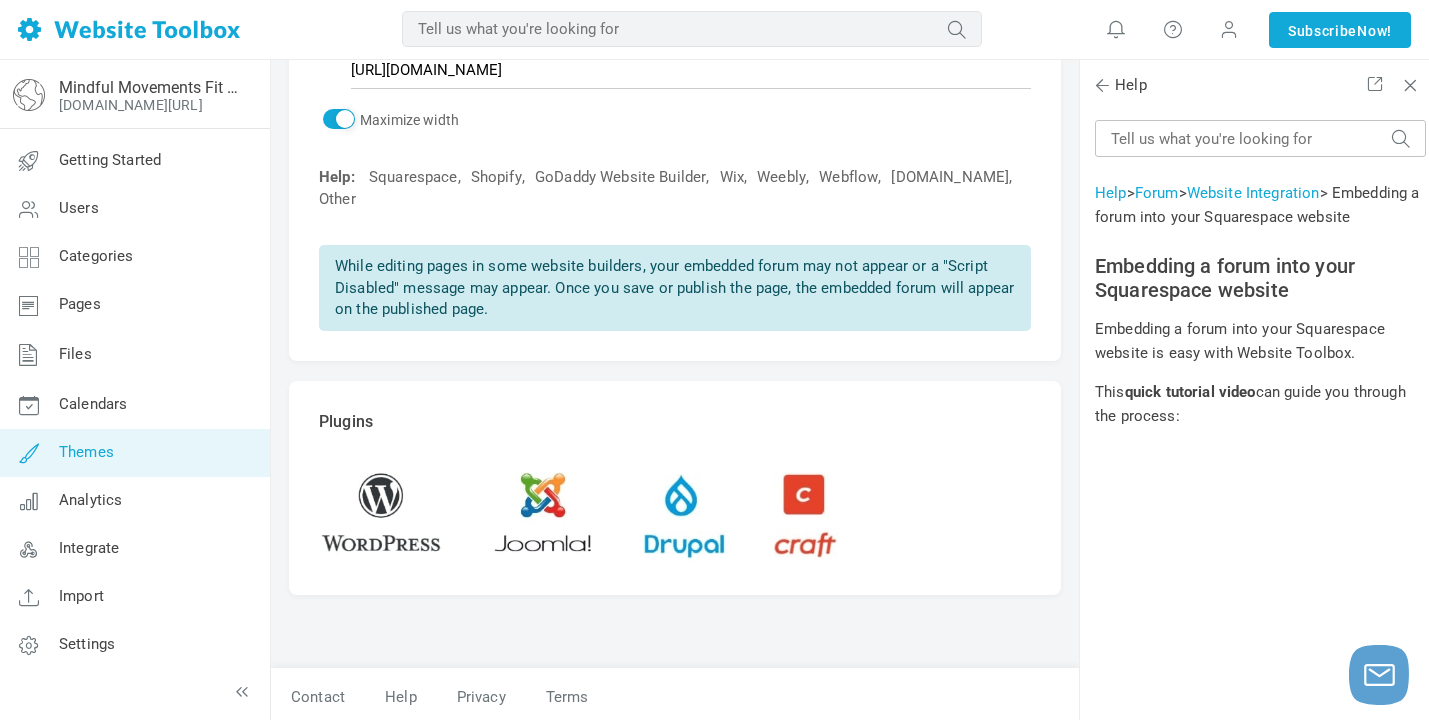 click on "Themes" at bounding box center (86, 452) 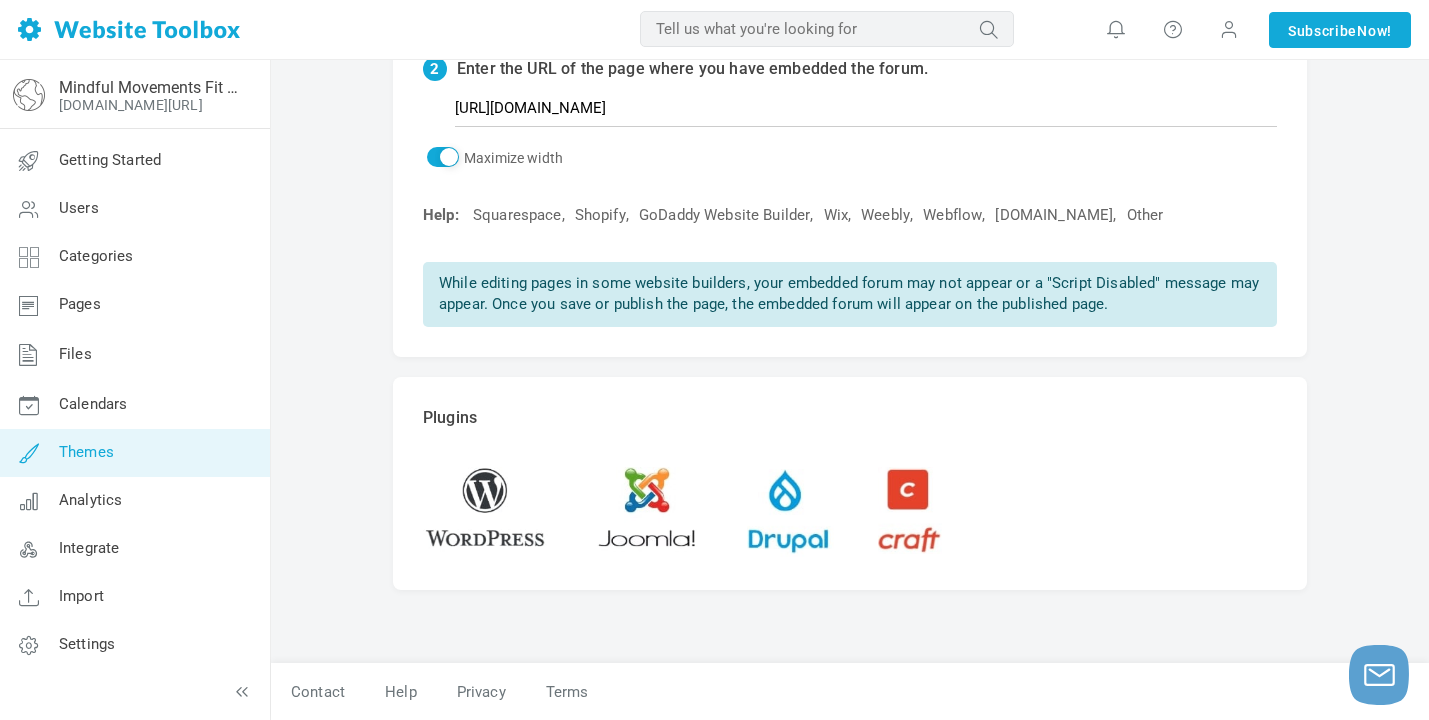 scroll, scrollTop: 404, scrollLeft: 0, axis: vertical 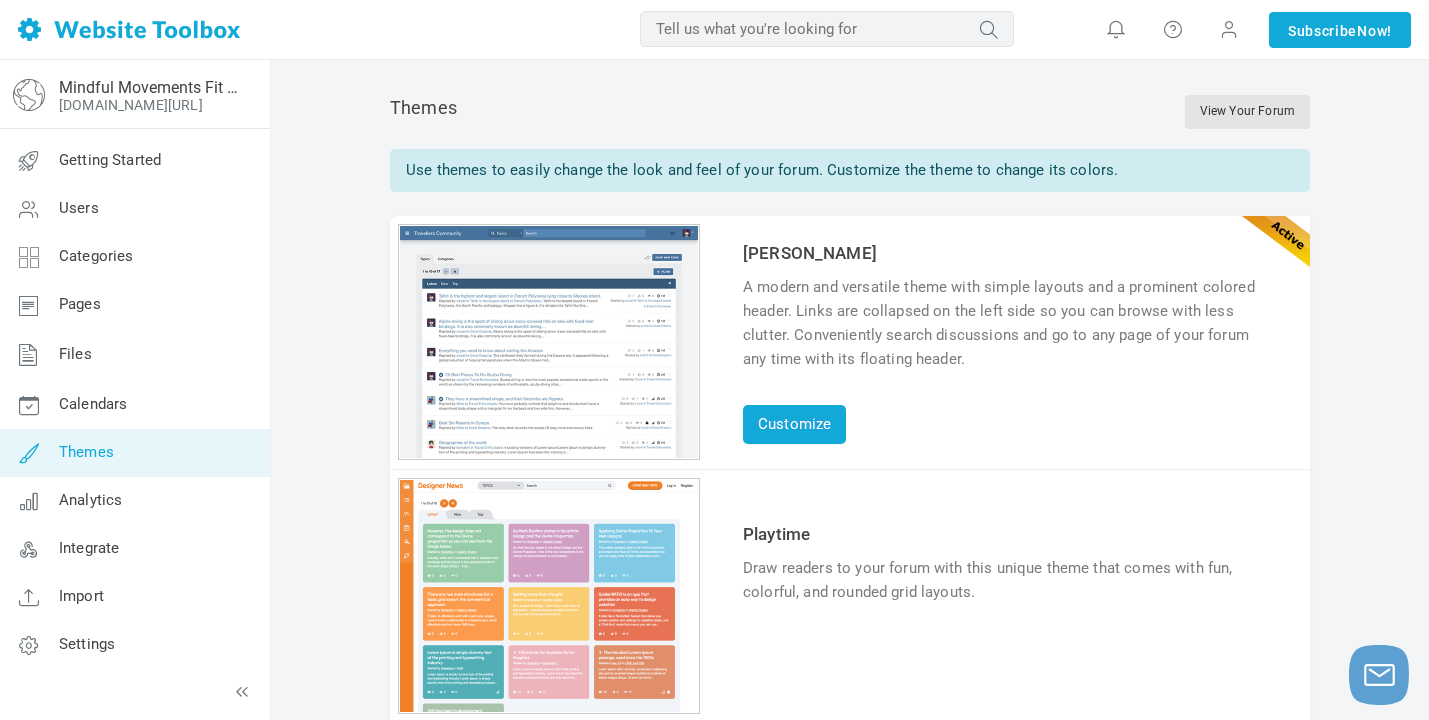 click on "Themes  View Your Forum
Use themes to easily change the look and feel of your forum. Customize the theme to change its colors.
1 2 3 4 5 6
Angela
A modern and versatile theme with simple layouts and a prominent colored header. Links are collapsed on the left side so you can browse with less clutter. Conveniently search discussions and go to any page of your forum any time with its floating header.
Customize
1 2 3 4 5 6
Playtime
Try & Customize" at bounding box center (850, 1330) 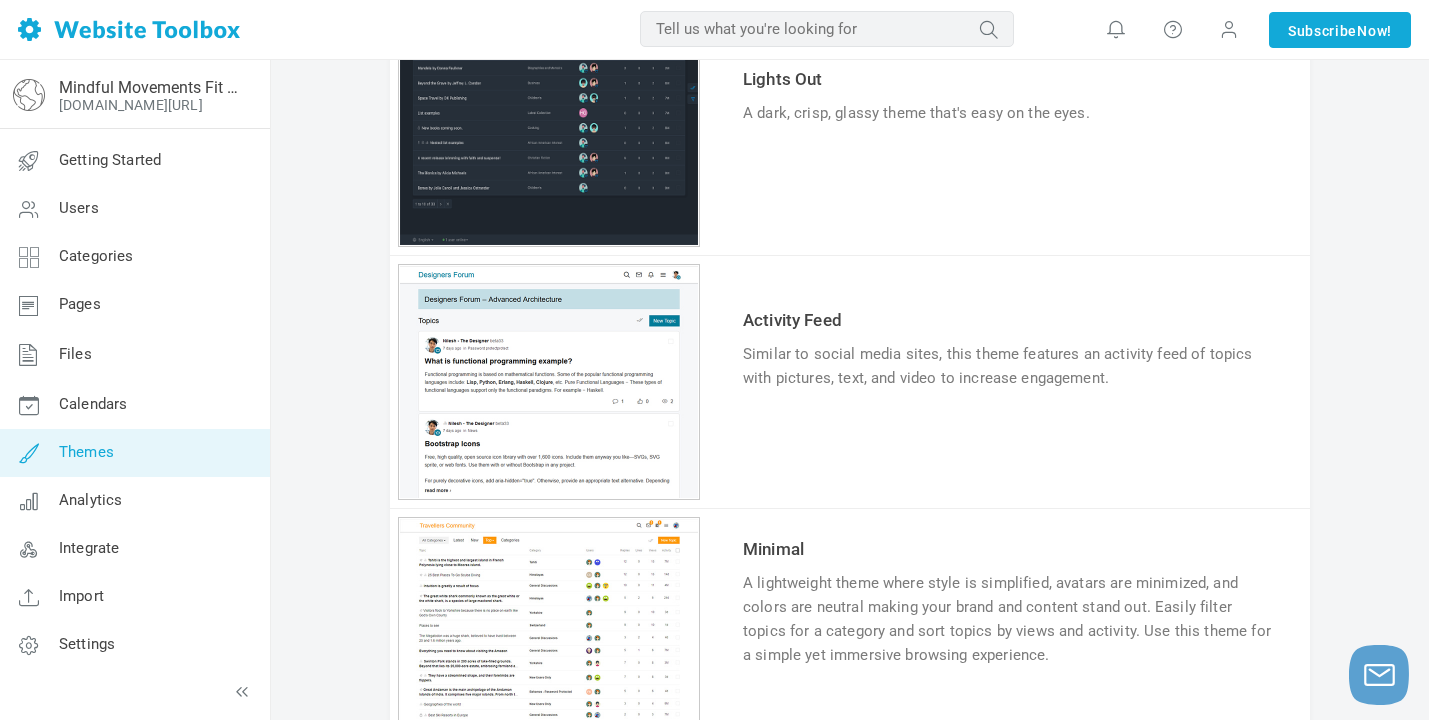 scroll, scrollTop: 760, scrollLeft: 0, axis: vertical 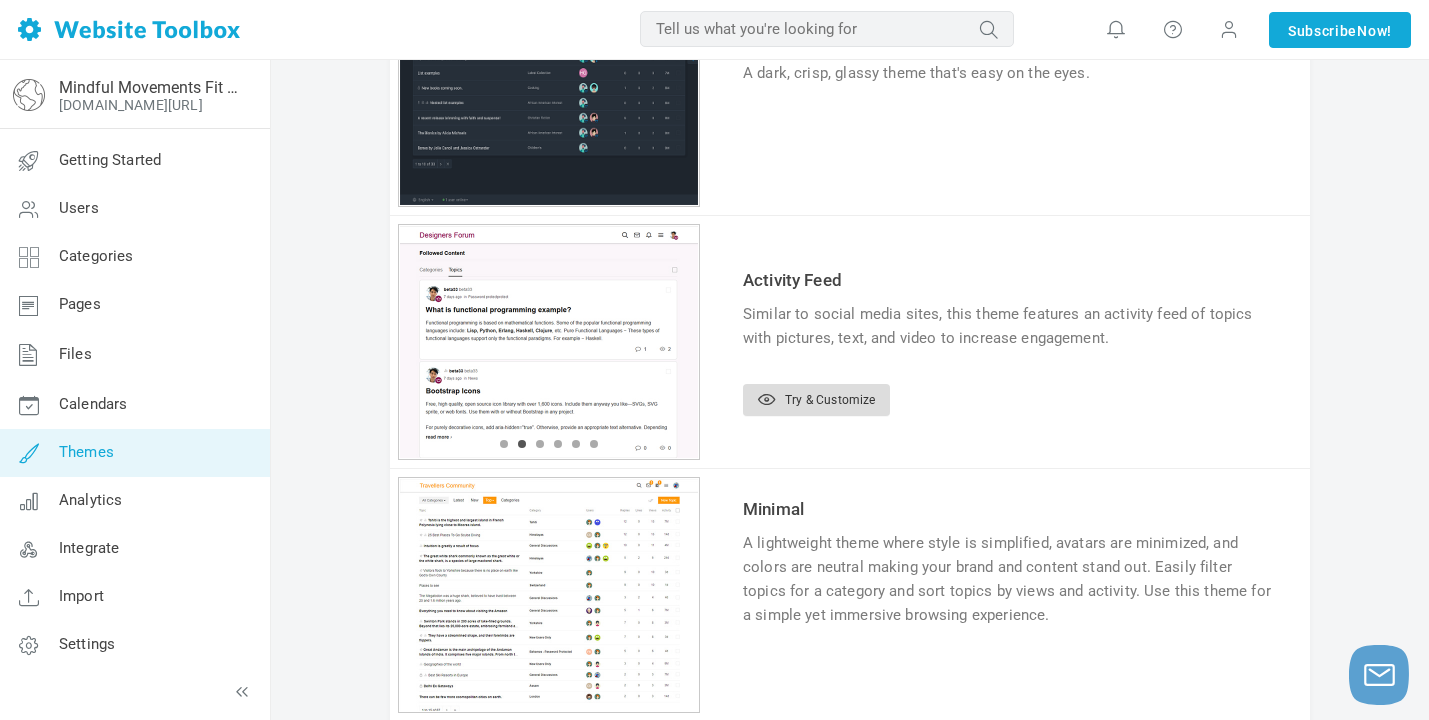 click on "Try & Customize" at bounding box center (816, 400) 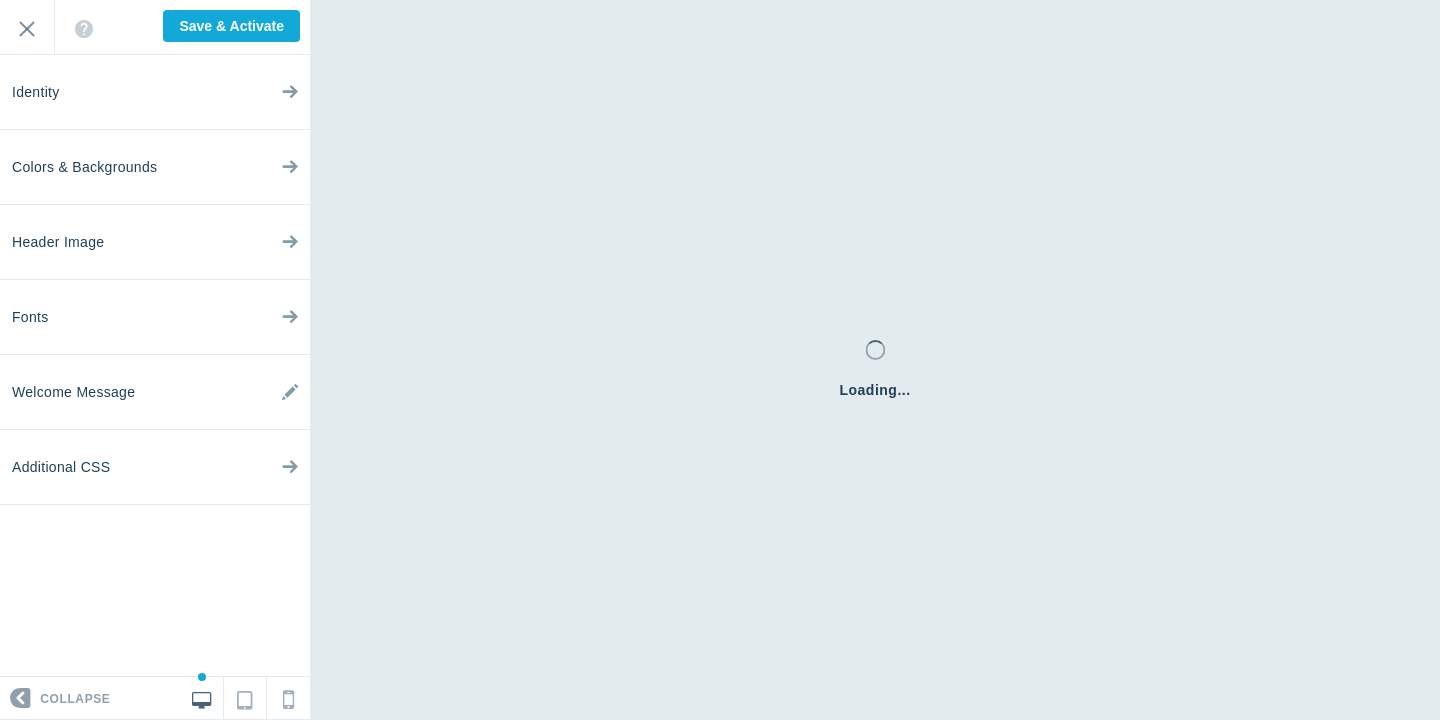 scroll, scrollTop: 0, scrollLeft: 0, axis: both 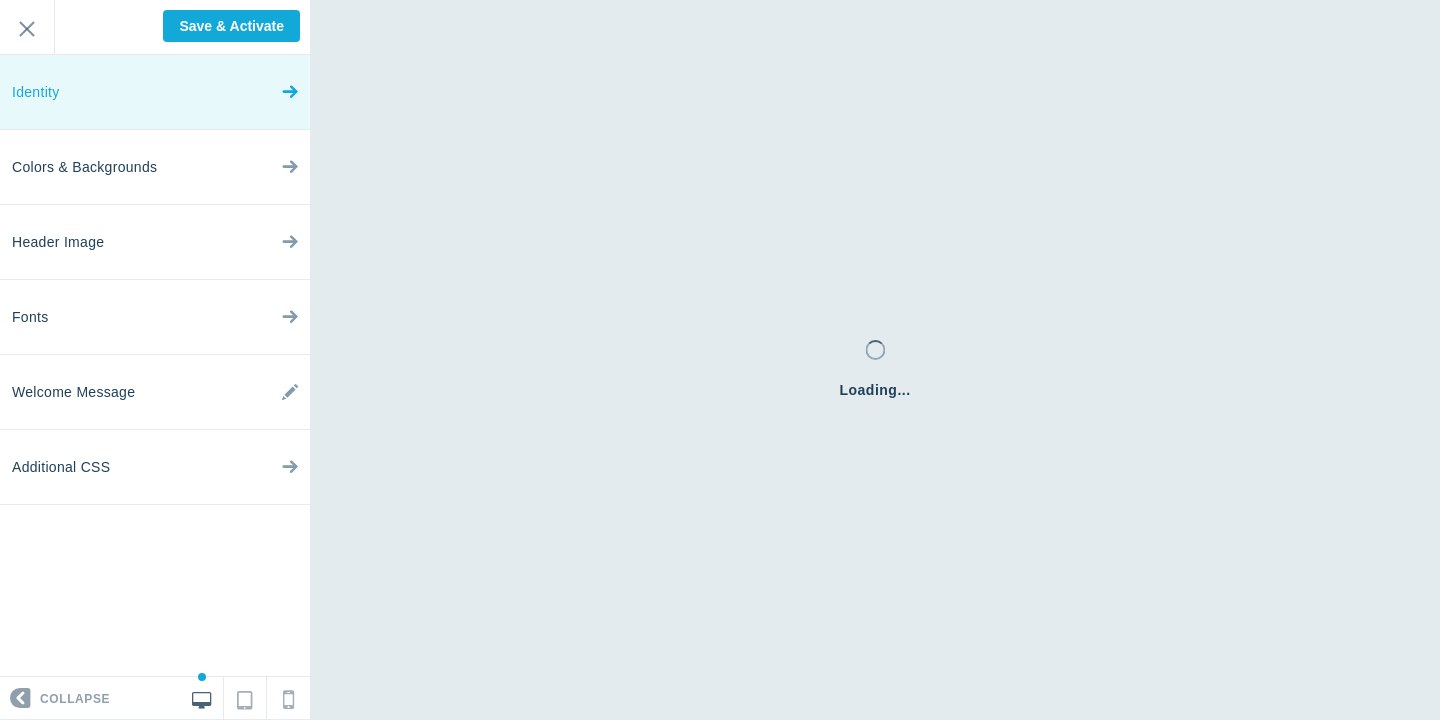 click at bounding box center [290, 87] 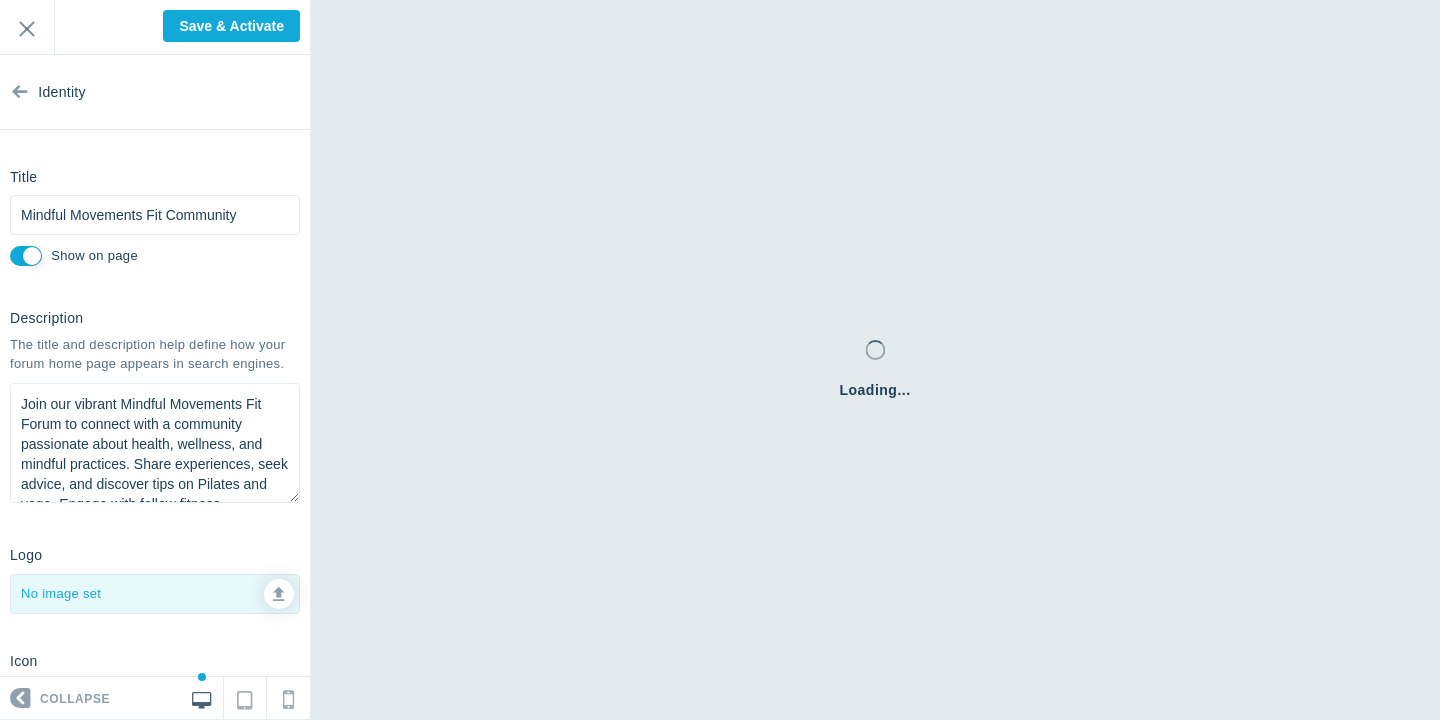 click on "Description
The title and description help define how your forum home page appears in search engines.
Join our vibrant Mindful Movements Fit Forum to connect with a community passionate about health, wellness, and mindful practices. Share experiences, seek advice, and discover tips on Pilates and yoga. Engage with fellow fitness enthusiasts on their journ
0  of 320 characters used" at bounding box center (155, 405) 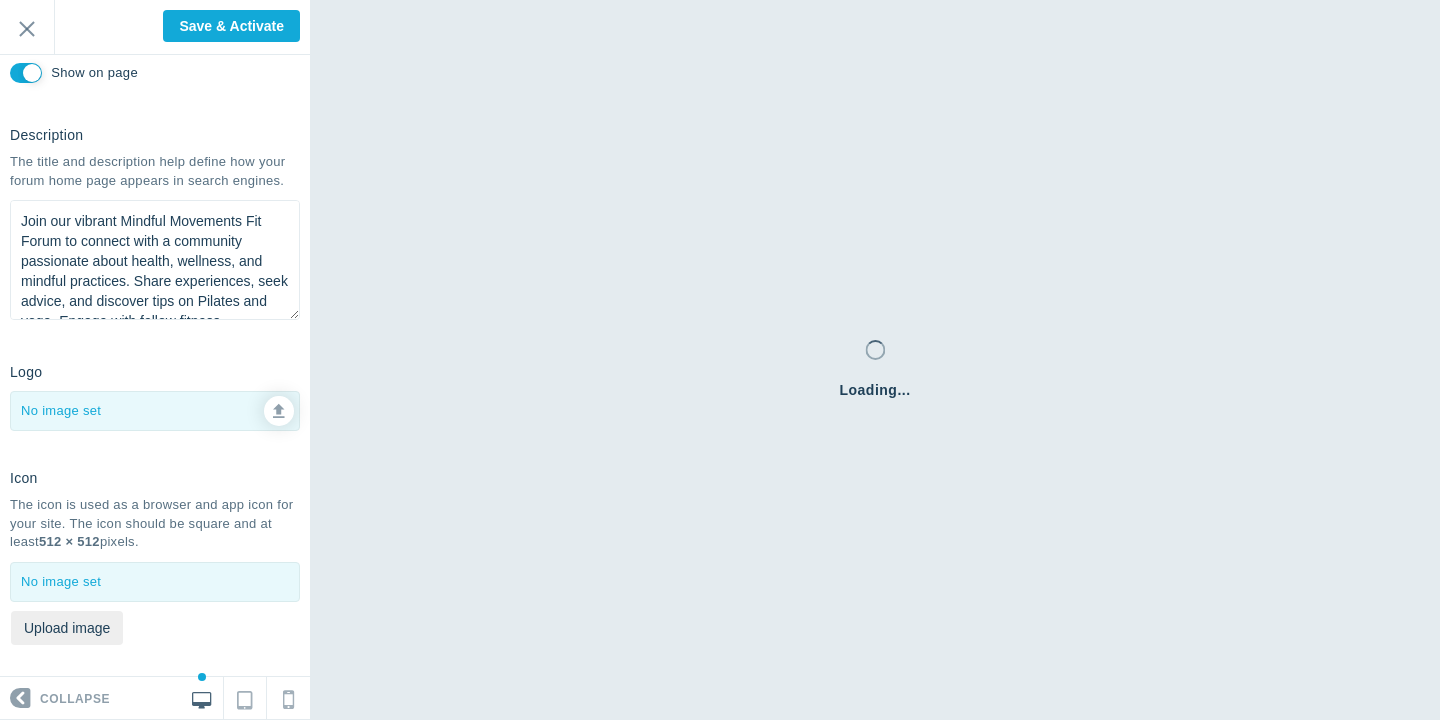 scroll, scrollTop: 187, scrollLeft: 0, axis: vertical 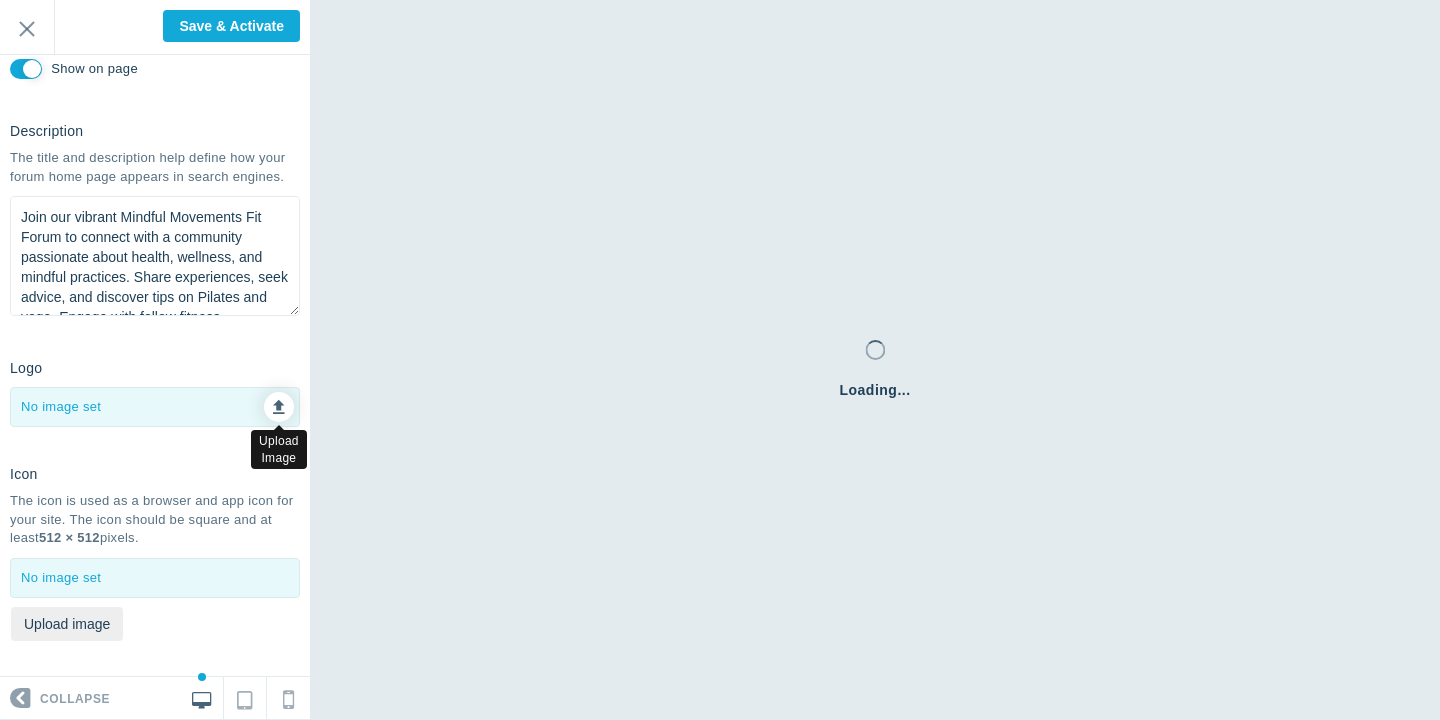 click at bounding box center [279, 404] 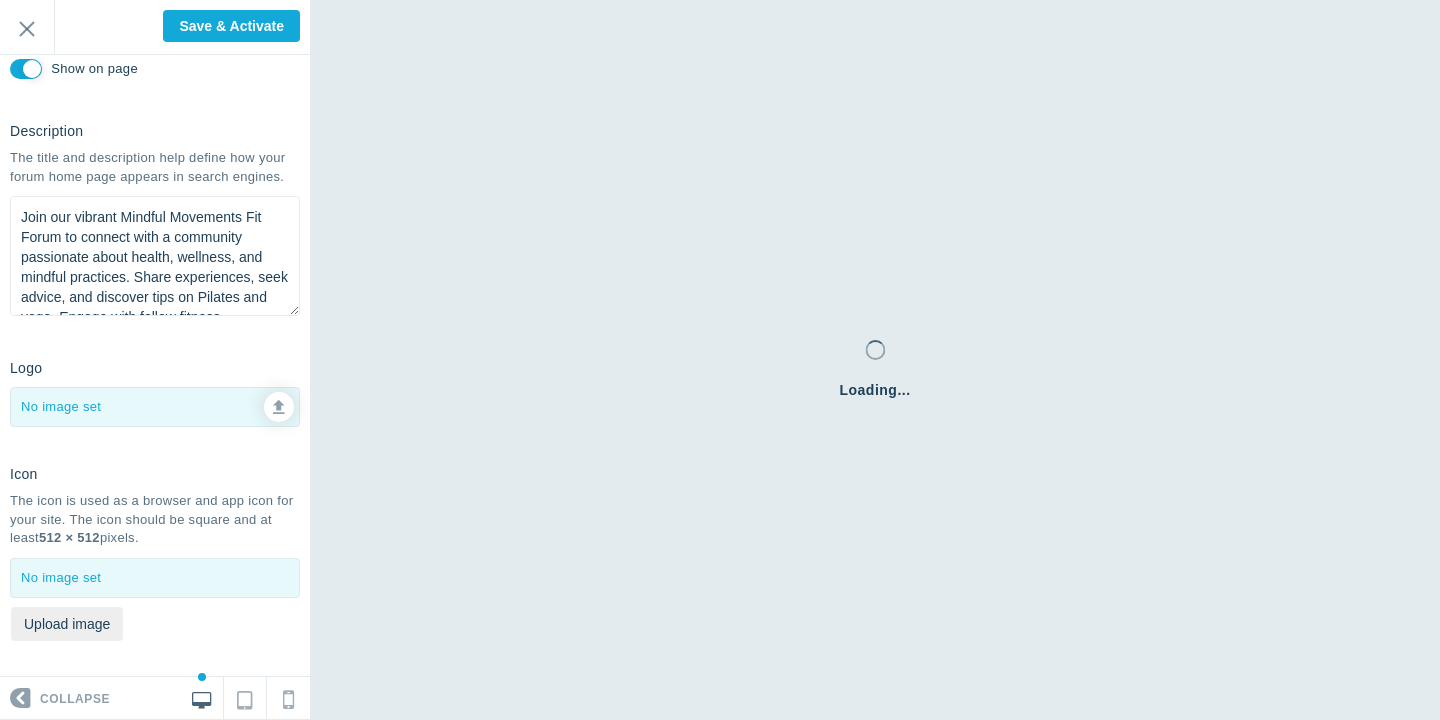 type on "C:\fakepath\MMFLogo.jpg" 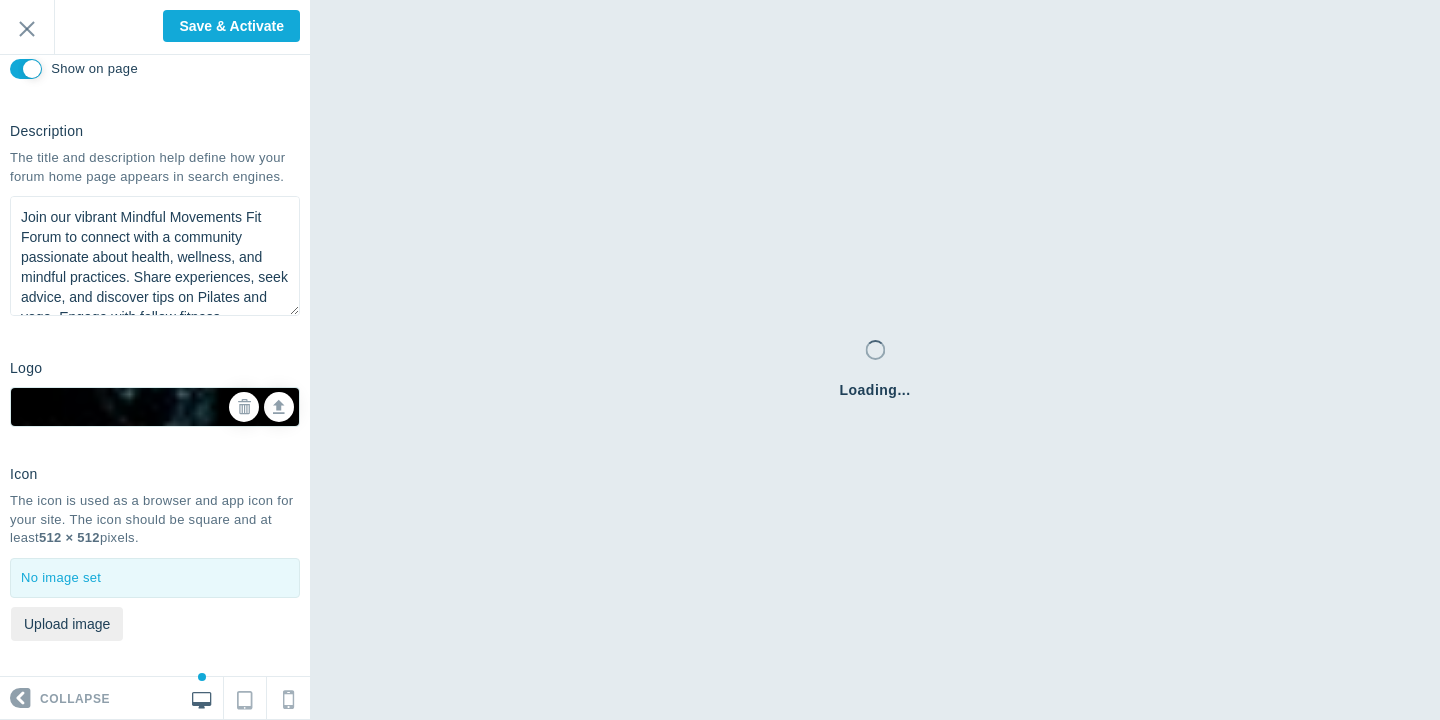 click on "Icon
The icon is used as a browser and app icon for your site. The icon should be square and at least  512 × 512  pixels.
No image set
Mindful Movements Fit Community
Upload image
Remove
Change image" at bounding box center (155, 554) 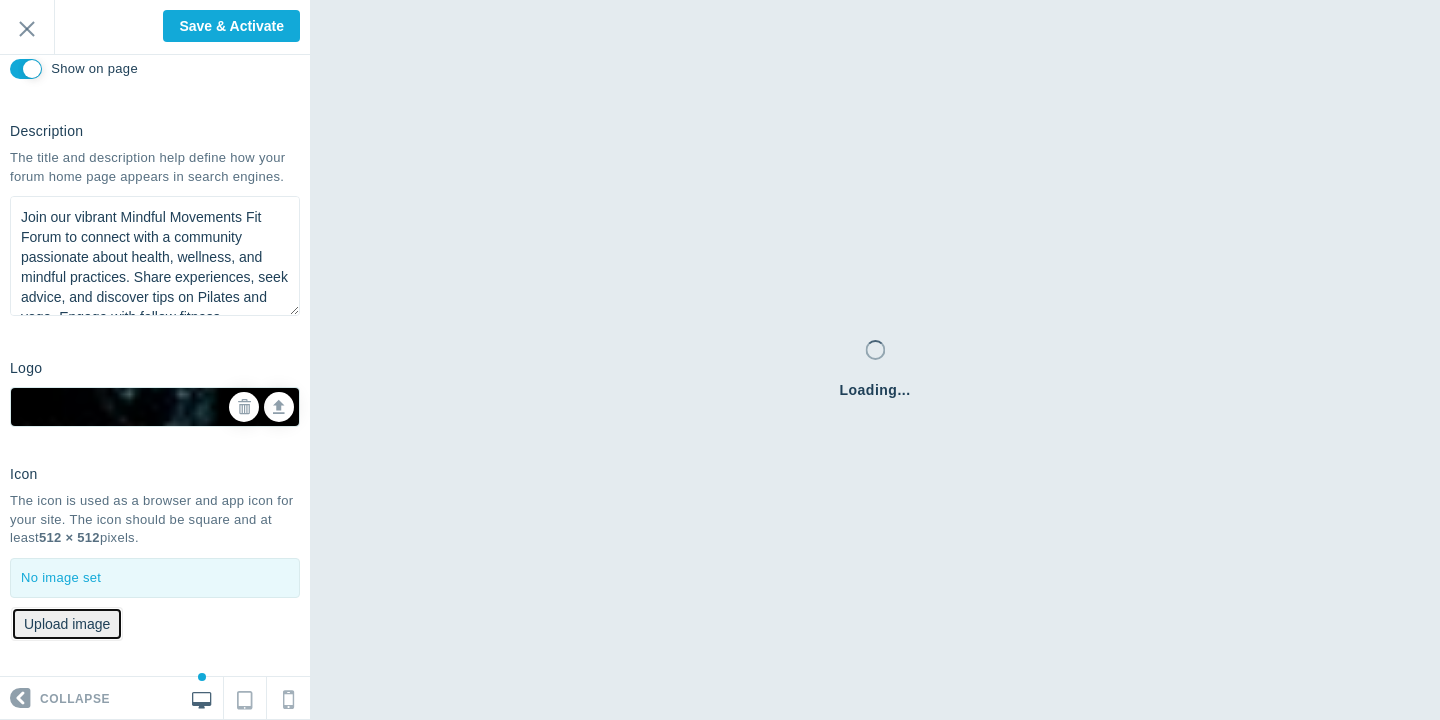 type 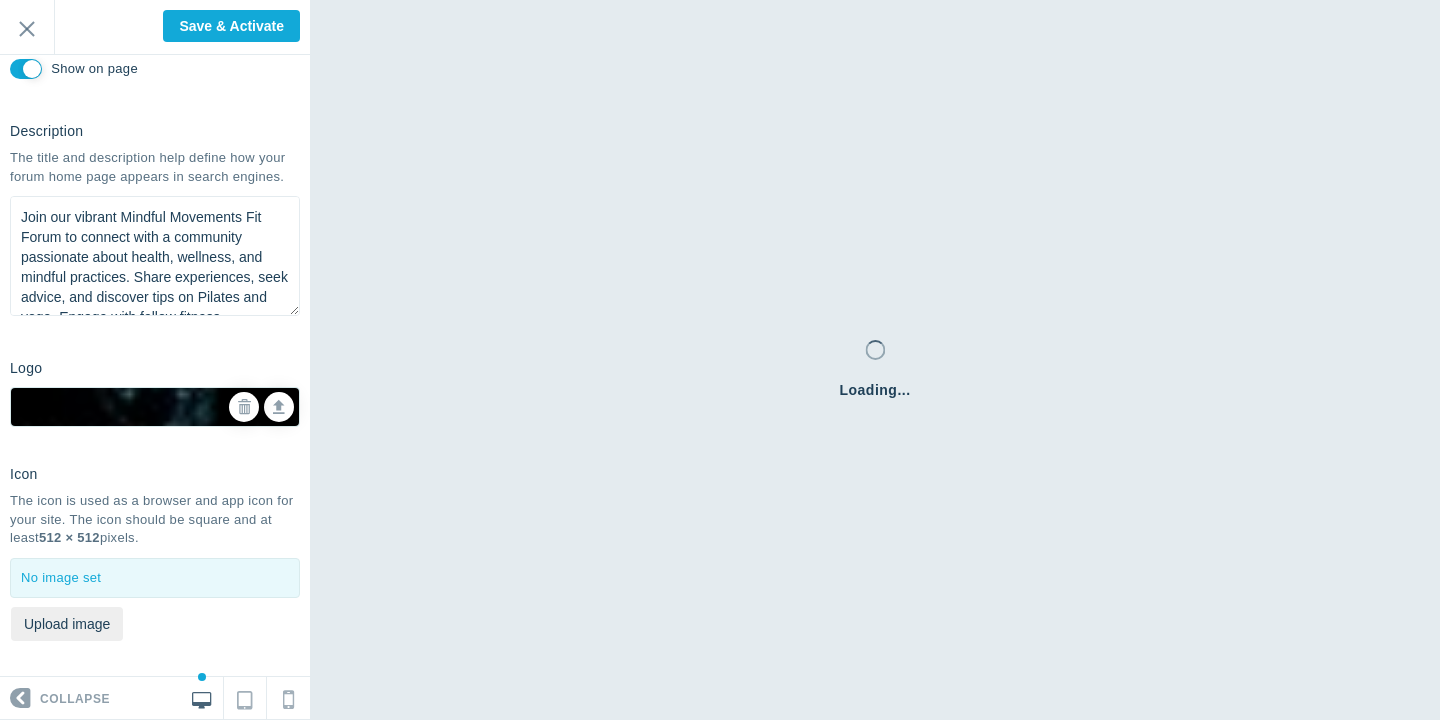 scroll, scrollTop: 0, scrollLeft: 310, axis: horizontal 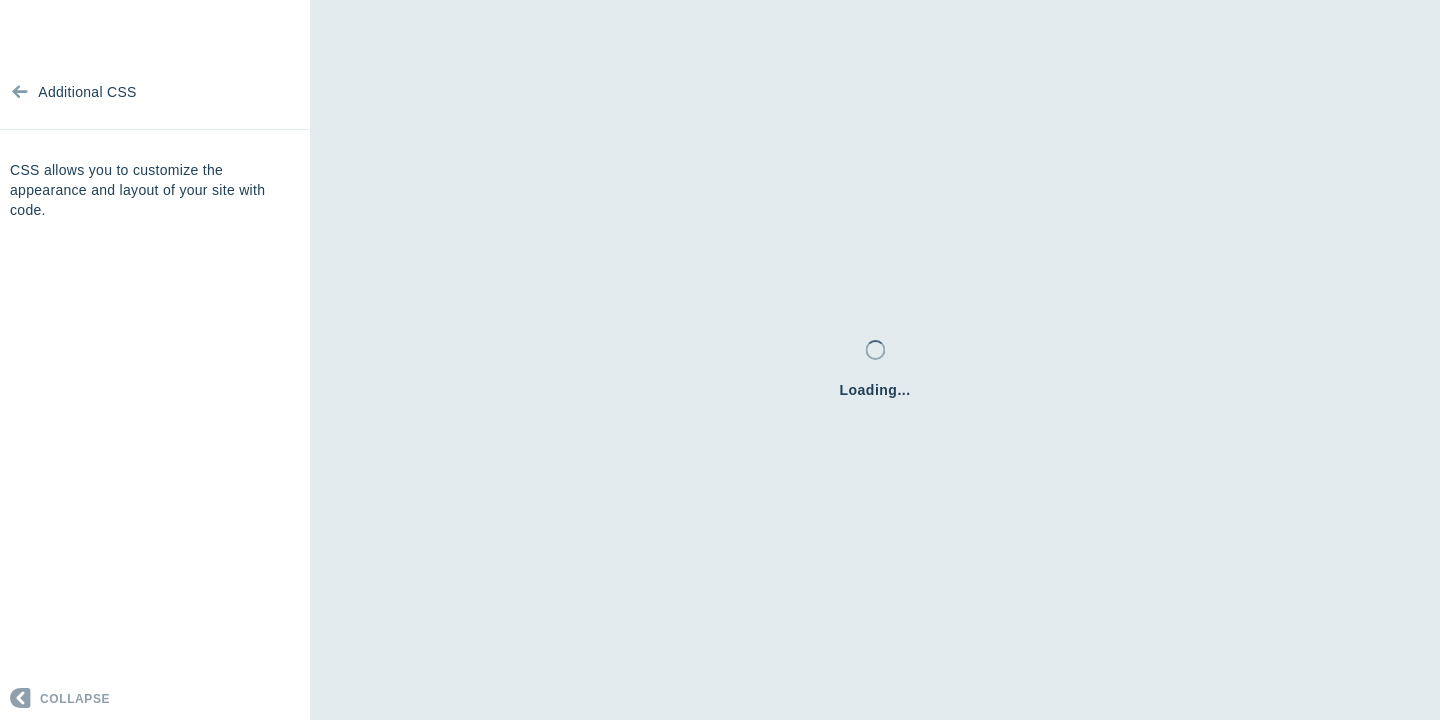 type 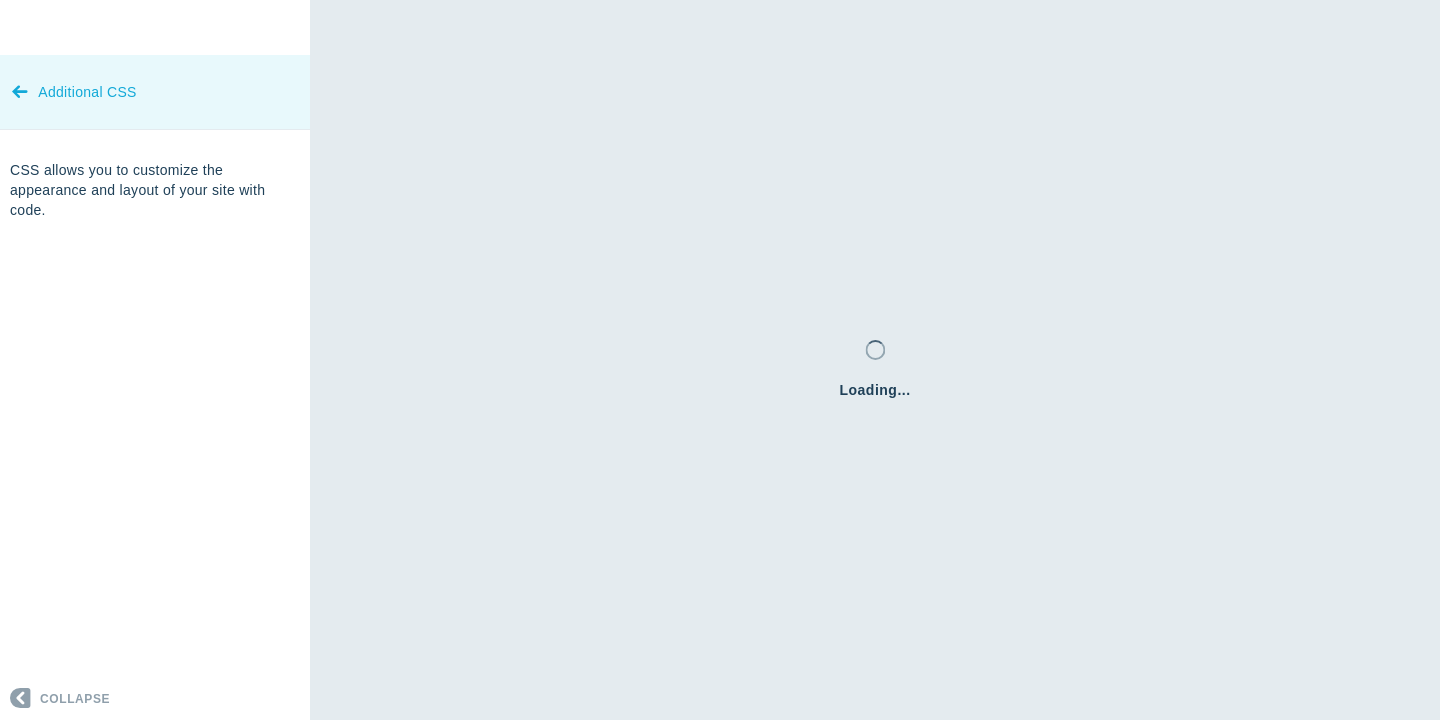 click at bounding box center (20, 87) 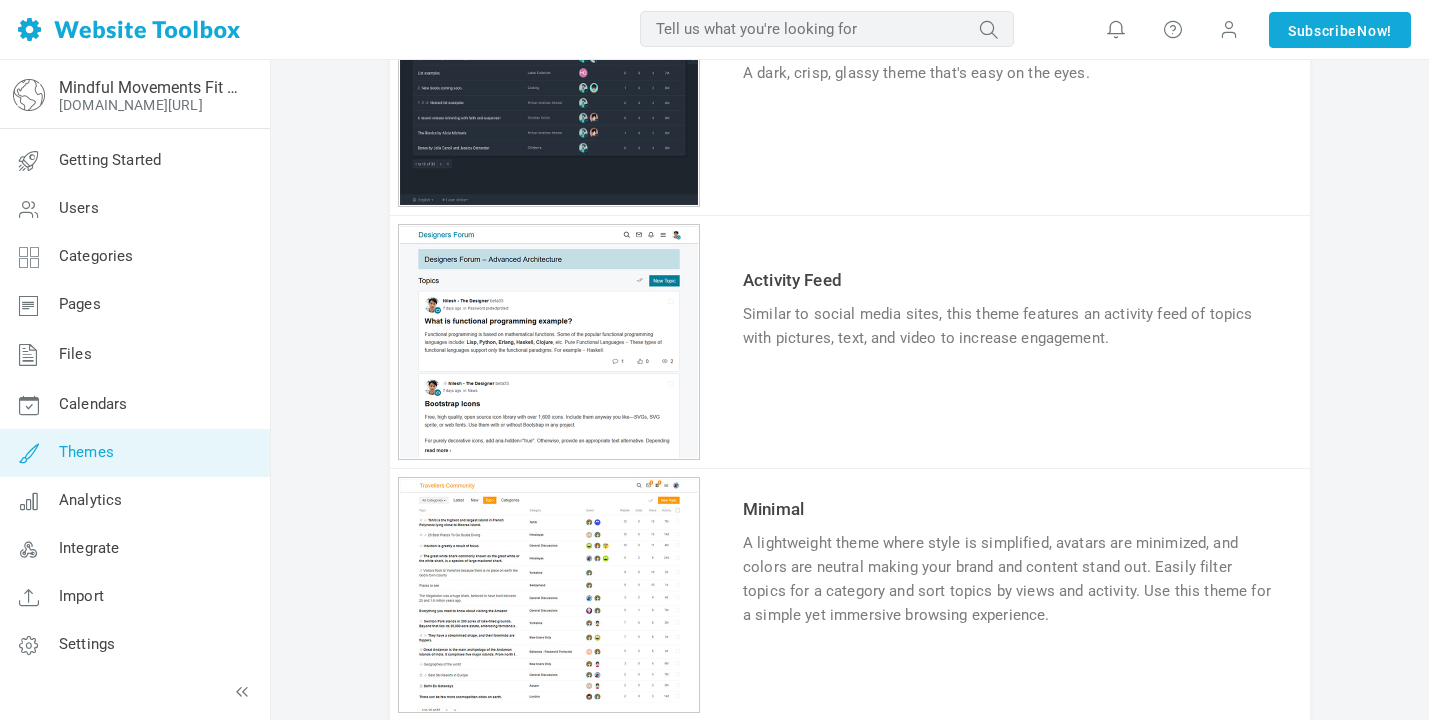 scroll, scrollTop: 760, scrollLeft: 0, axis: vertical 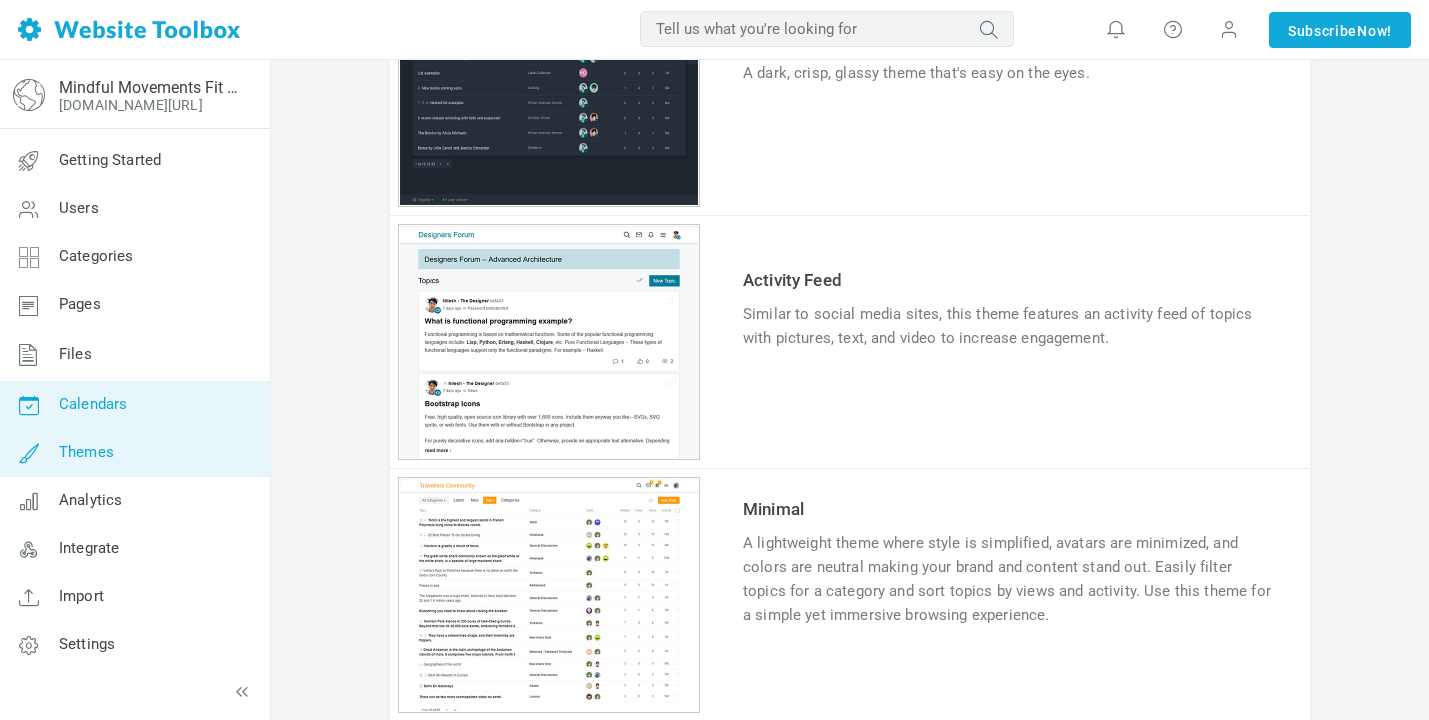 click on "Calendars" at bounding box center [93, 404] 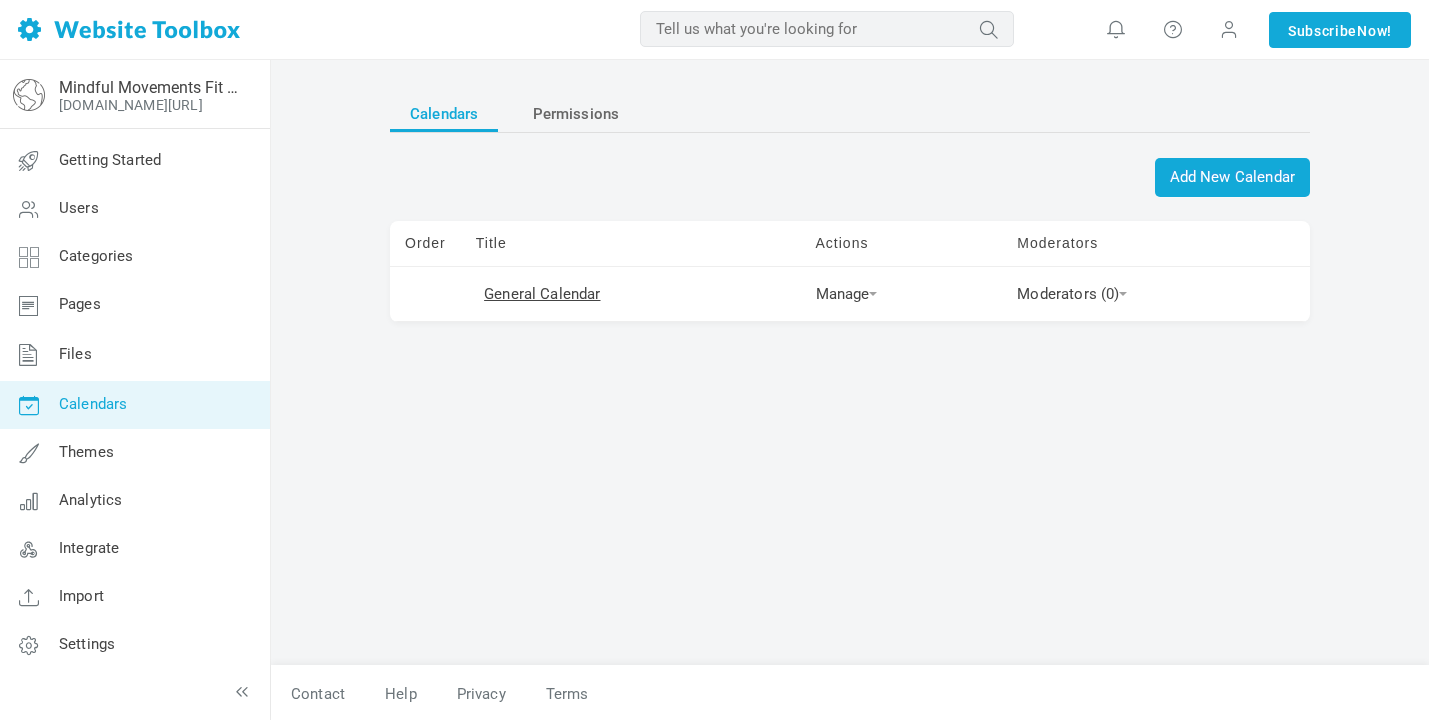 scroll, scrollTop: 0, scrollLeft: 0, axis: both 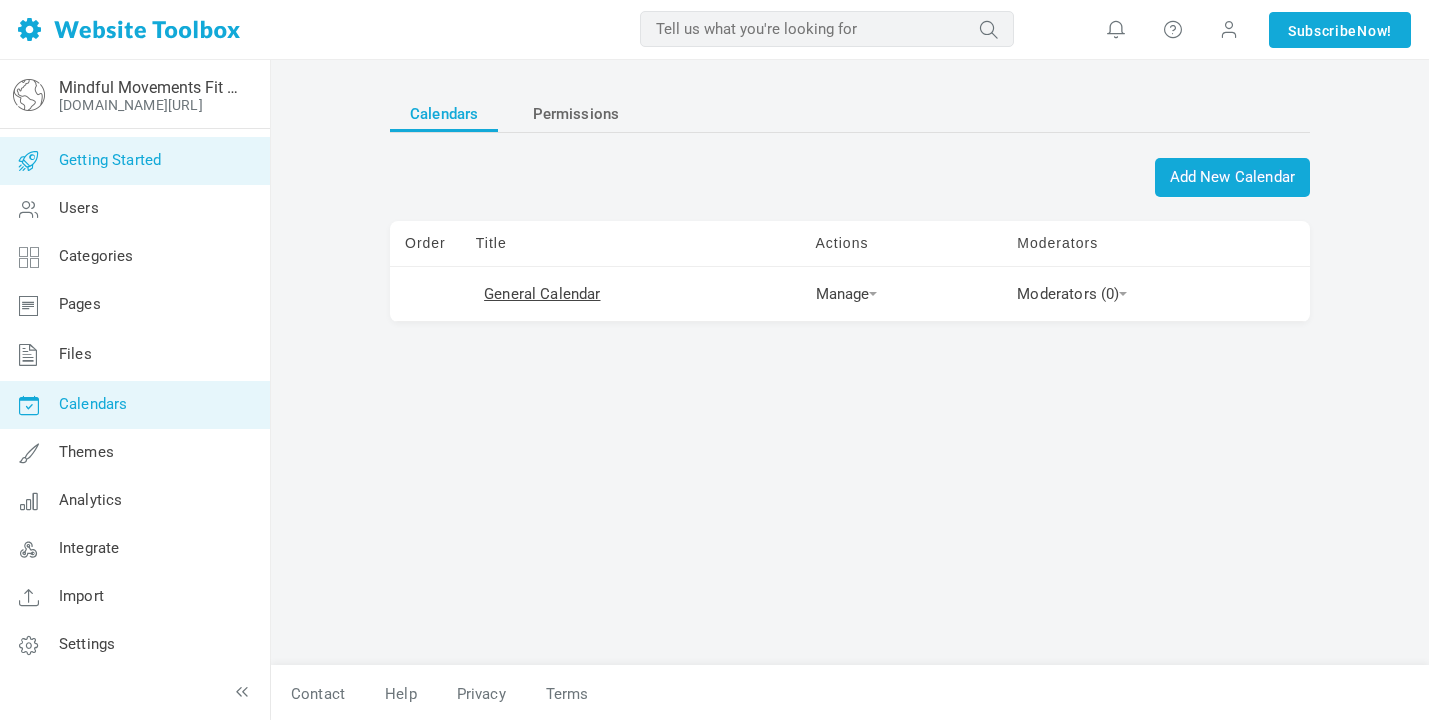 click on "Getting Started" at bounding box center (134, 161) 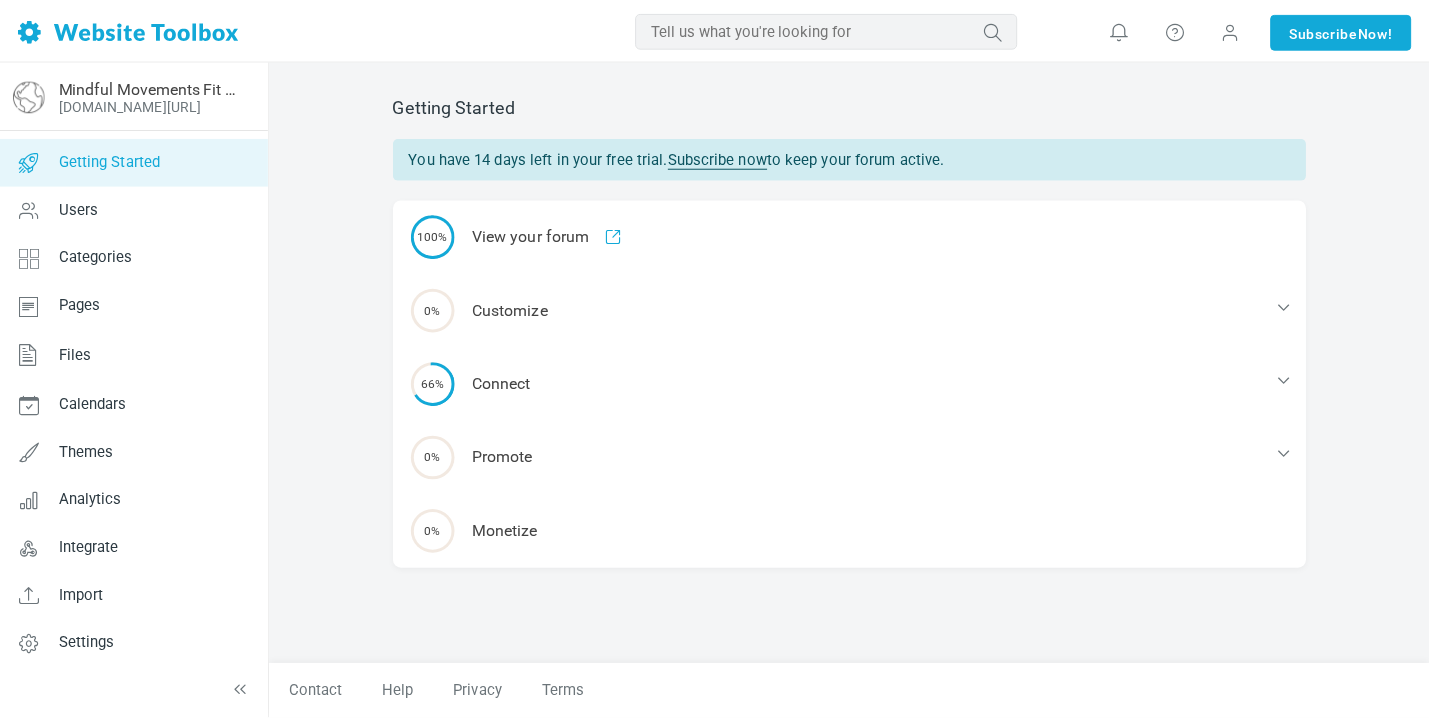 scroll, scrollTop: 0, scrollLeft: 0, axis: both 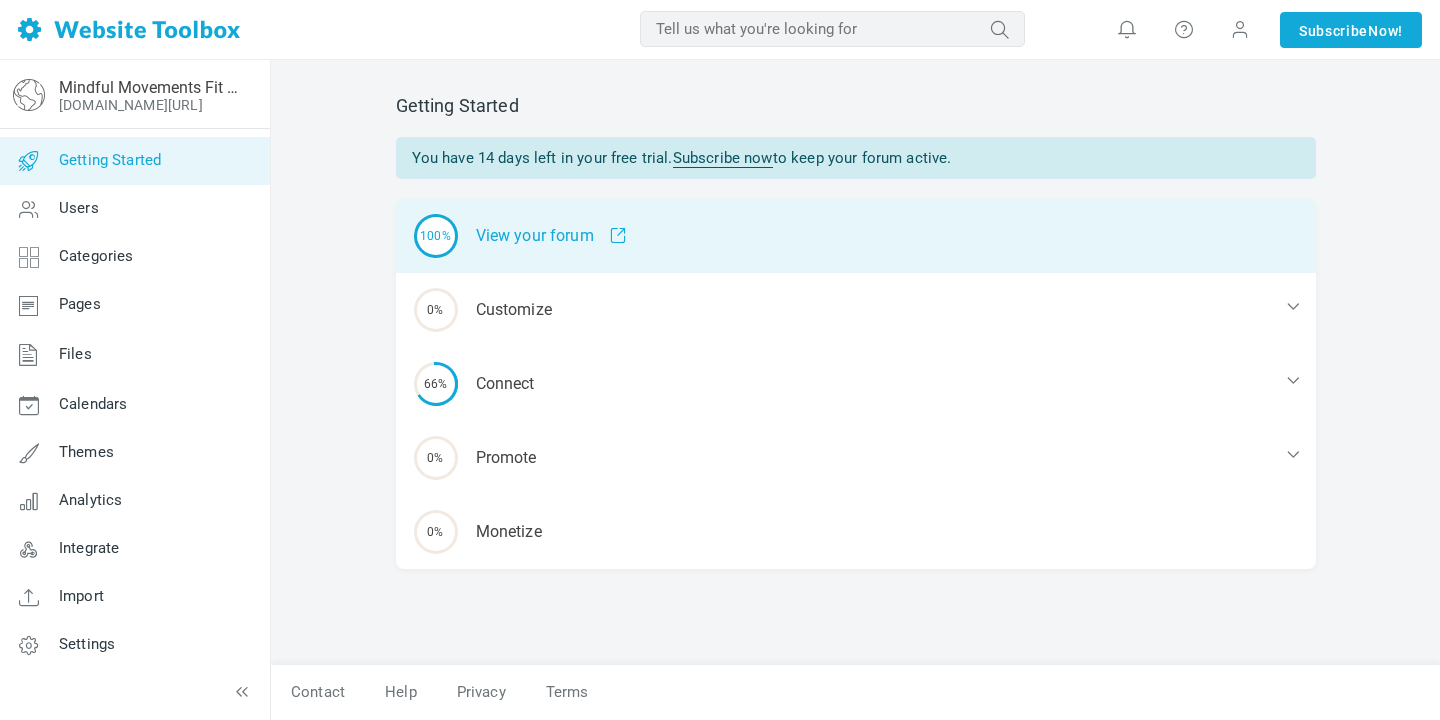 click on "100%
View your forum" at bounding box center (856, 236) 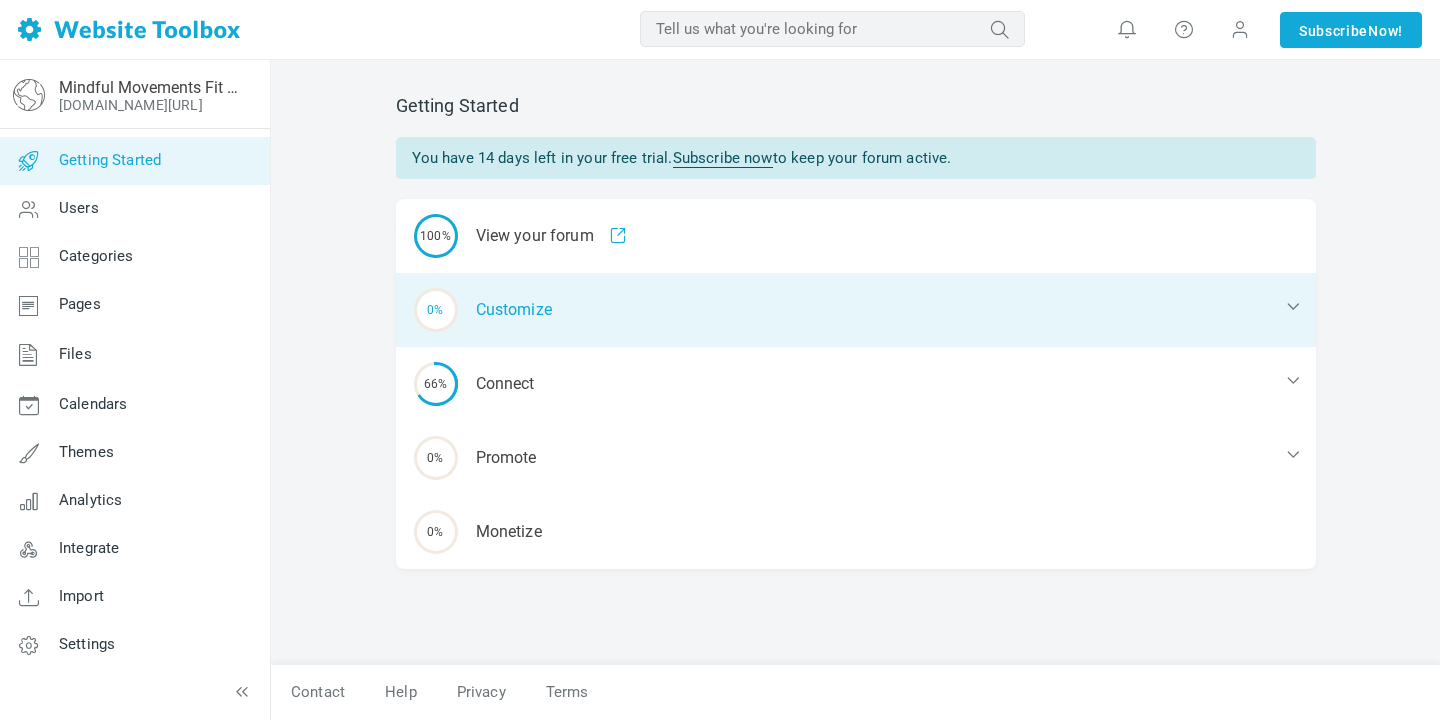 click on "0%
Customize" at bounding box center [856, 310] 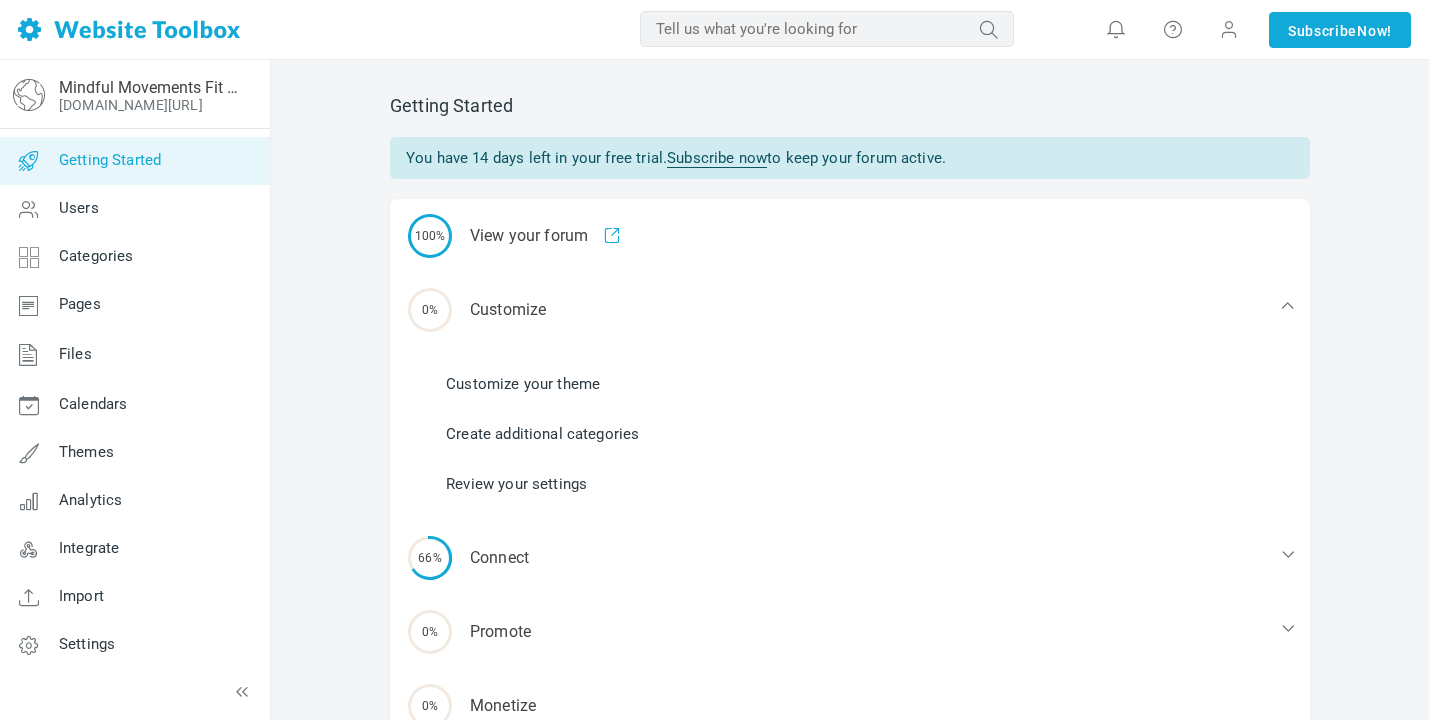 click on "Customize your theme" at bounding box center [523, 384] 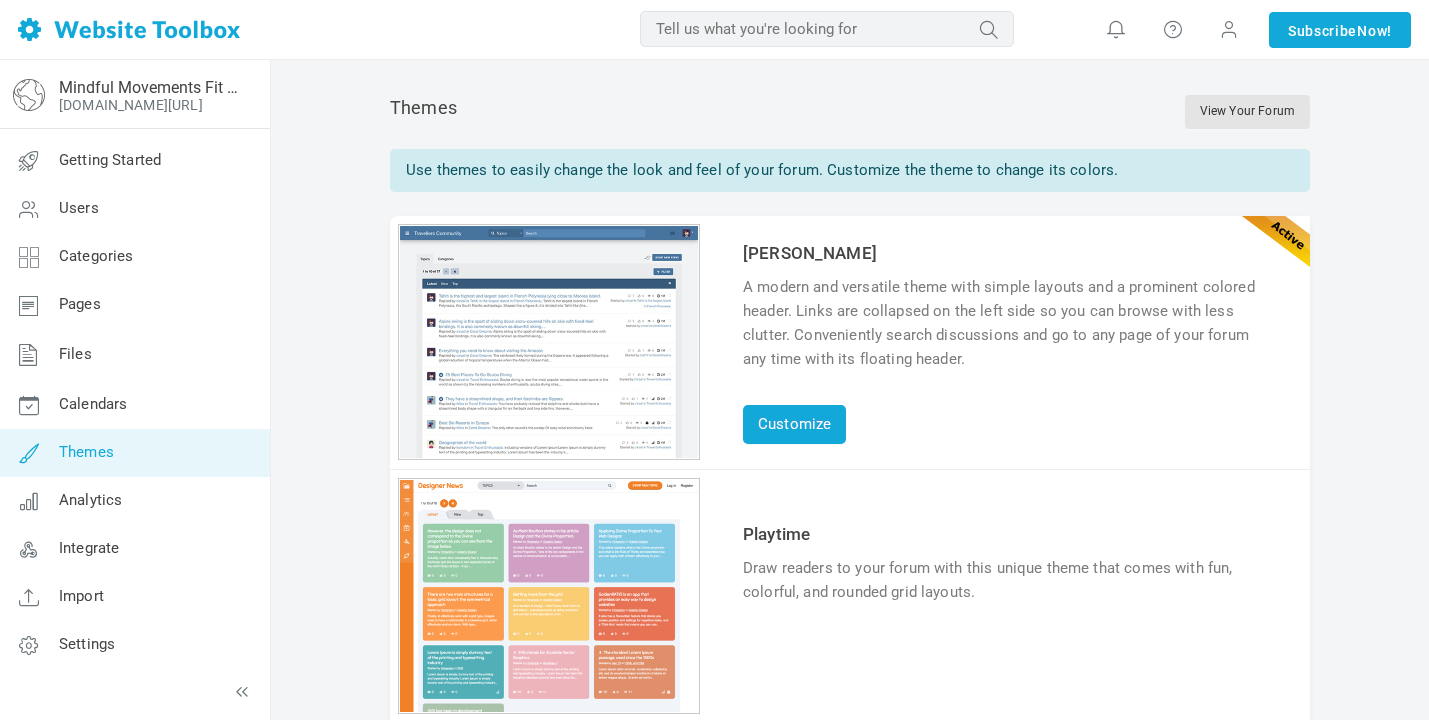 scroll, scrollTop: 0, scrollLeft: 0, axis: both 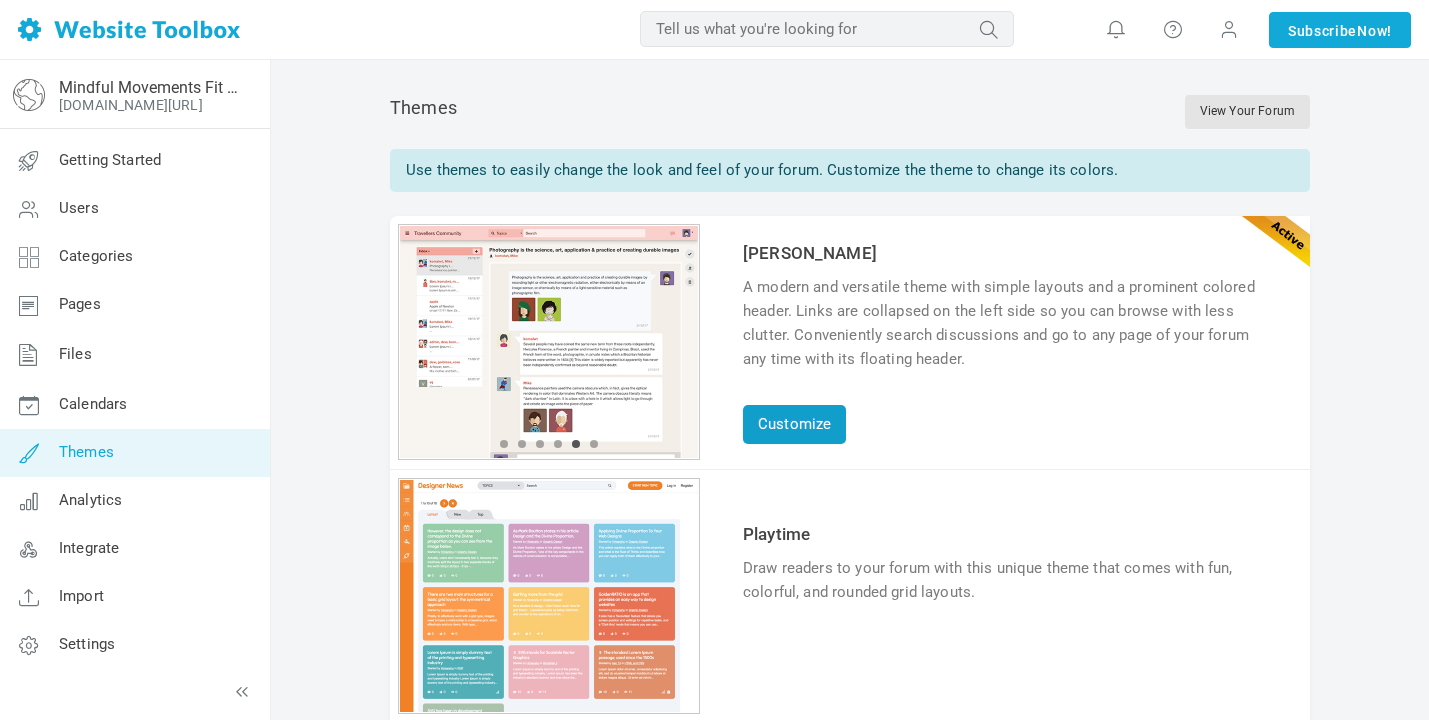 click on "Customize" at bounding box center [794, 424] 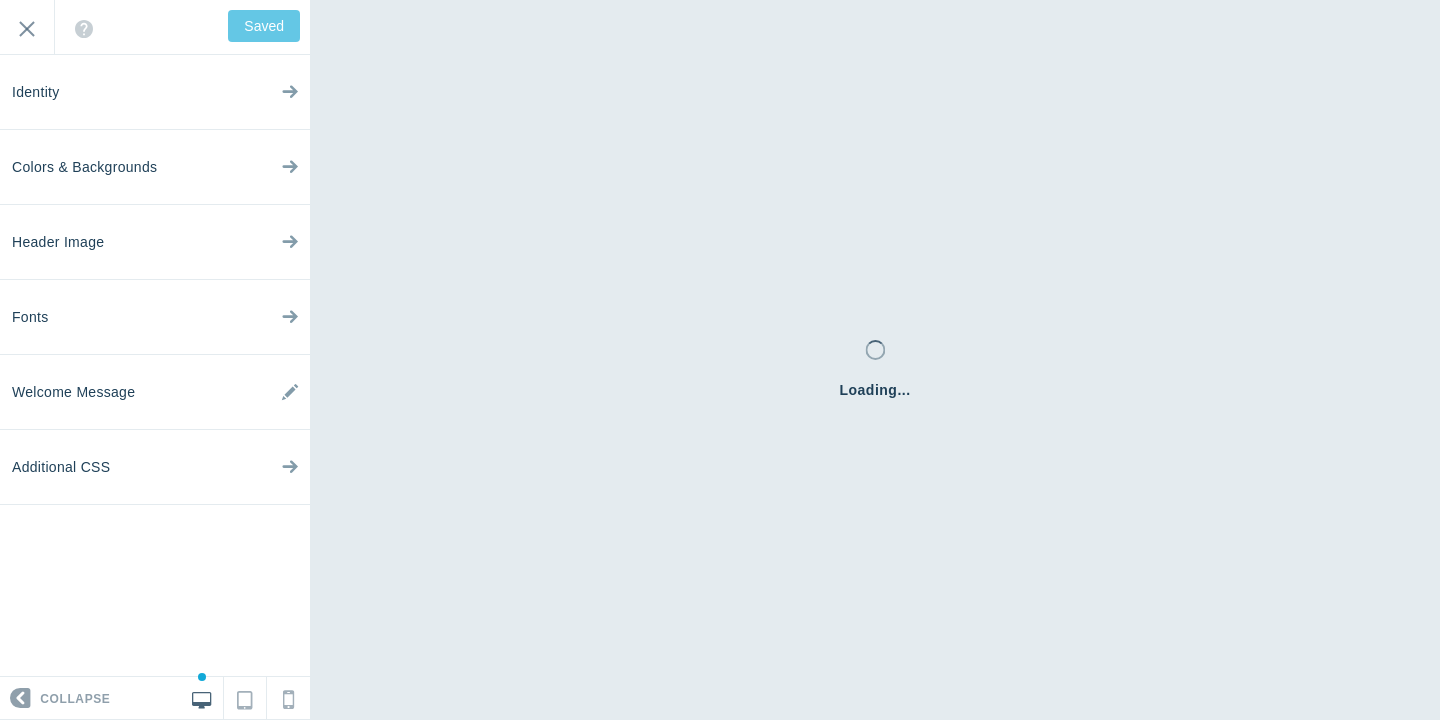 scroll, scrollTop: 0, scrollLeft: 0, axis: both 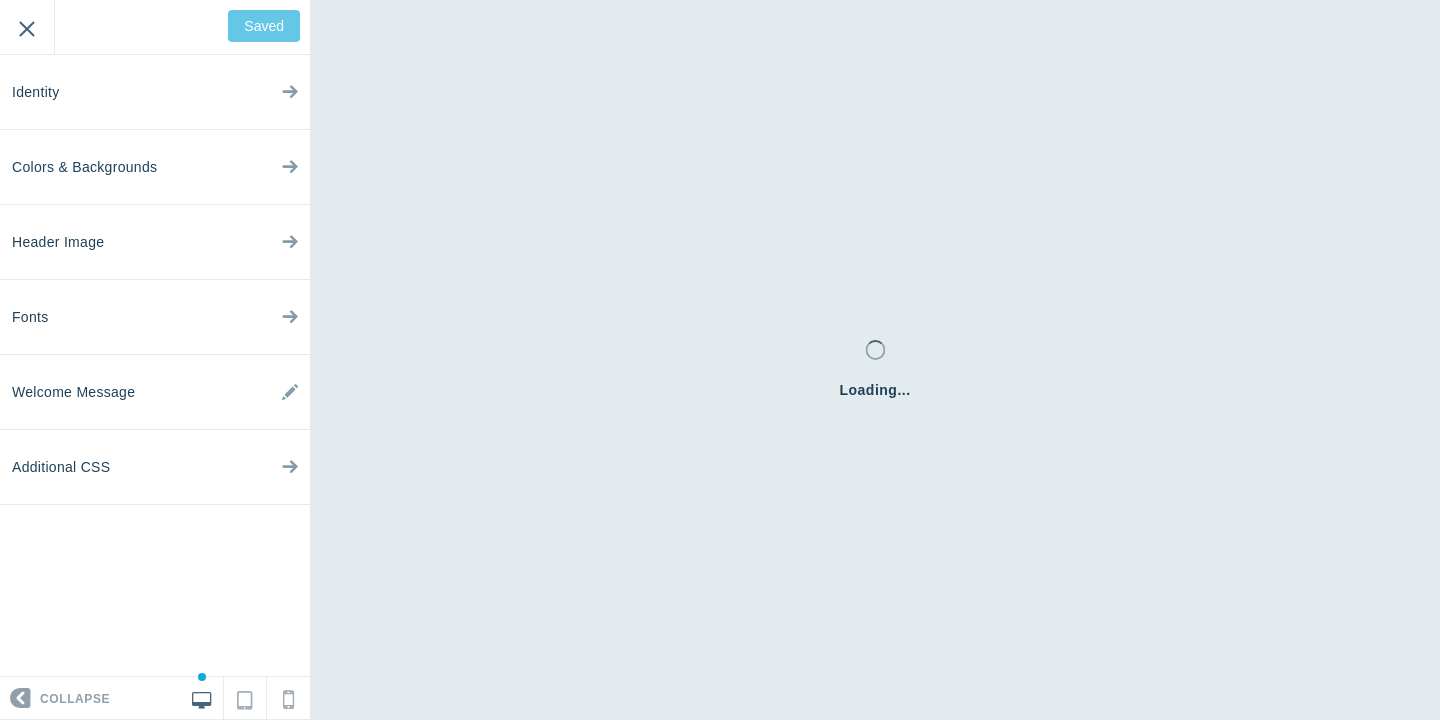 click on "Exit" at bounding box center (27, 27) 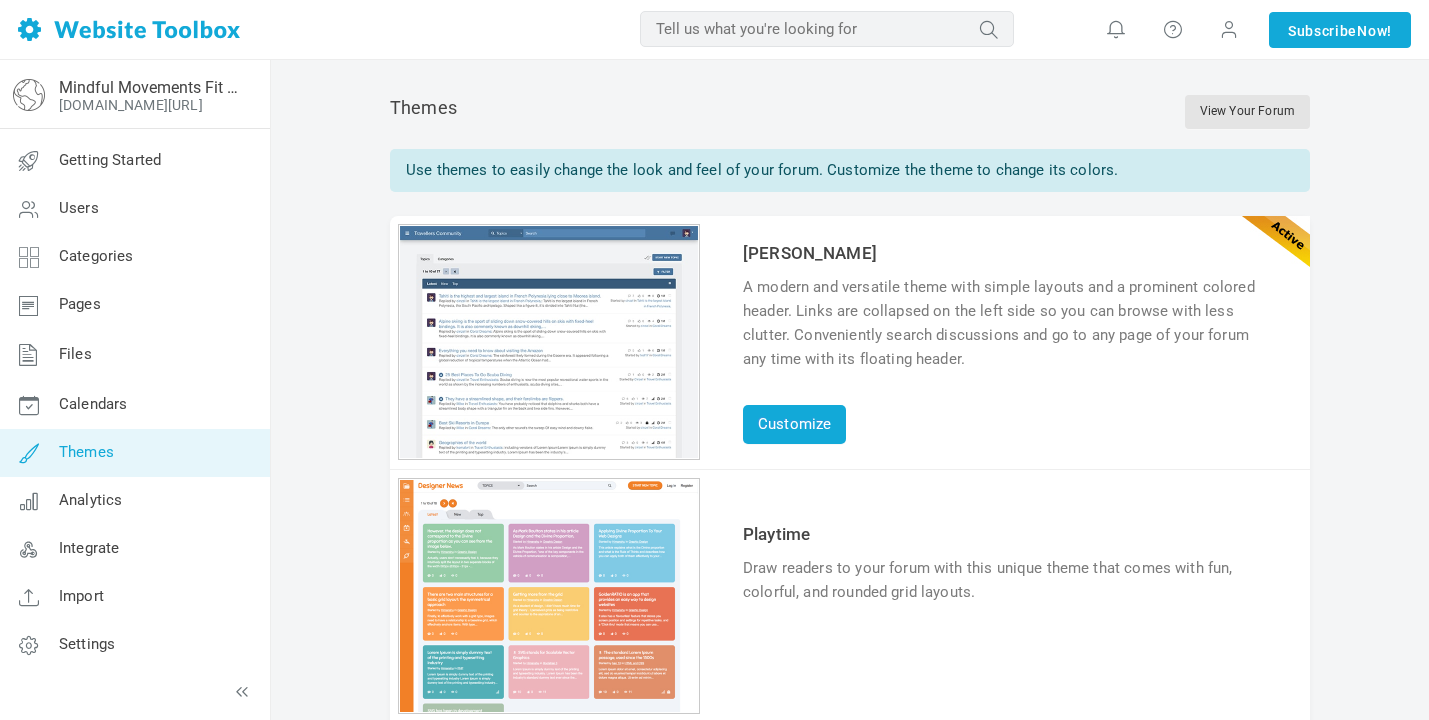 scroll, scrollTop: 0, scrollLeft: 0, axis: both 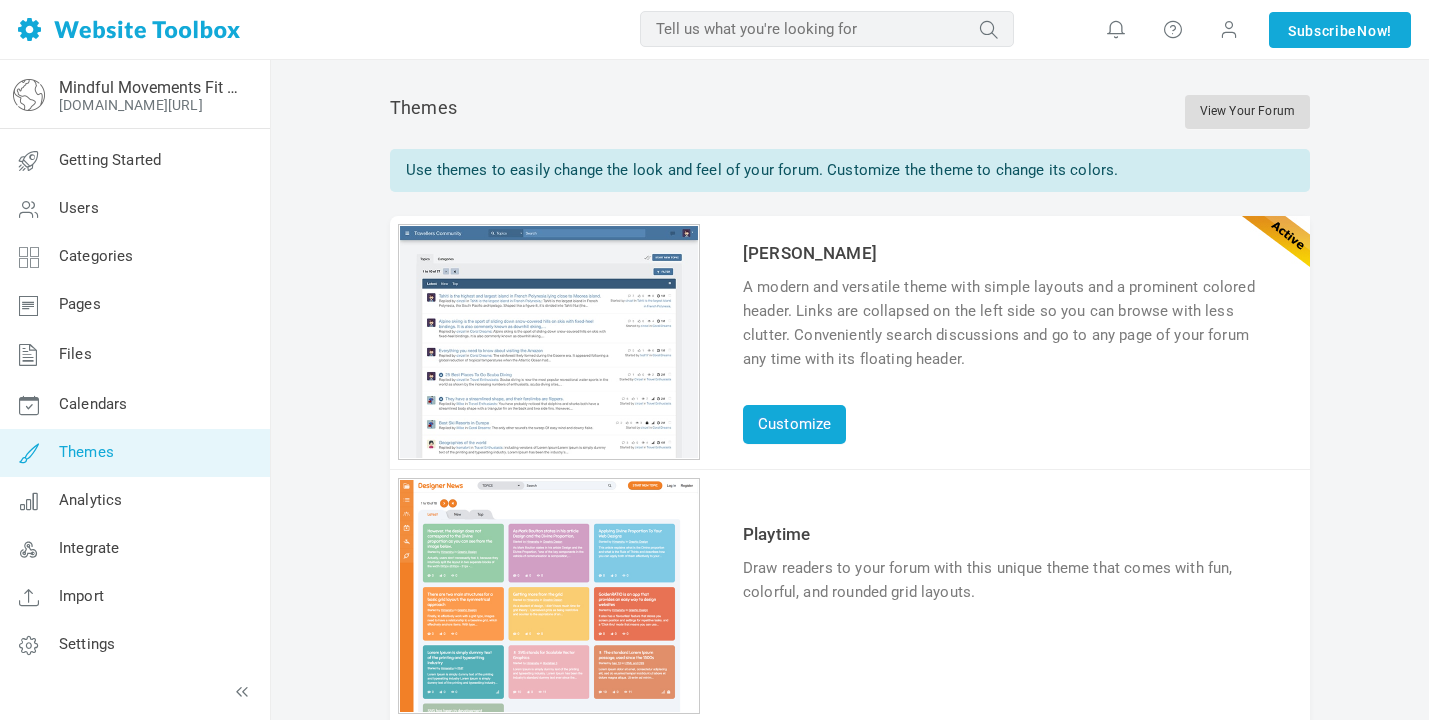 click on "View Your Forum" at bounding box center [1247, 112] 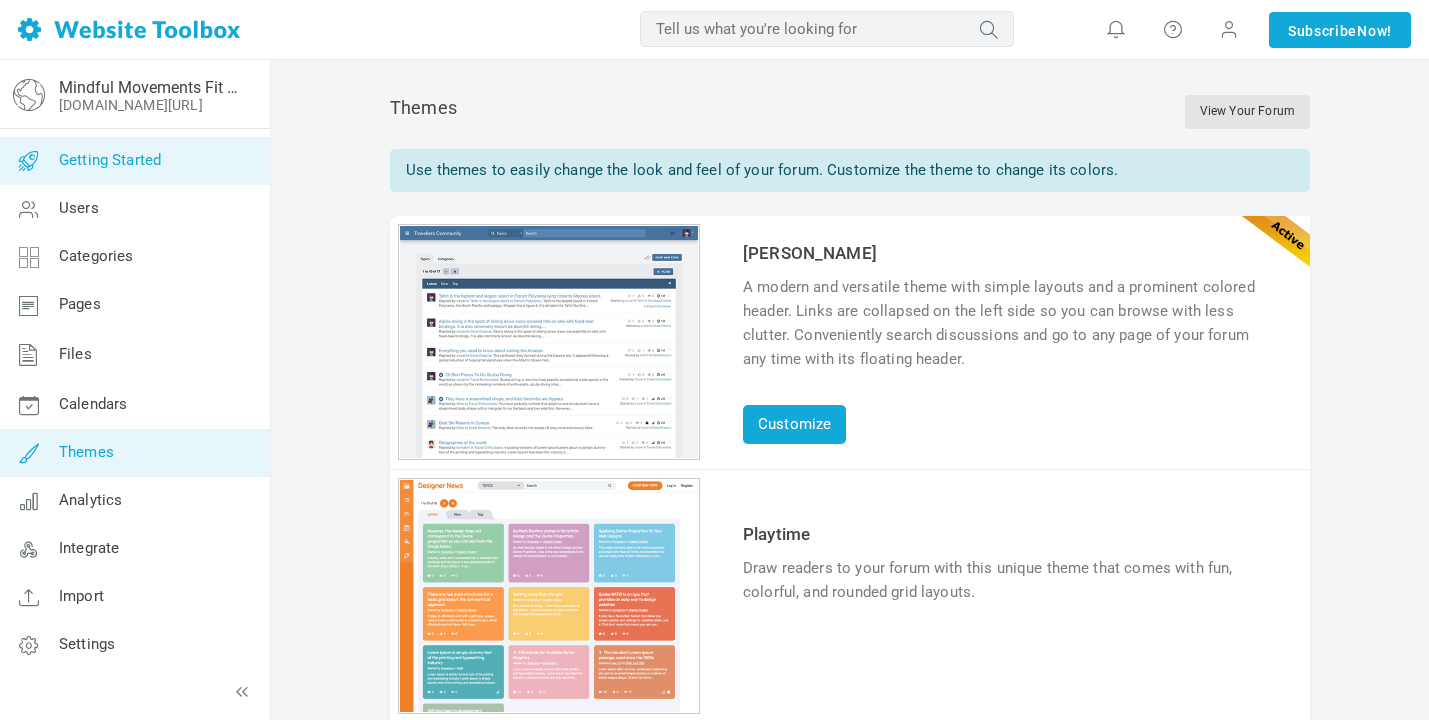 click on "Getting Started" at bounding box center (134, 161) 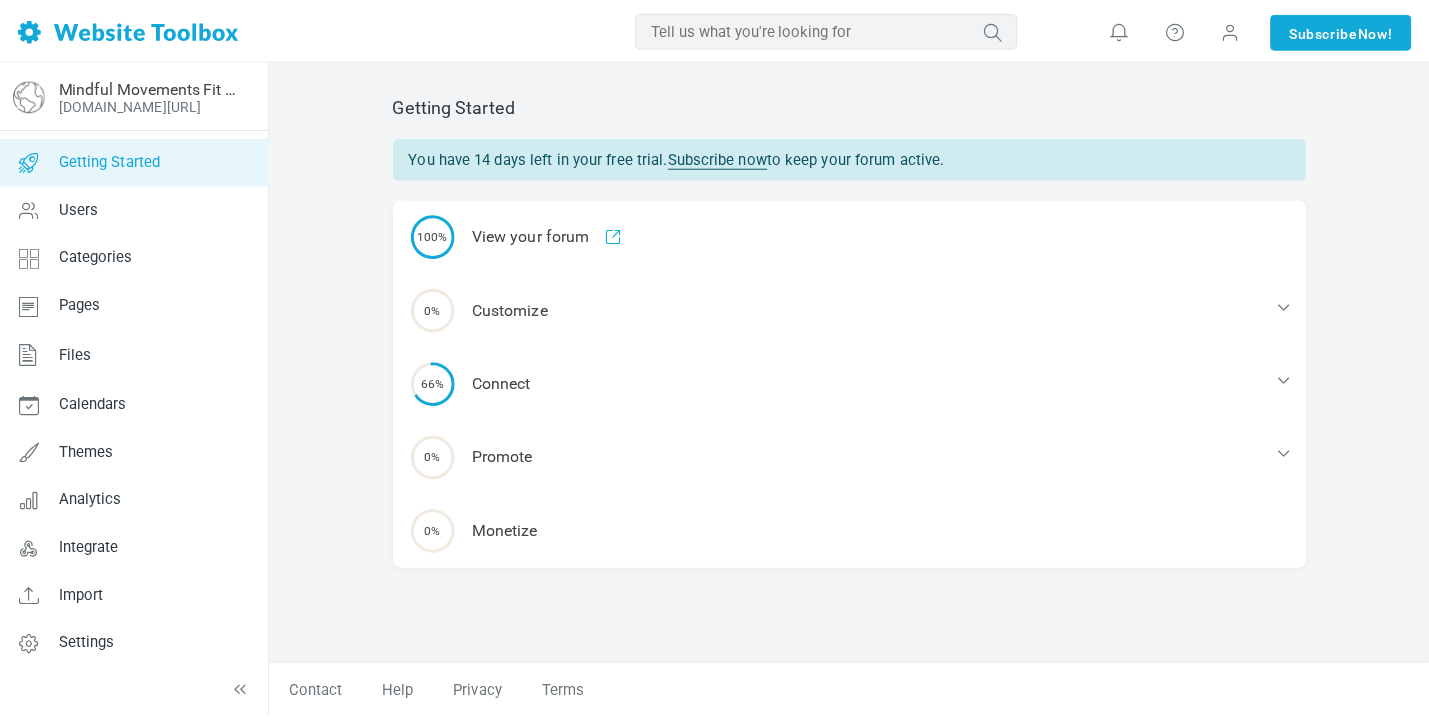scroll, scrollTop: 0, scrollLeft: 0, axis: both 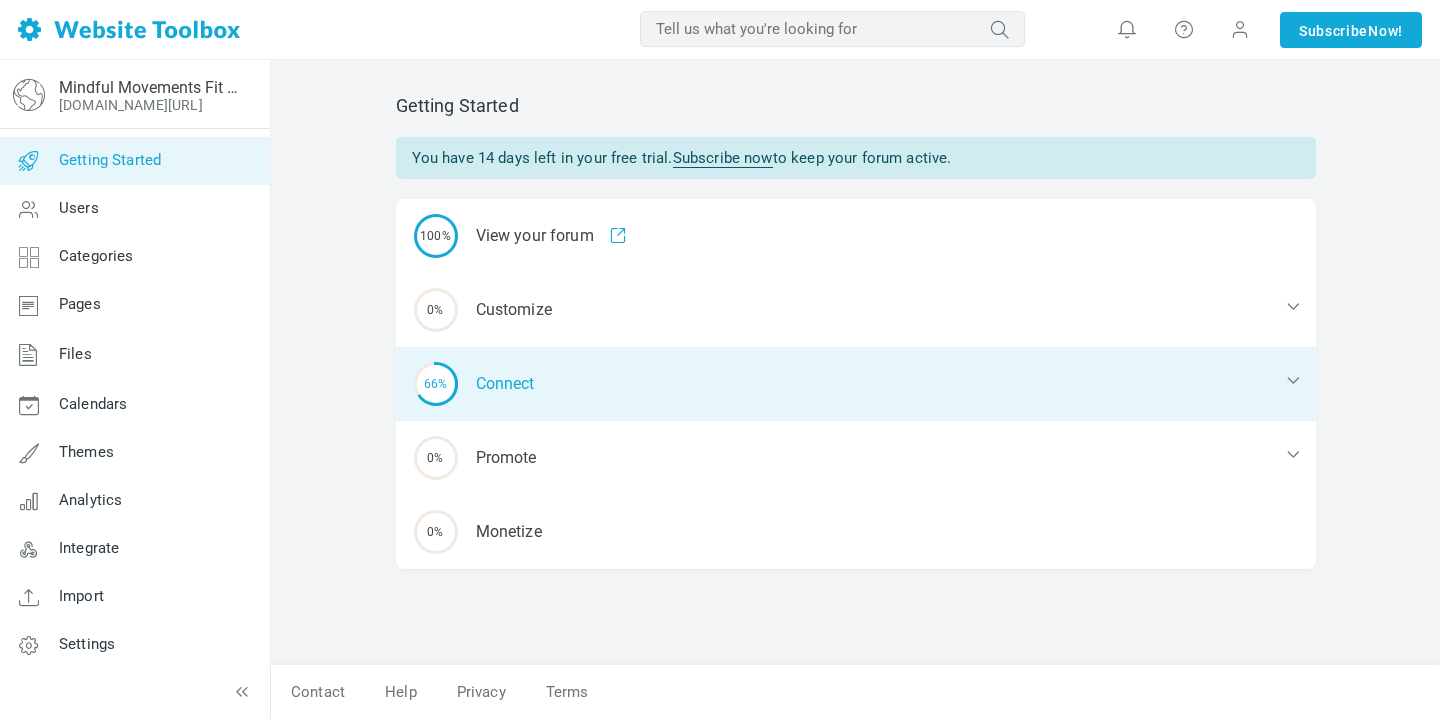 click at bounding box center (1293, 380) 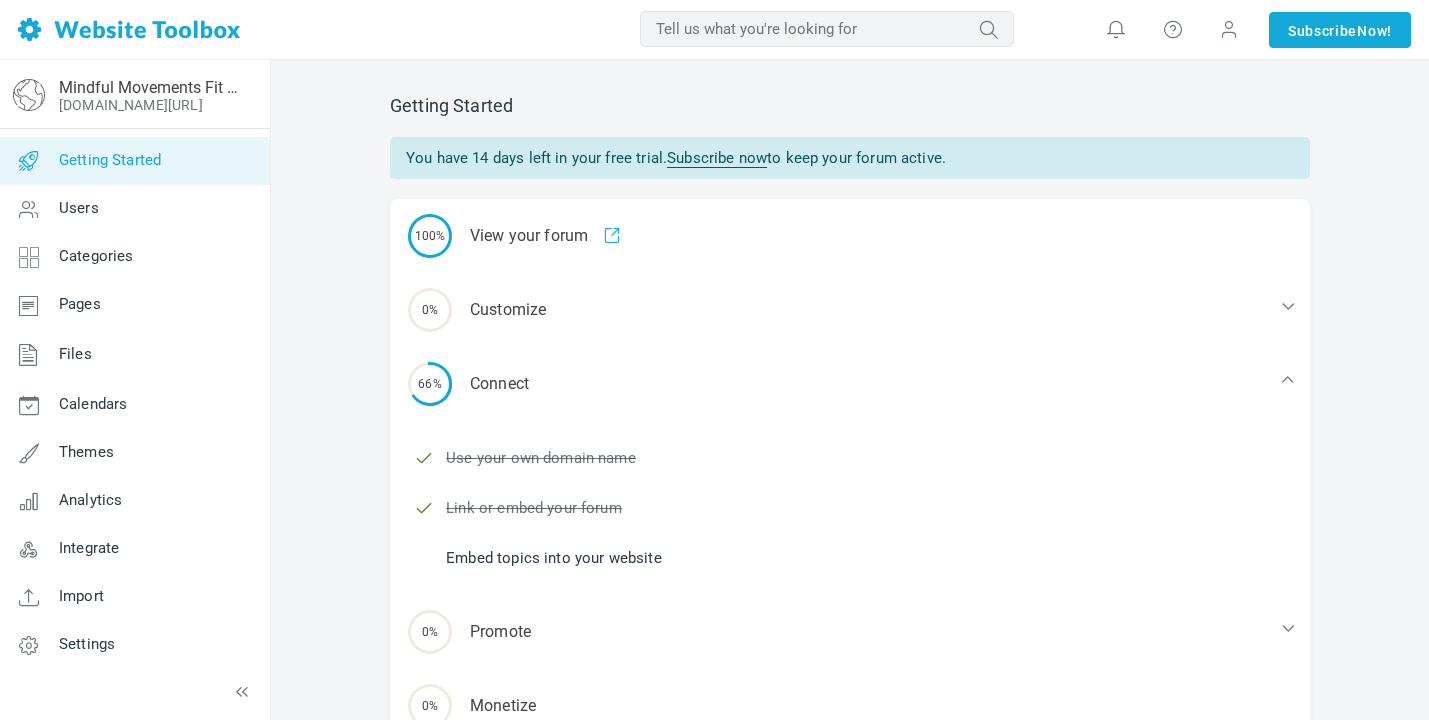 click on "Embed topics into your website" at bounding box center [554, 558] 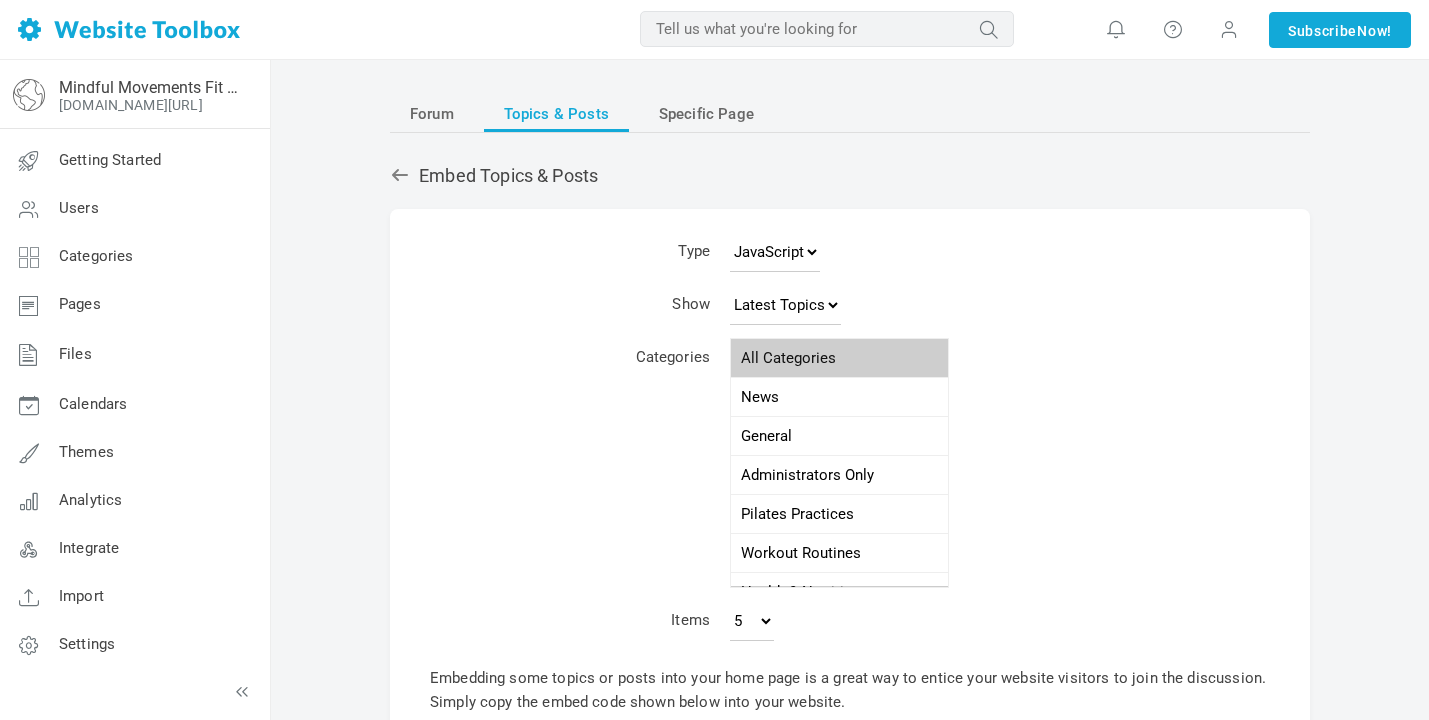 scroll, scrollTop: 0, scrollLeft: 0, axis: both 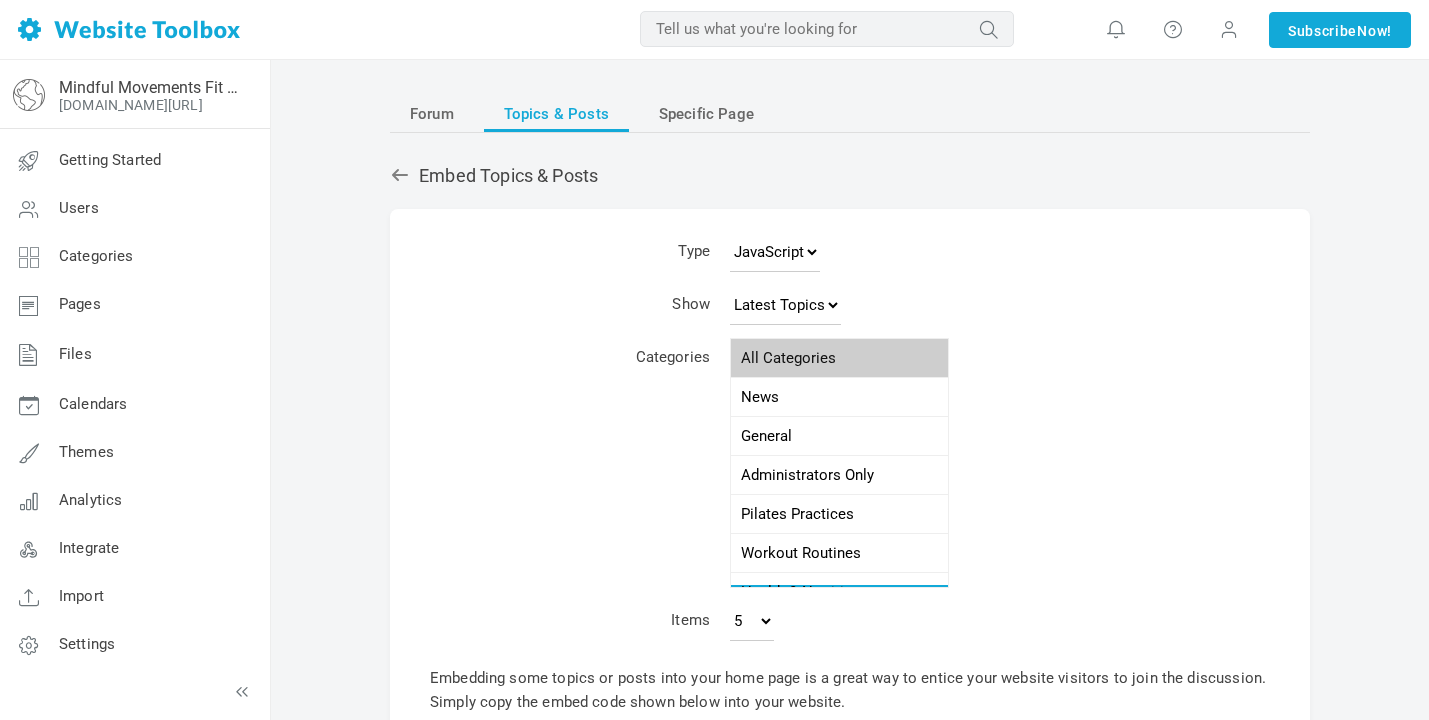 select on "986715" 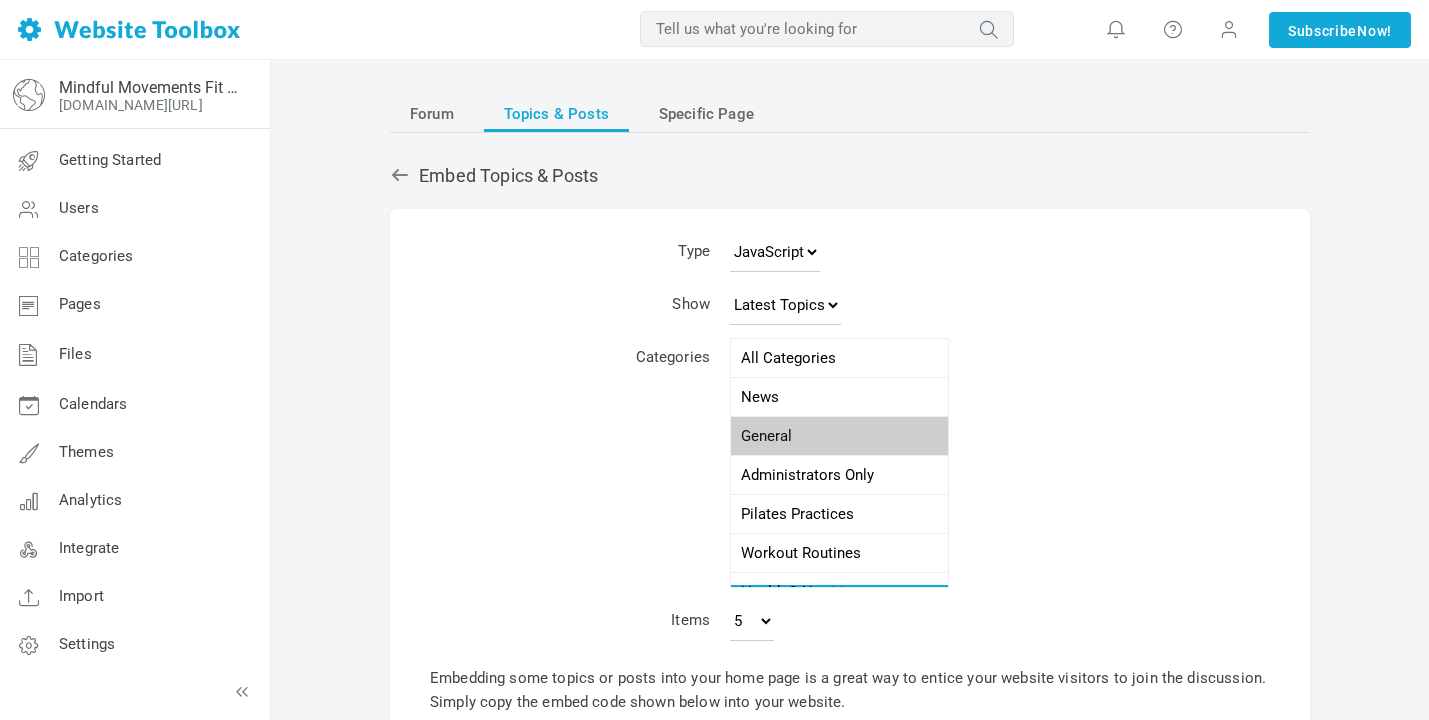 click on "General" at bounding box center (839, 436) 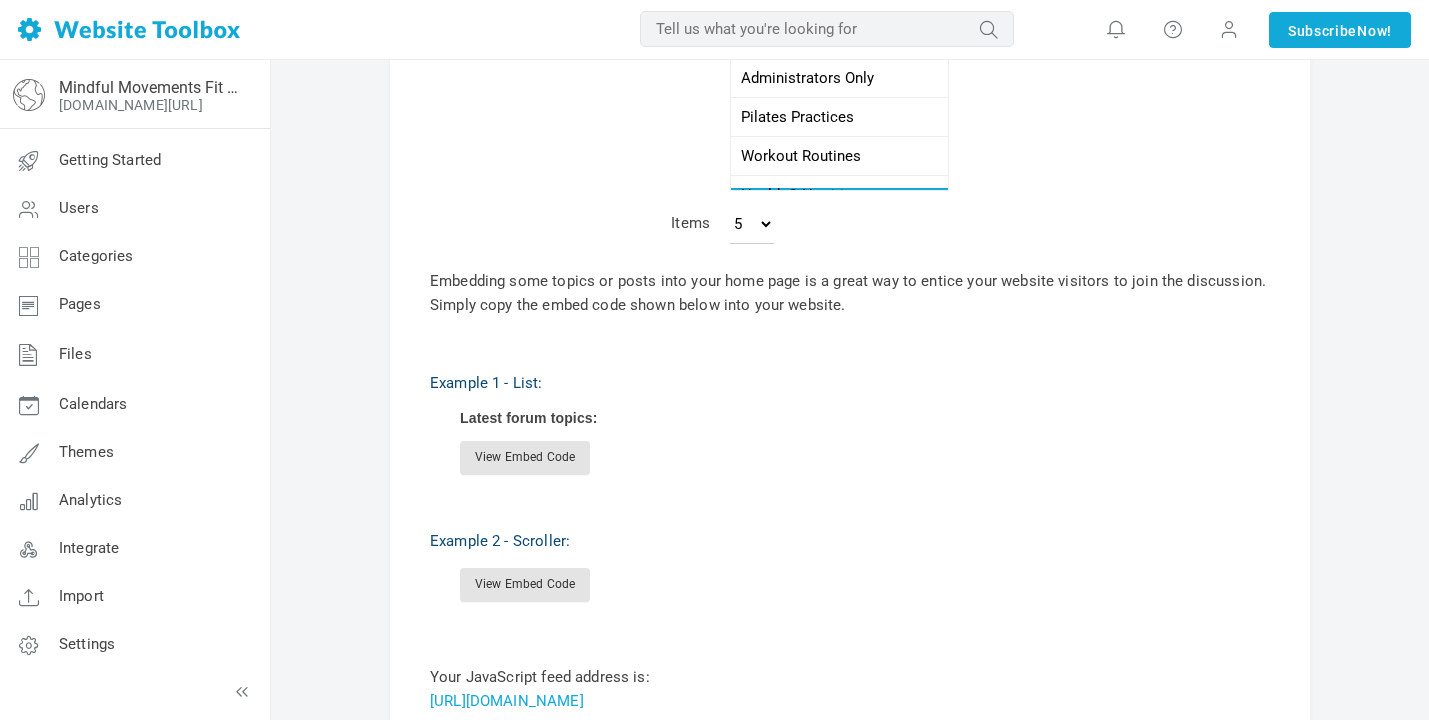scroll, scrollTop: 403, scrollLeft: 0, axis: vertical 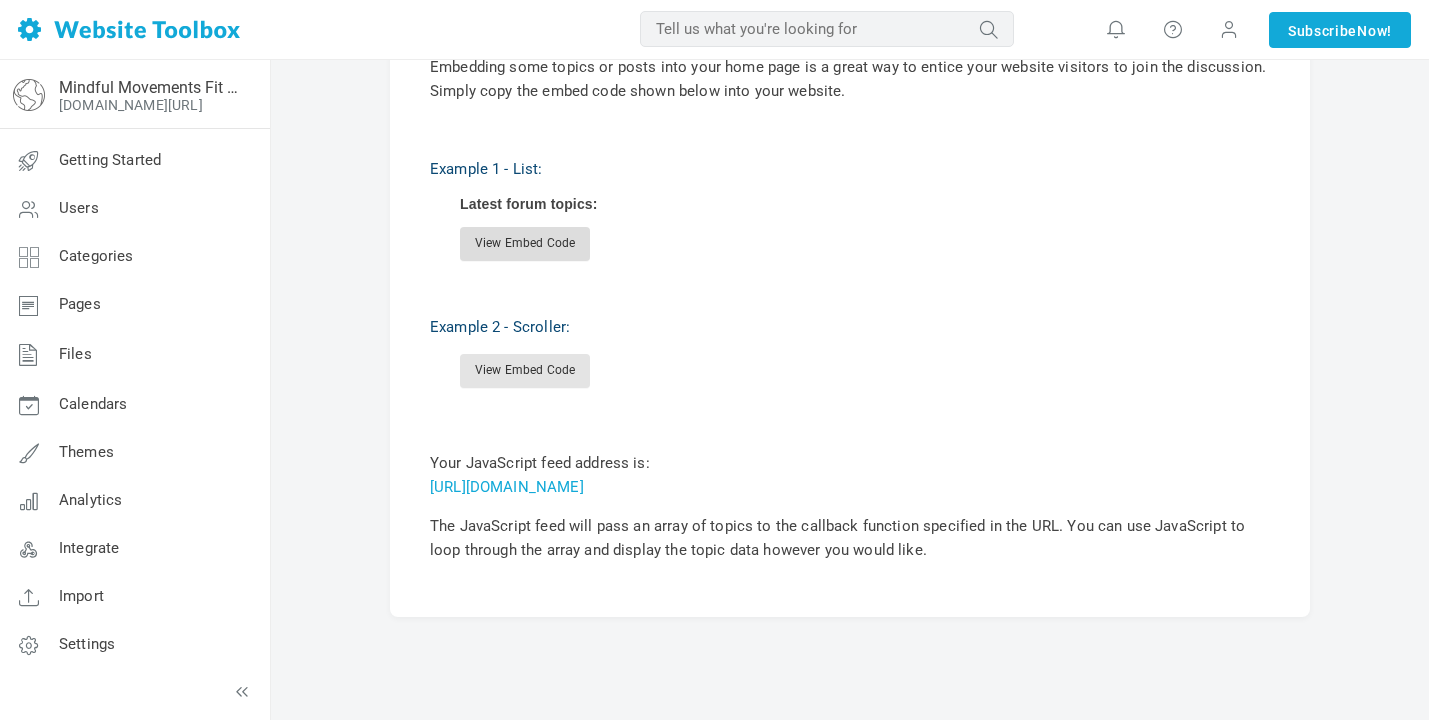 click on "View Embed Code" at bounding box center [525, 244] 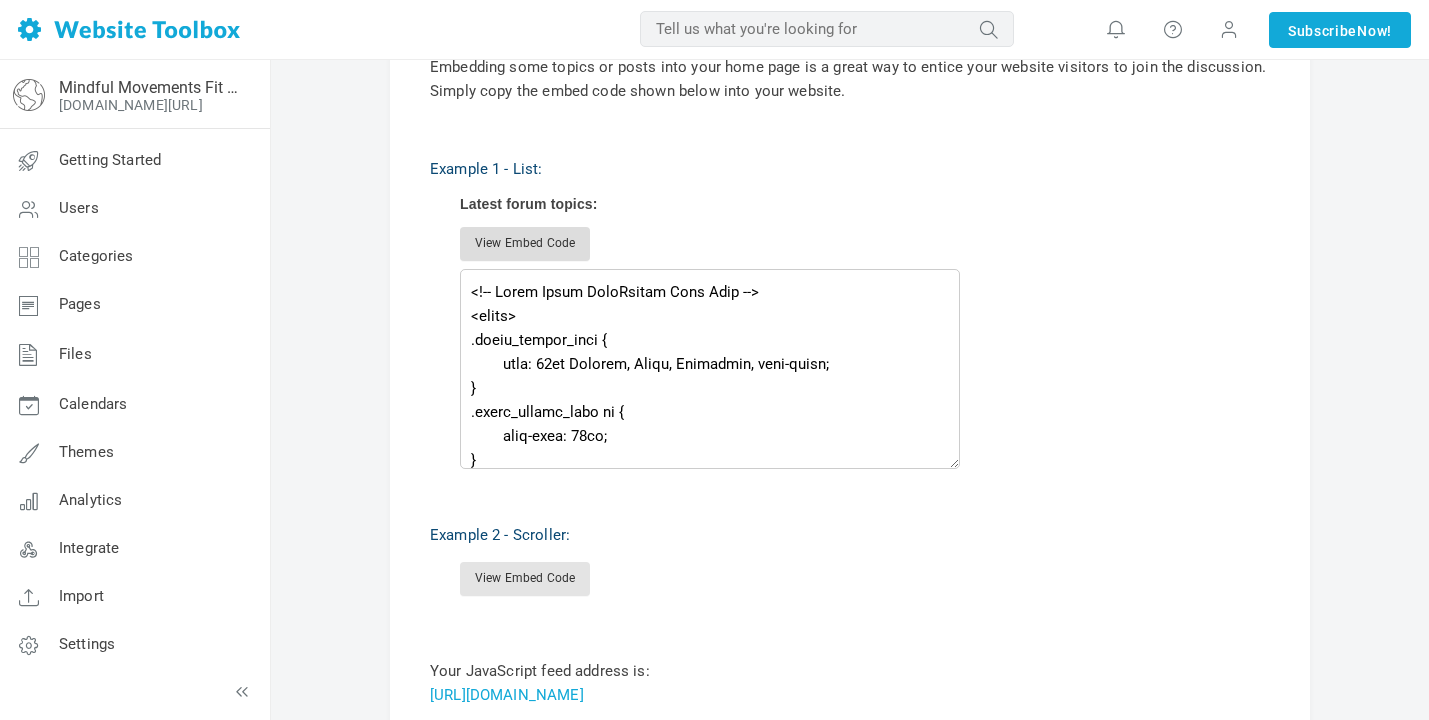 click on "View Embed Code" at bounding box center [525, 244] 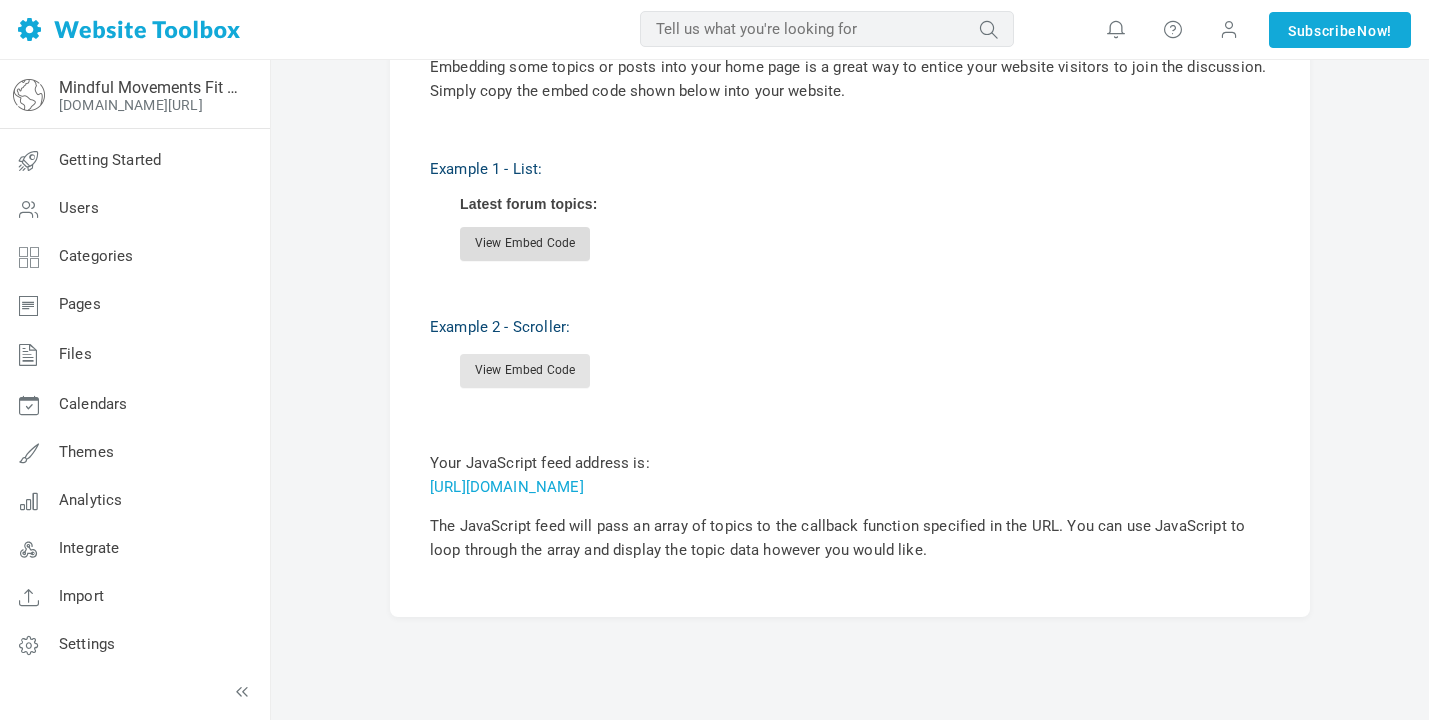 click on "View Embed Code" at bounding box center (525, 244) 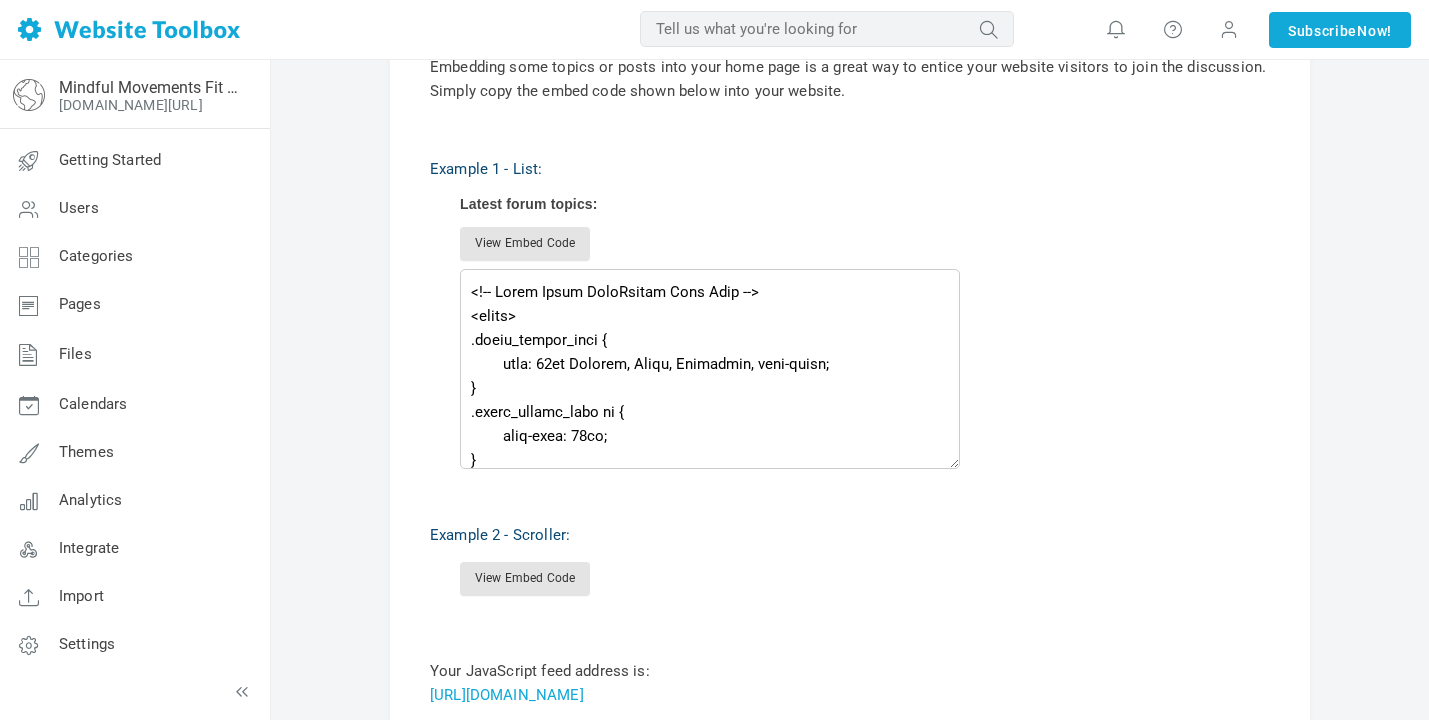 click on "Forum
Topics & Posts
Specific Page
Embed Topics & Posts
Type
JavaScript
JSON
RSS
XML
Show
Latest Topics
Top Topics
New Topics
New Posts
Time Period
All Time
Year
Quarter
Month
Week
Today
Categories
All Categories
News
General
Administrators Only
Pilates Practices
Workout Routines
Health & Nutrition
Events & Retreats
Inspiration & Success Stories
Items
5
10
15
25
50
100
200
What is RSS?
RSS (Really Simple Syndication) is a format for distributing content.
For example, news sites publish via RSS then individuals and websites automatically get the updated content." at bounding box center (850, 222) 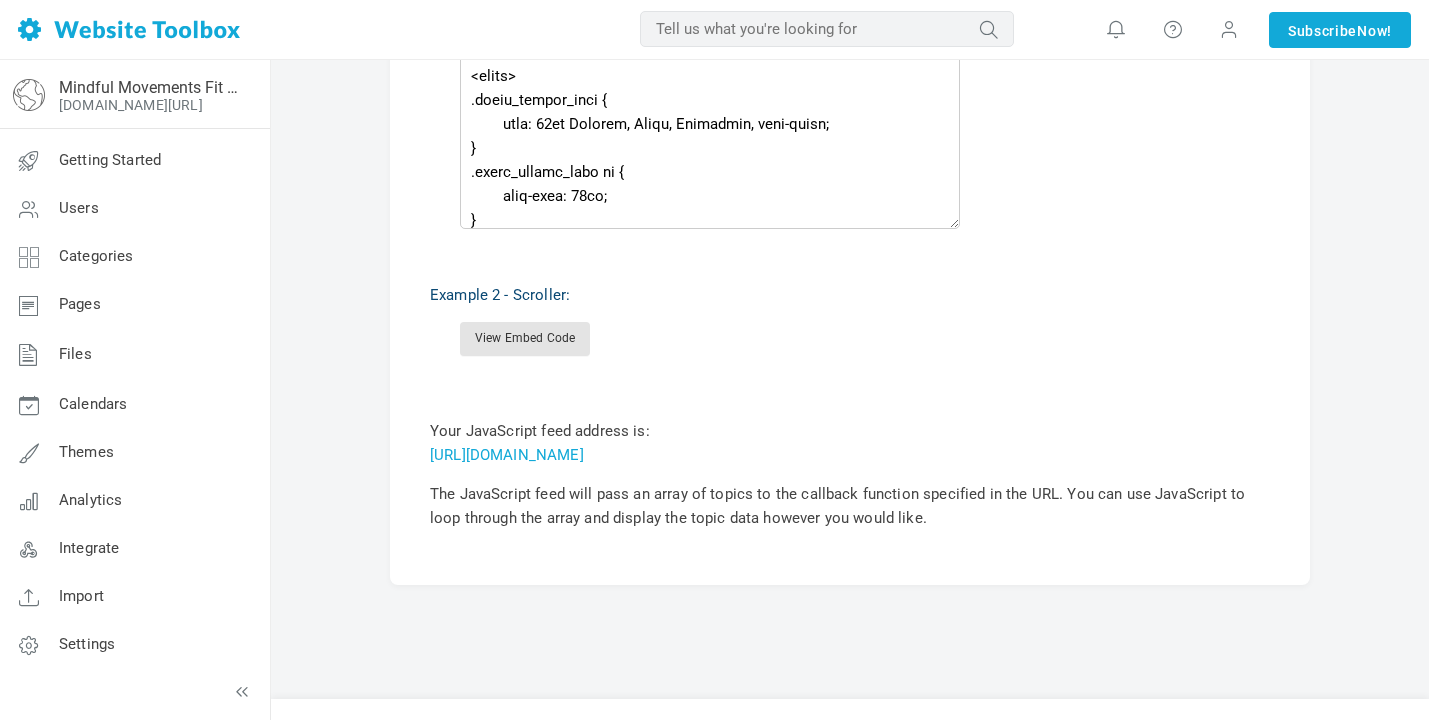 scroll, scrollTop: 910, scrollLeft: 0, axis: vertical 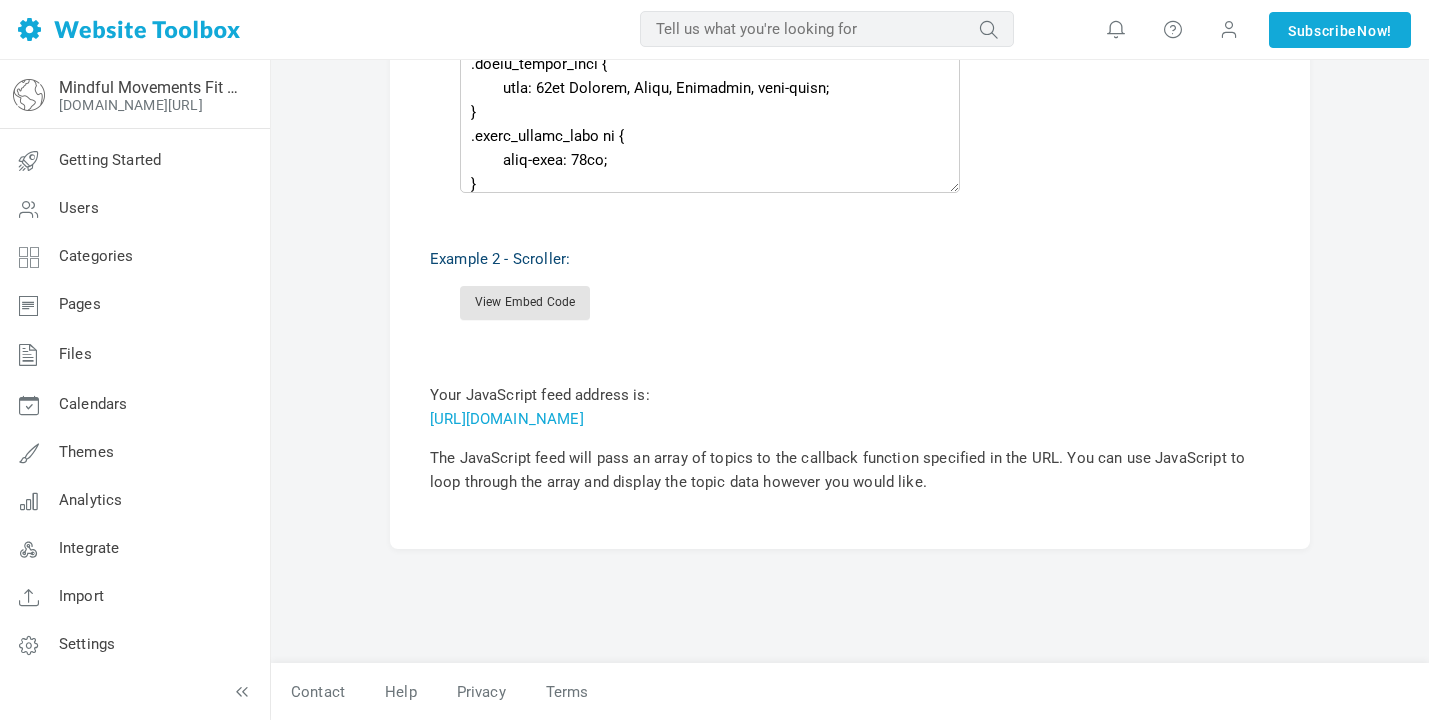 click on "Forum
Topics & Posts
Specific Page
Embed Topics & Posts
Type
JavaScript
JSON
RSS
XML
Show
Latest Topics
Top Topics
New Topics
New Posts
Time Period
All Time
Year
Quarter
Month
Week
Today
Categories
All Categories
News
General
Administrators Only
Pilates Practices
Workout Routines
Health & Nutrition
Events & Retreats
Inspiration & Success Stories
Items
5
10
15
25
50
100
200
What is RSS?
RSS (Really Simple Syndication) is a format for distributing content.
For example, news sites publish via RSS then individuals and websites automatically get the updated content." at bounding box center [850, -54] 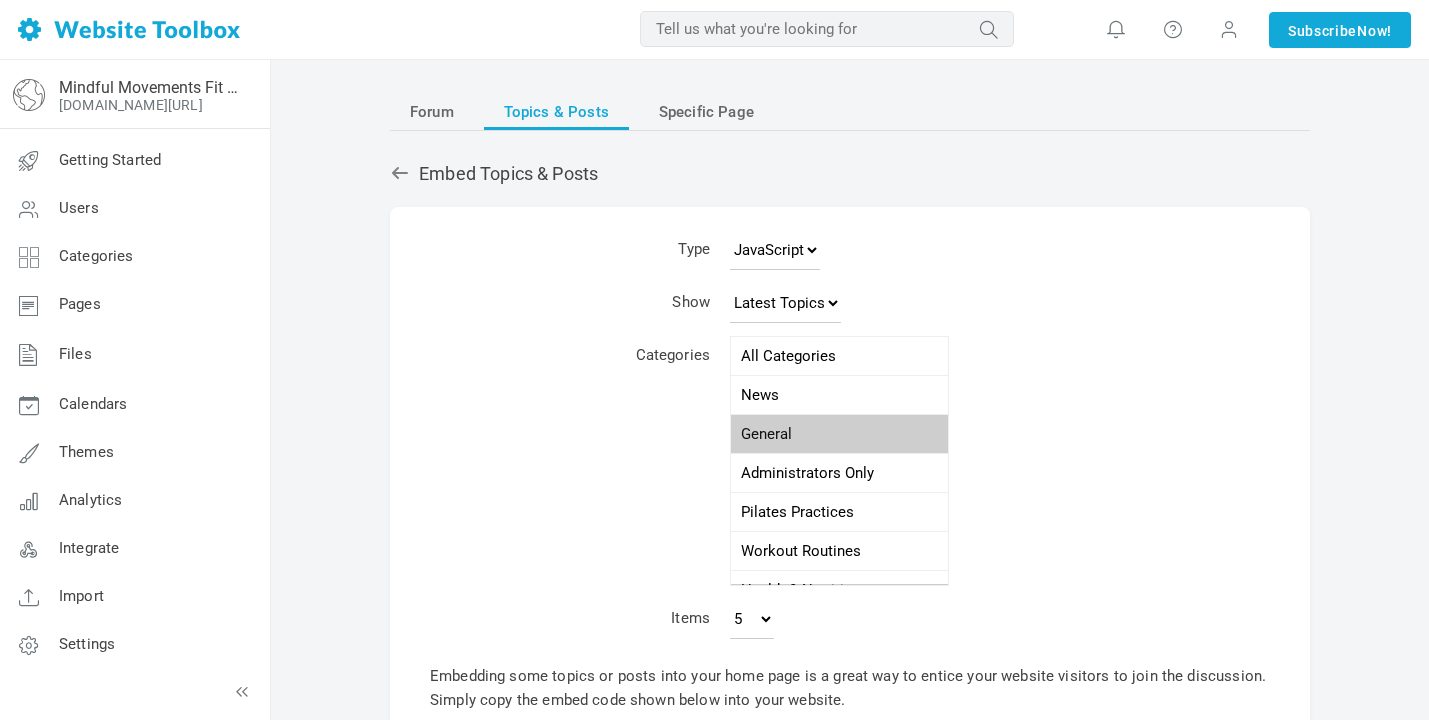 scroll, scrollTop: 0, scrollLeft: 0, axis: both 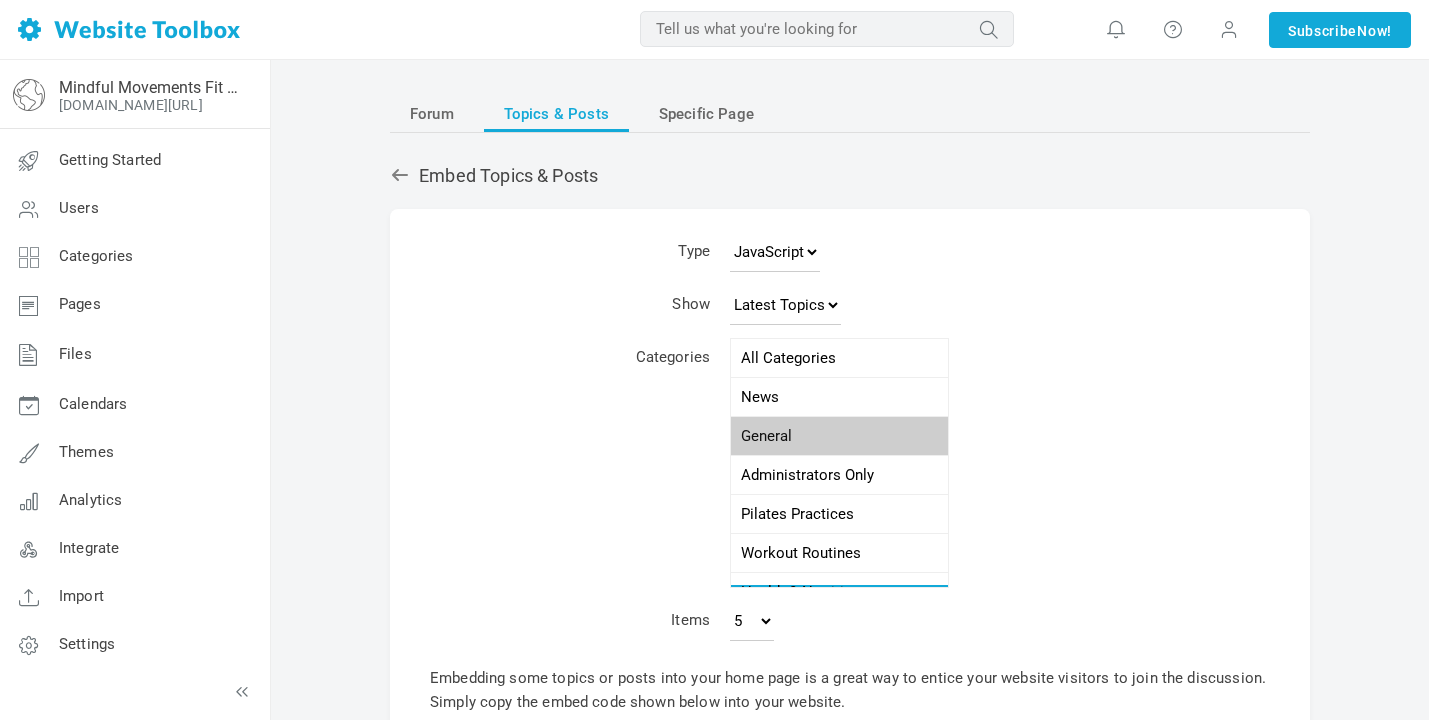 click on "General" at bounding box center (839, 436) 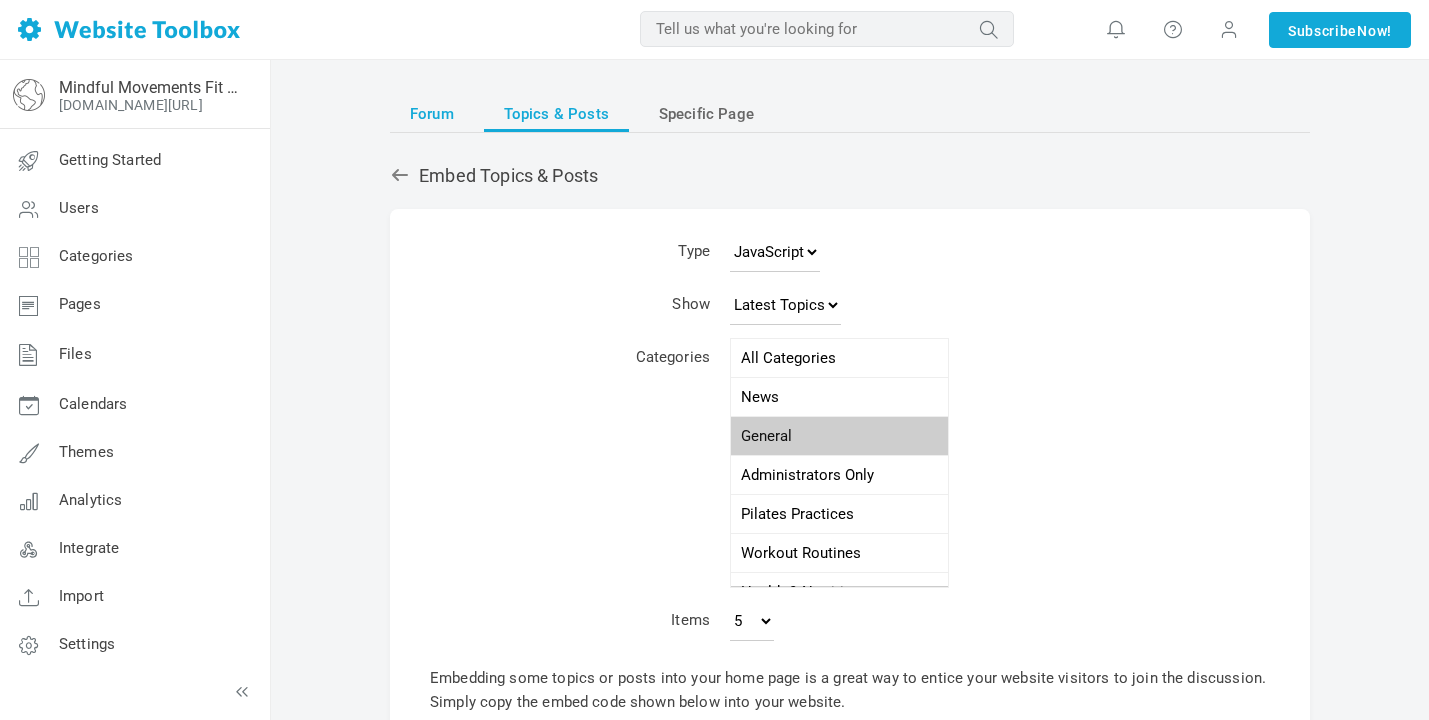click on "Forum" at bounding box center [432, 114] 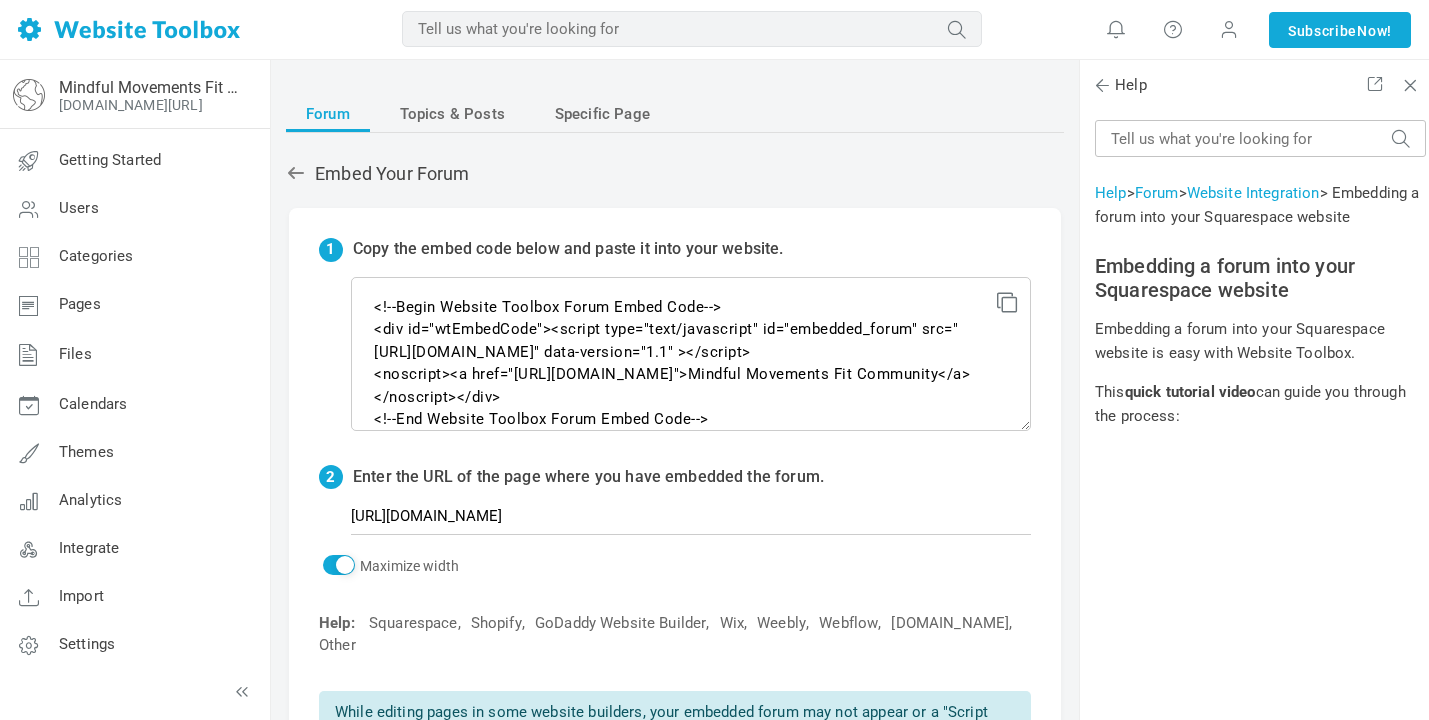 scroll, scrollTop: 0, scrollLeft: 0, axis: both 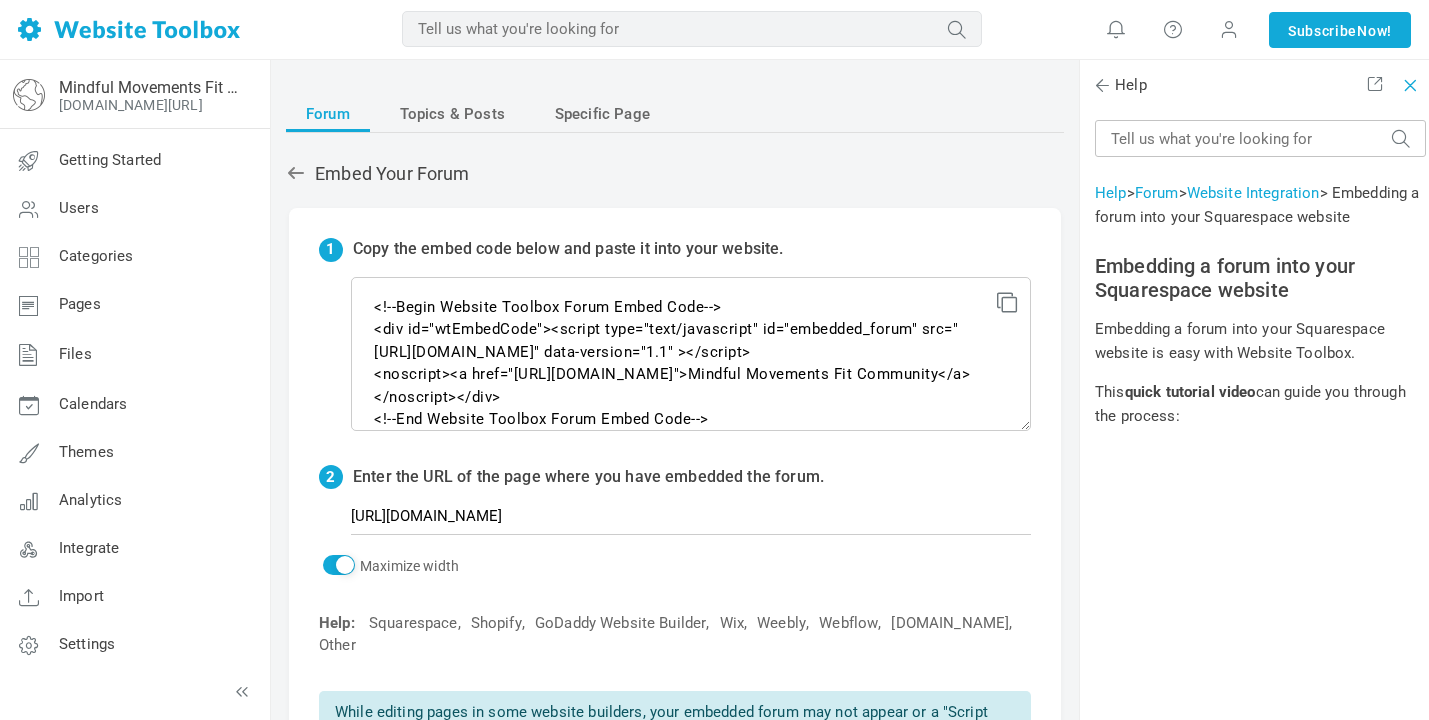 click at bounding box center [1407, 82] 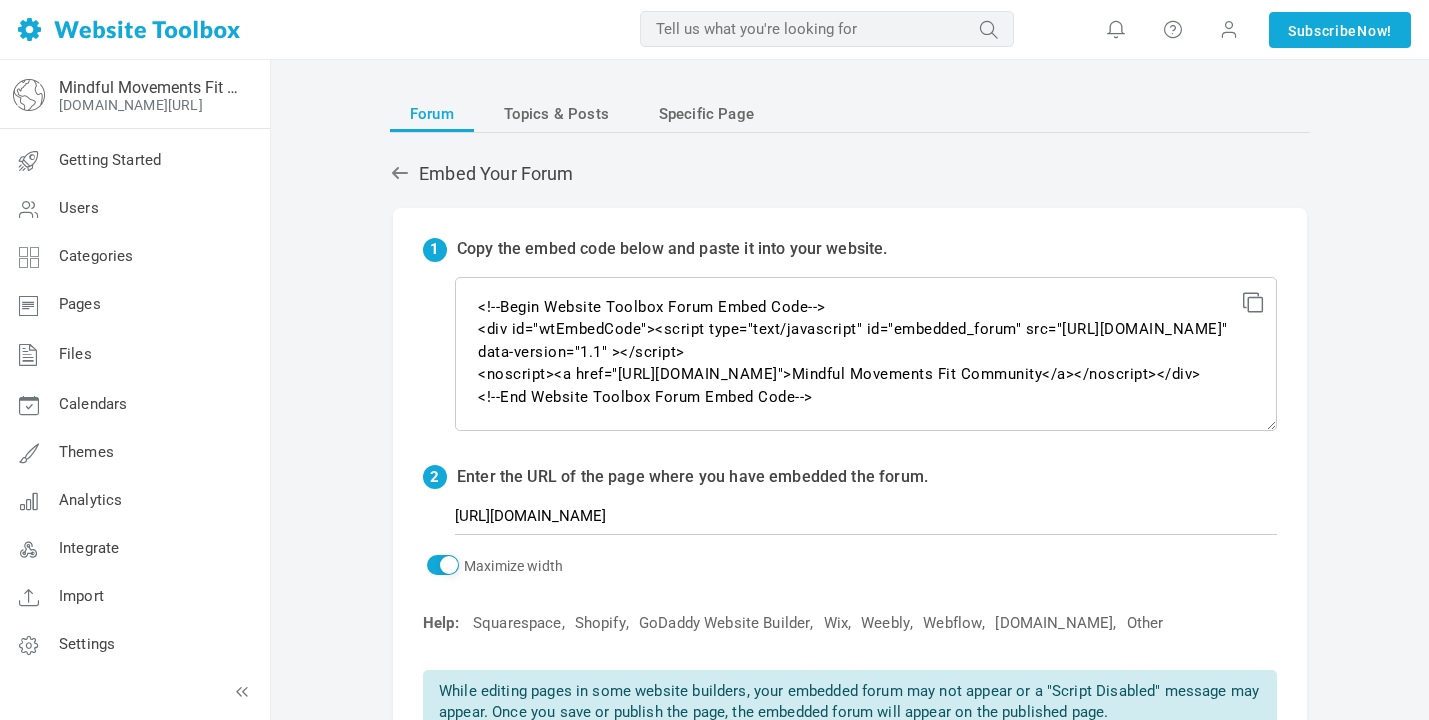 click on "Forum
Topics & Posts
Specific Page
Embed Your Forum
1 Copy the embed code below and paste it into your website.
<!--Begin Website Toolbox Forum Embed Code-->
<div id="wtEmbedCode"><script type="text/javascript" id="embedded_forum" src="https://forum.mindfulmovementsfitness.com/js/mb/embed.js" data-version="1.1" ></script>
<noscript><a href="https://forum.mindfulmovementsfitness.com/">Mindful Movements Fit Community</a></noscript></div>
<!--End Website Toolbox Forum Embed Code-->
2 Enter the URL of the page where you have embedded the forum.
https://www.mindfulmovementsfitness.com/forum
Maximize width
The embed code has been updated. Please copy the new embed code into your website." at bounding box center (850, 594) 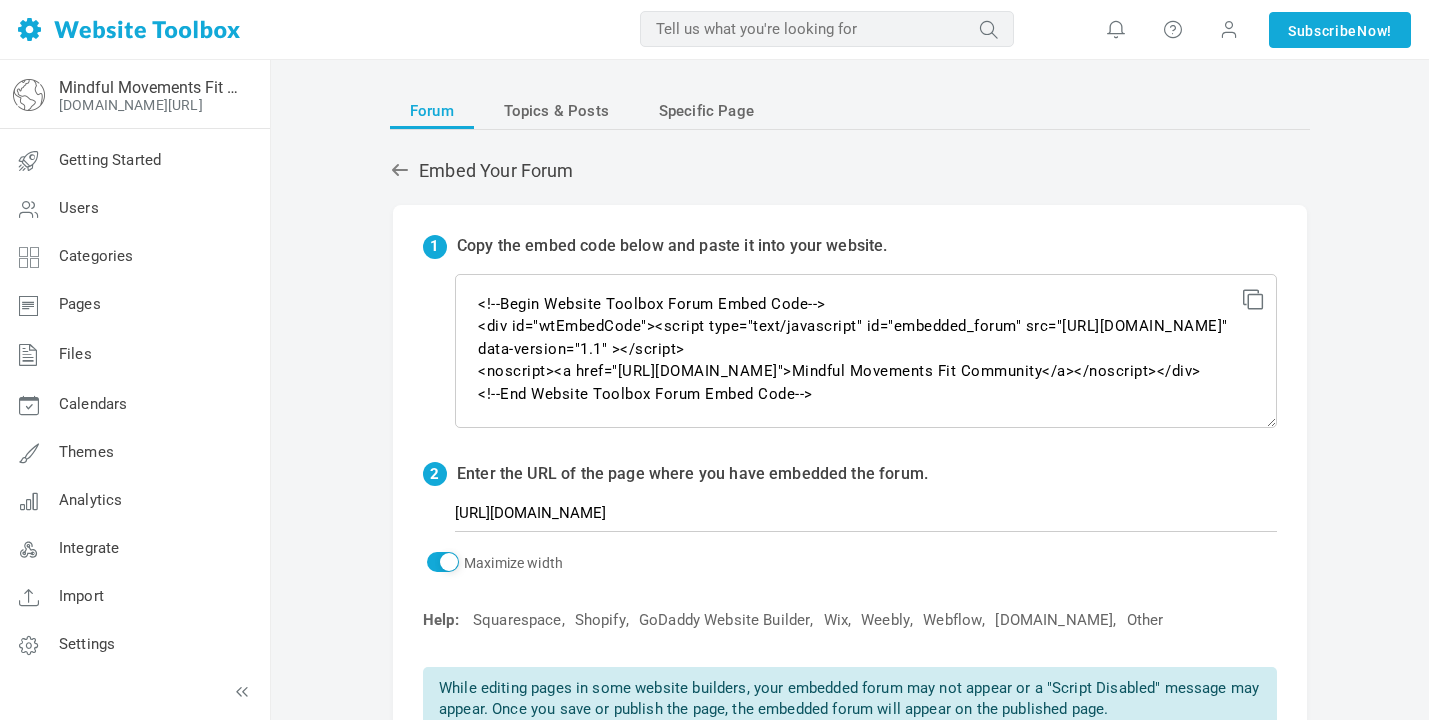 scroll, scrollTop: 0, scrollLeft: 0, axis: both 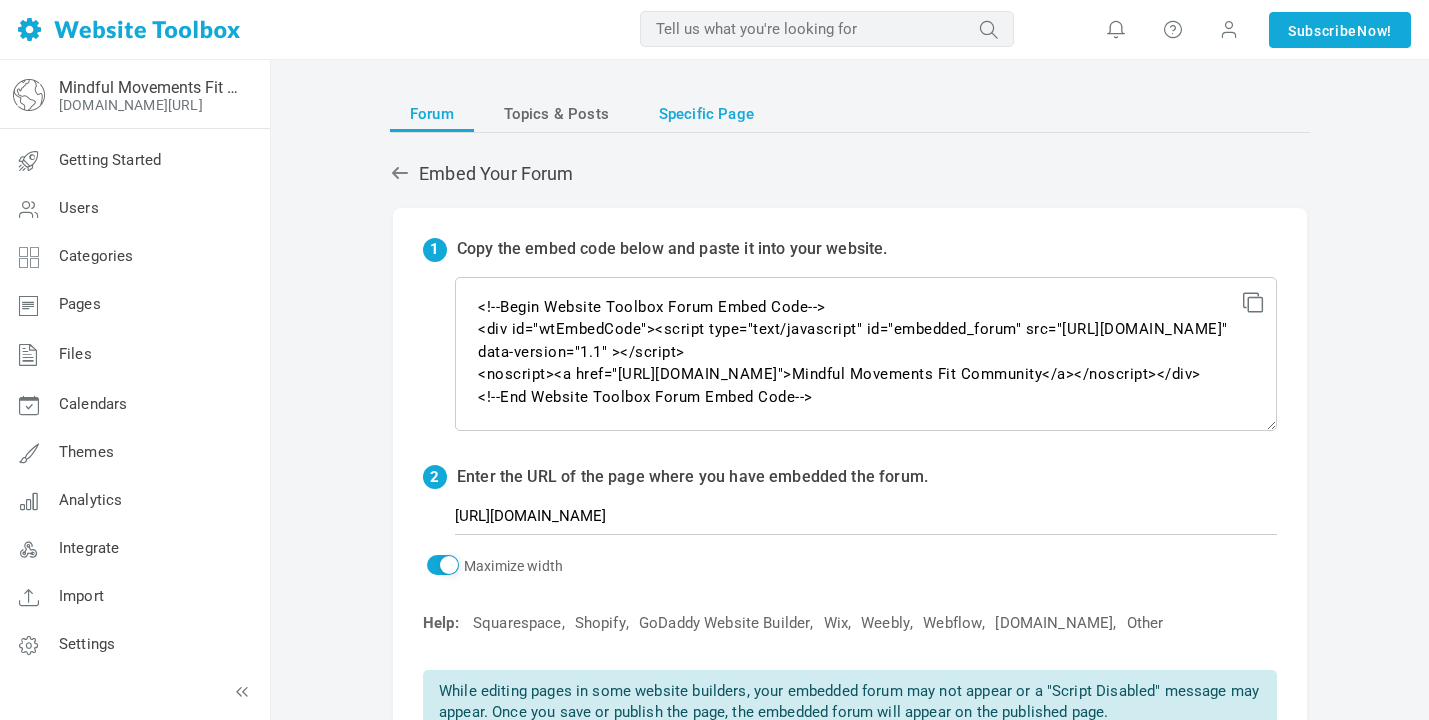 click on "Specific Page" at bounding box center (706, 114) 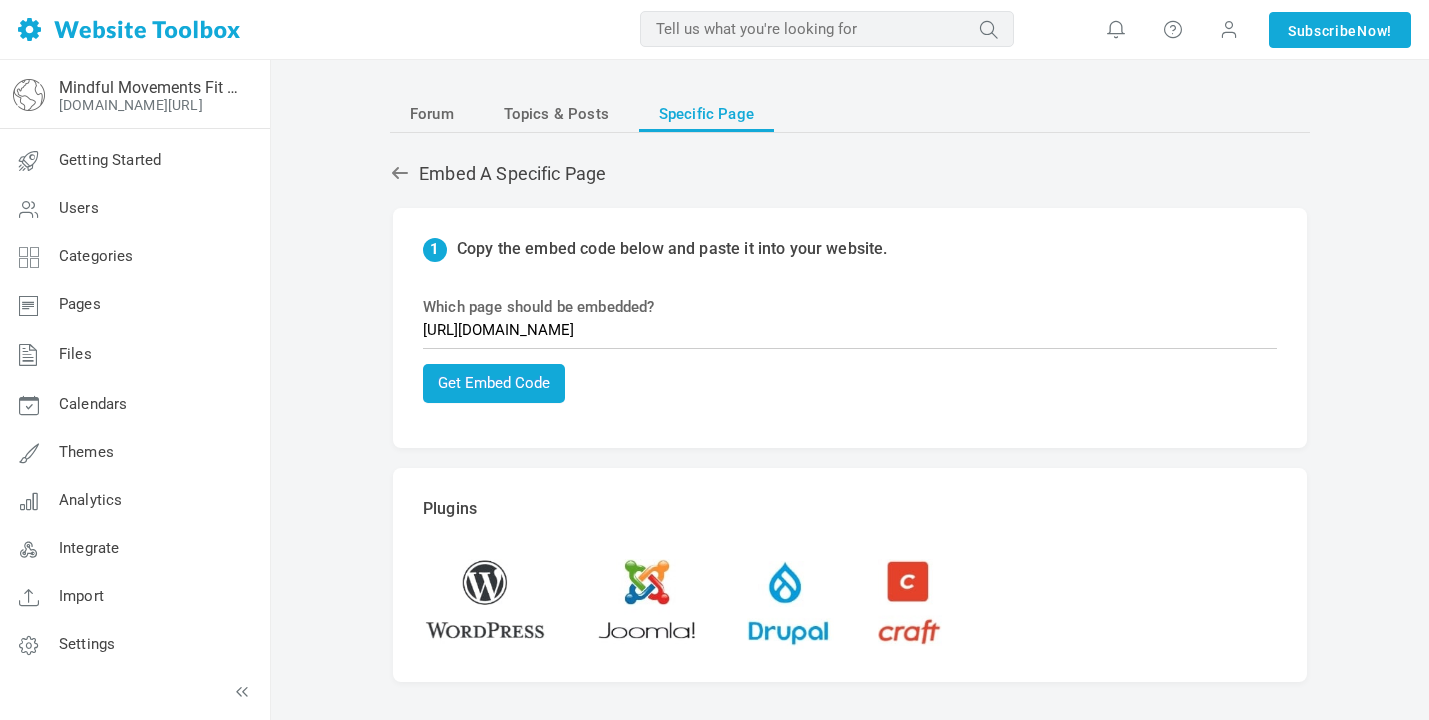 scroll, scrollTop: 0, scrollLeft: 0, axis: both 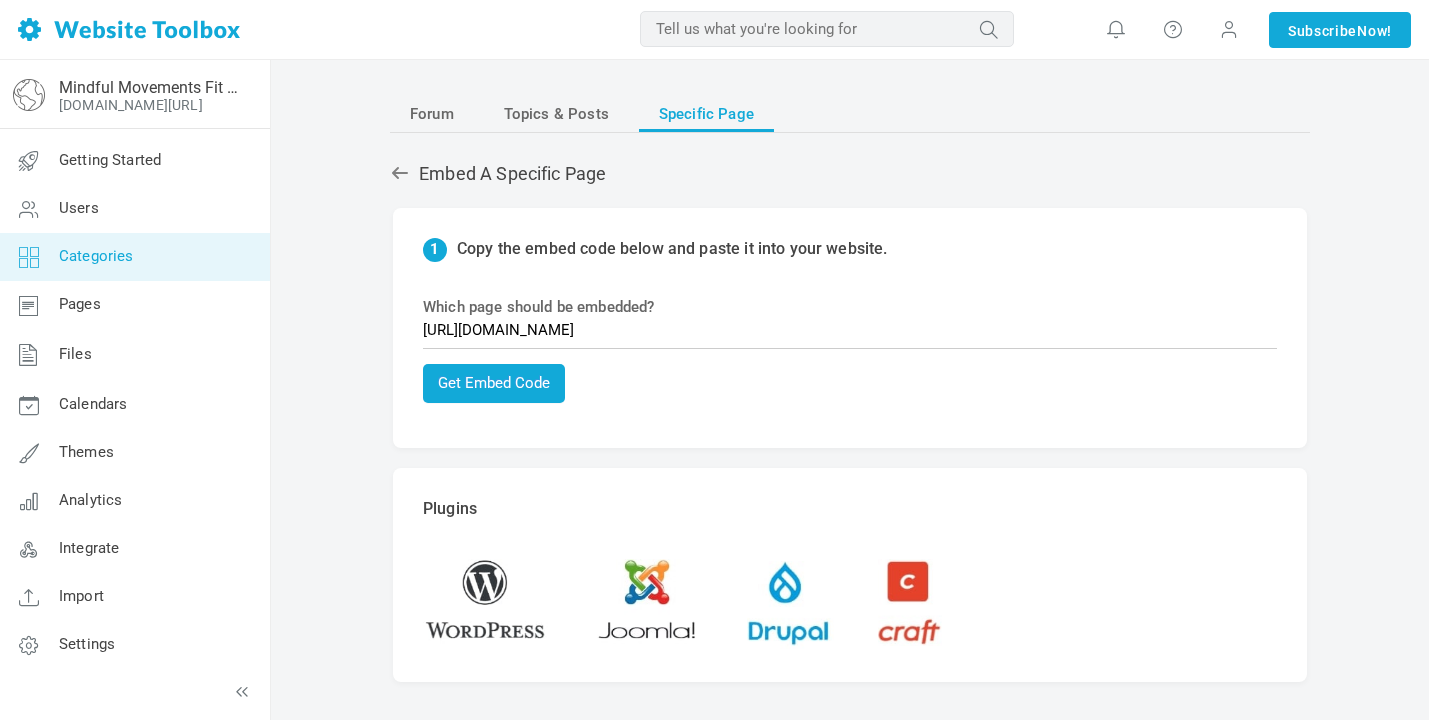 click on "Categories" at bounding box center (134, 257) 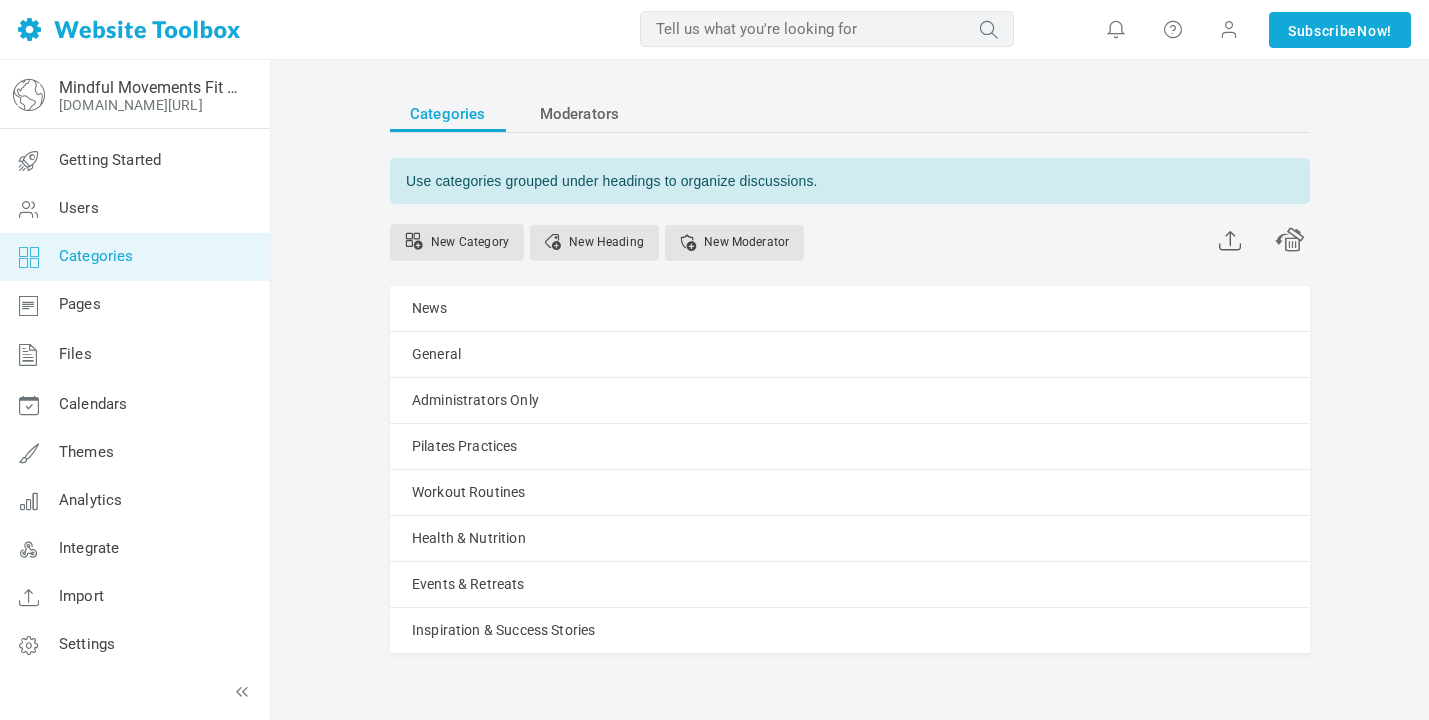 scroll, scrollTop: 0, scrollLeft: 0, axis: both 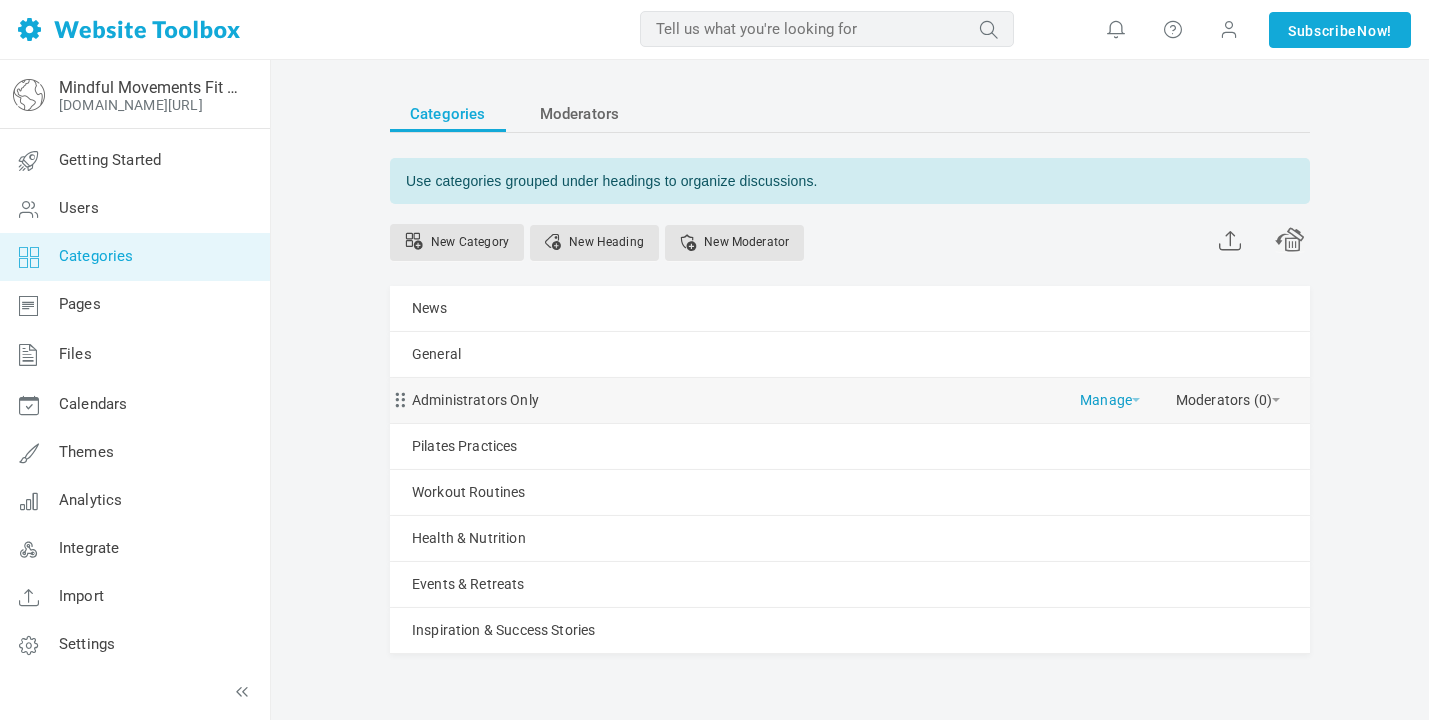 click on "Manage" at bounding box center [1110, 395] 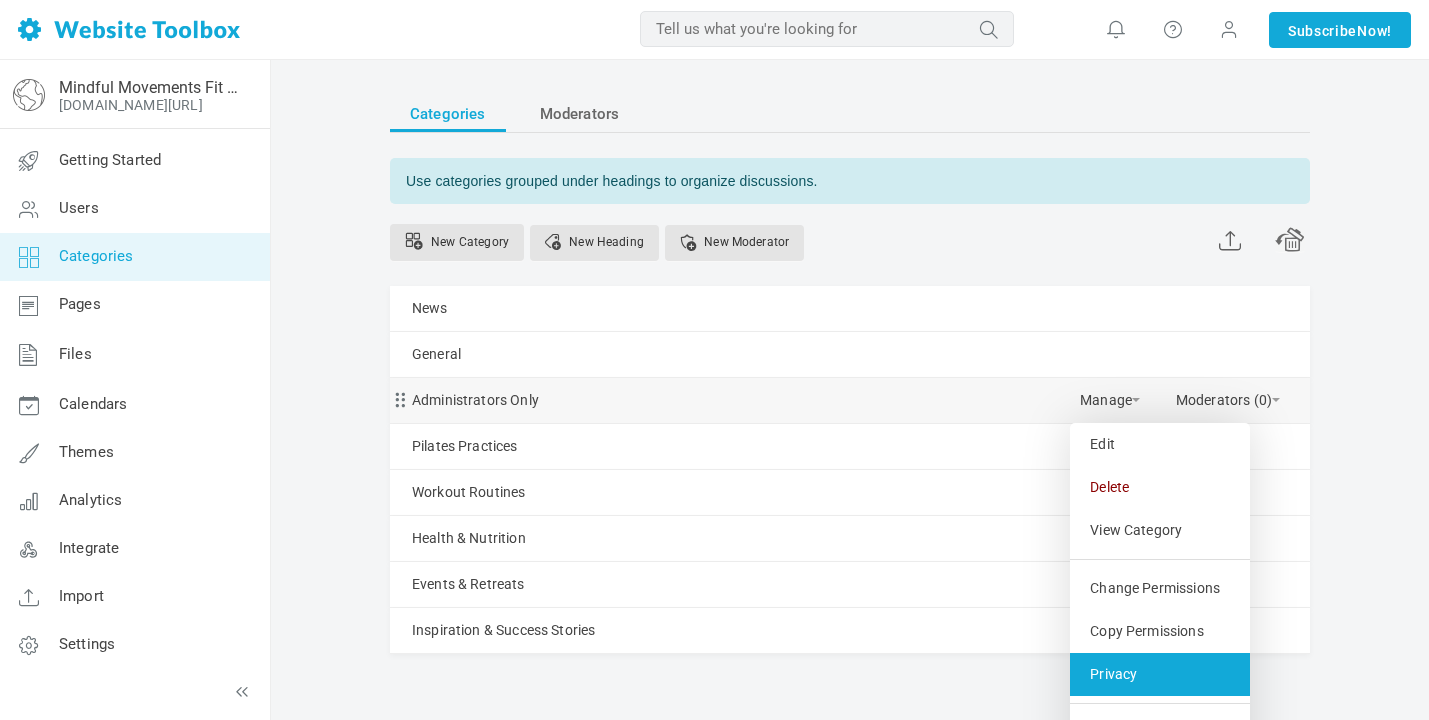 click on "Privacy" at bounding box center [1160, 674] 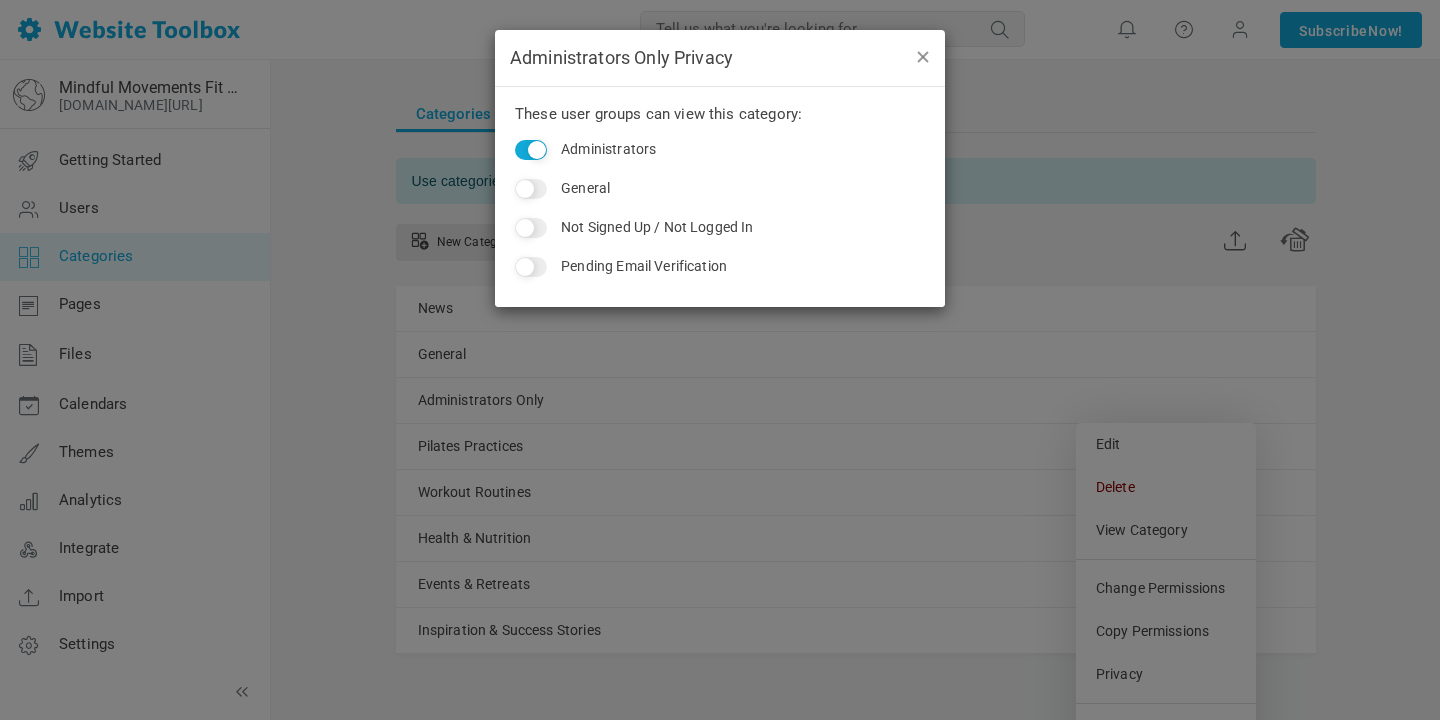 click at bounding box center (922, 56) 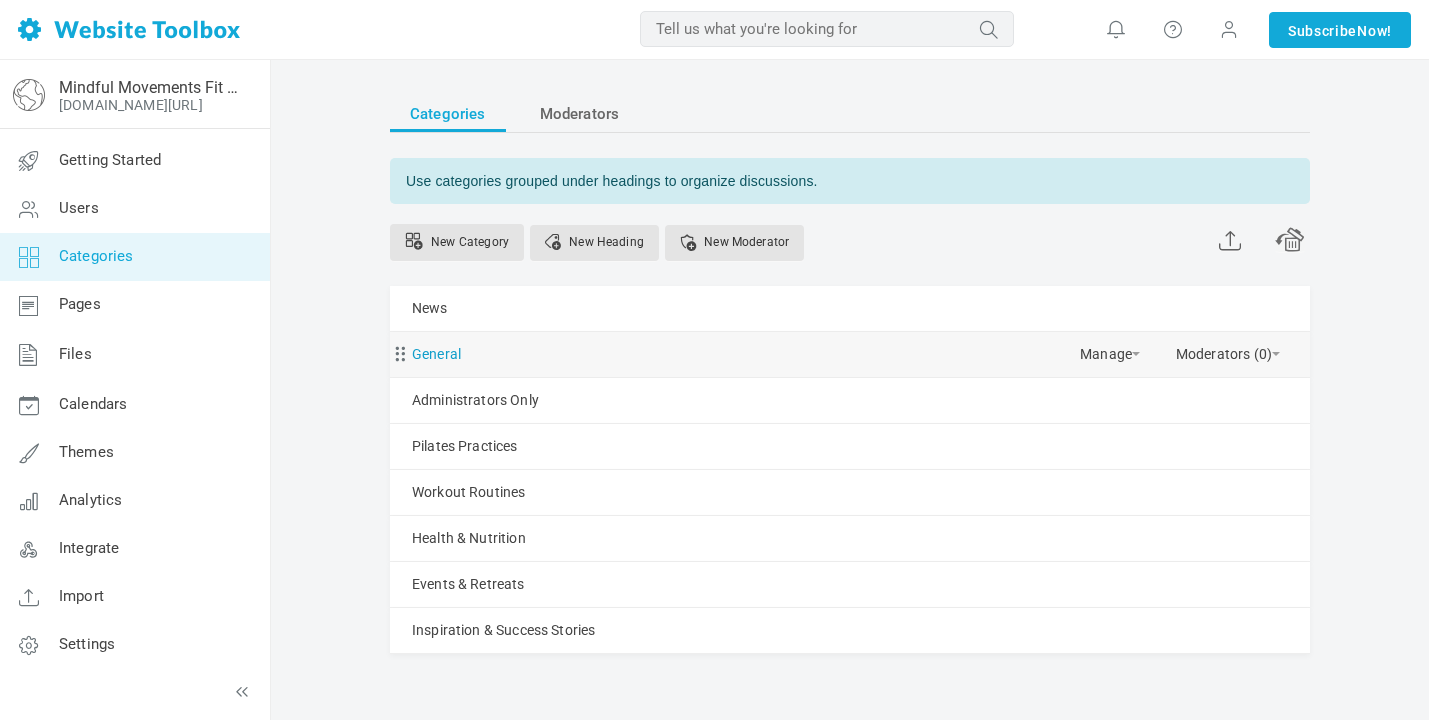 click on "General" at bounding box center [436, 354] 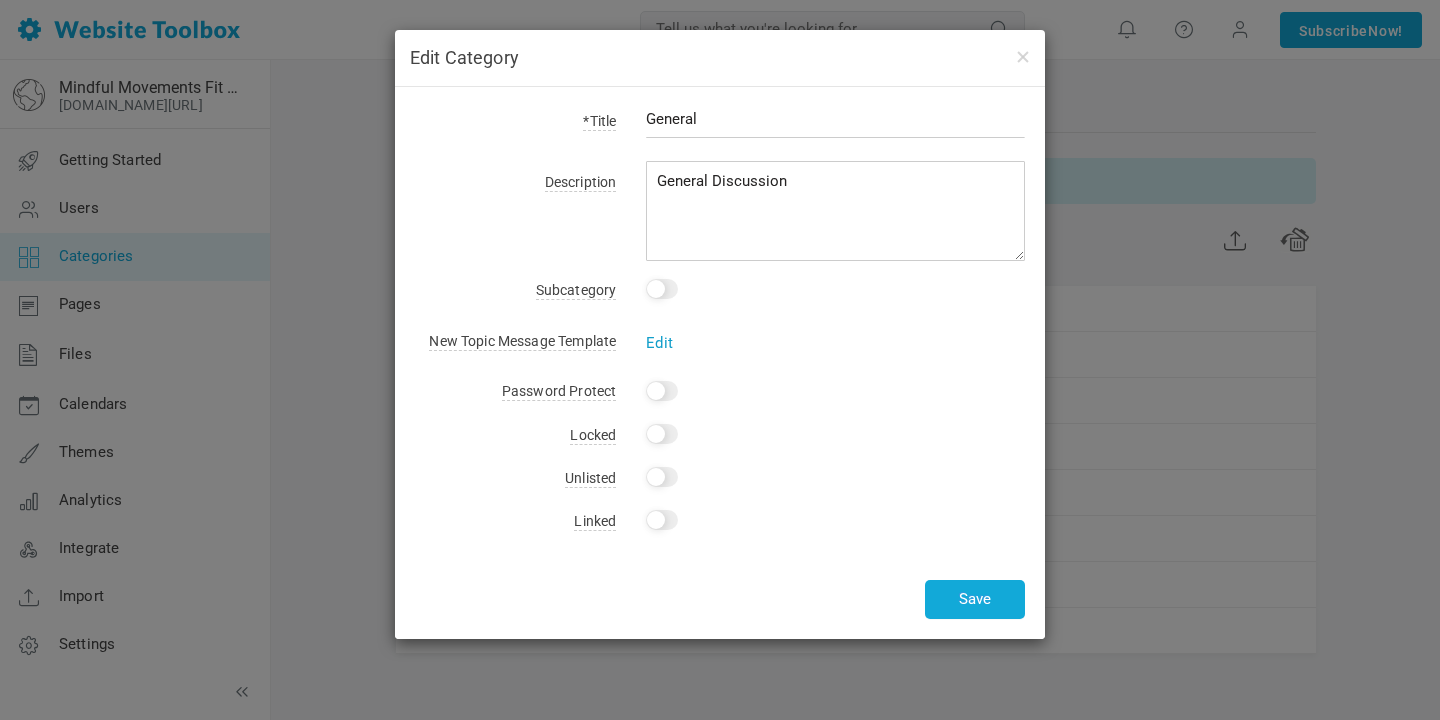 click on "Edit" at bounding box center (659, 343) 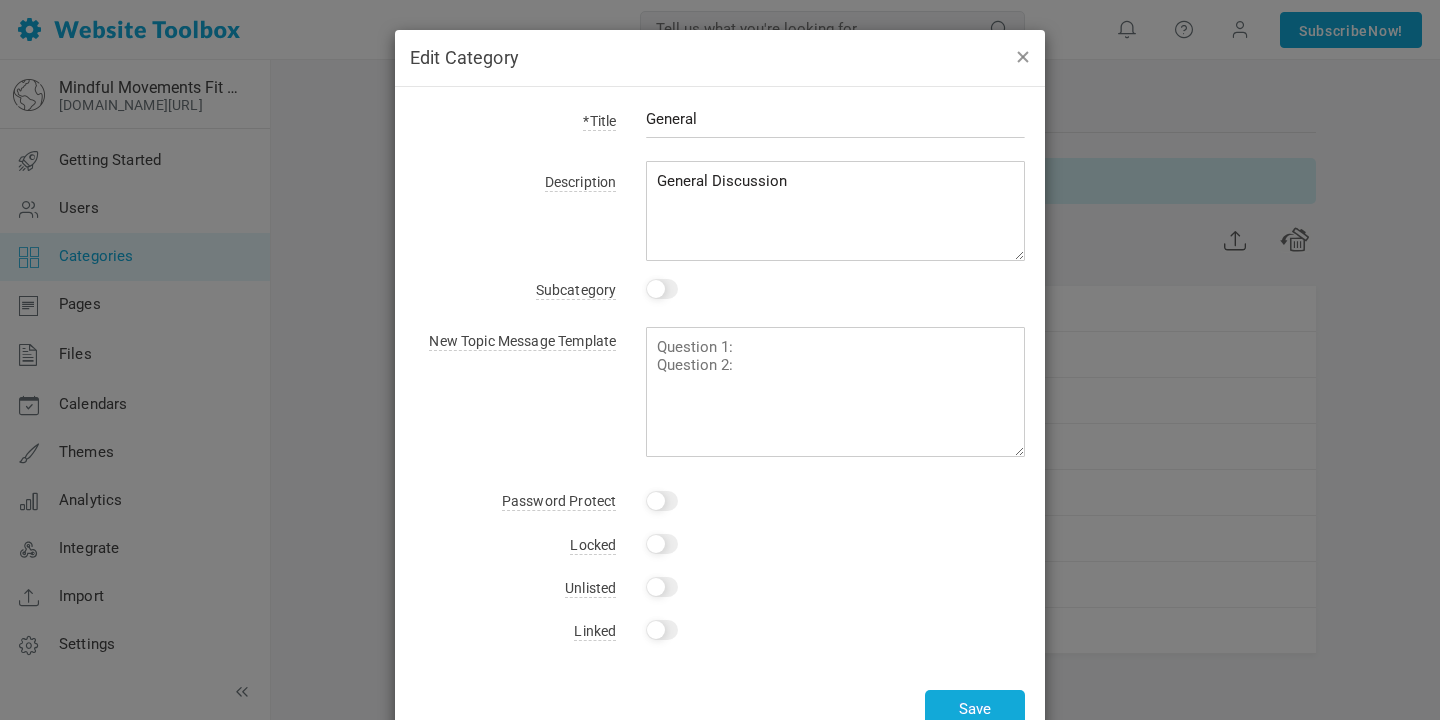 click at bounding box center [1022, 56] 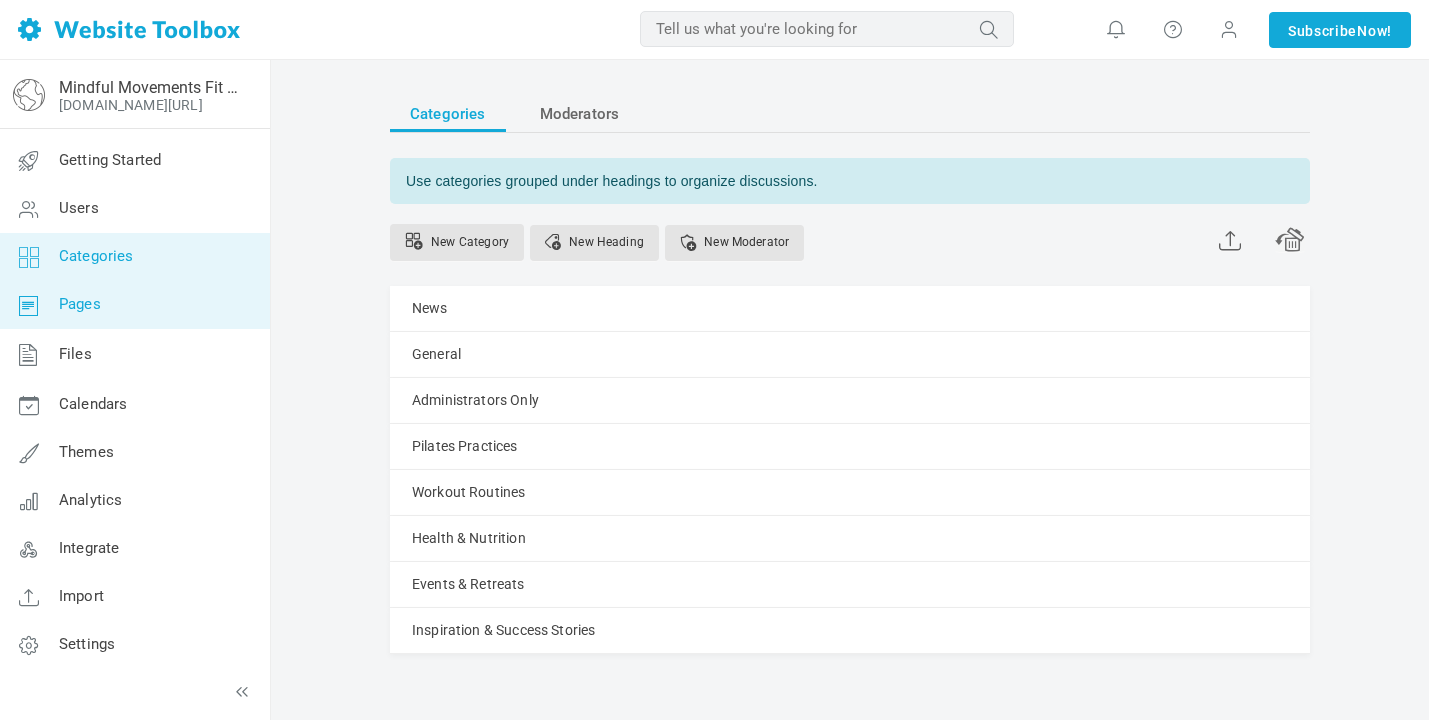 click on "Pages" at bounding box center [134, 305] 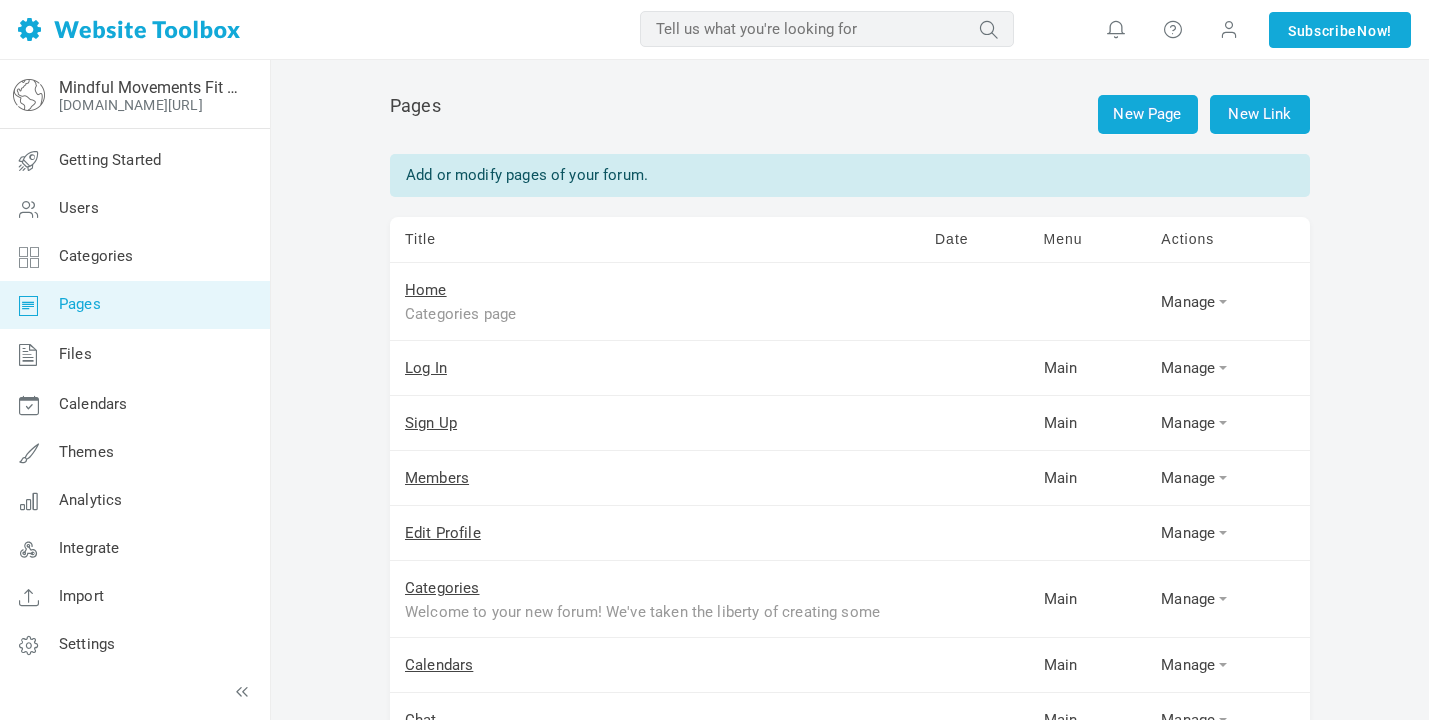 scroll, scrollTop: 0, scrollLeft: 0, axis: both 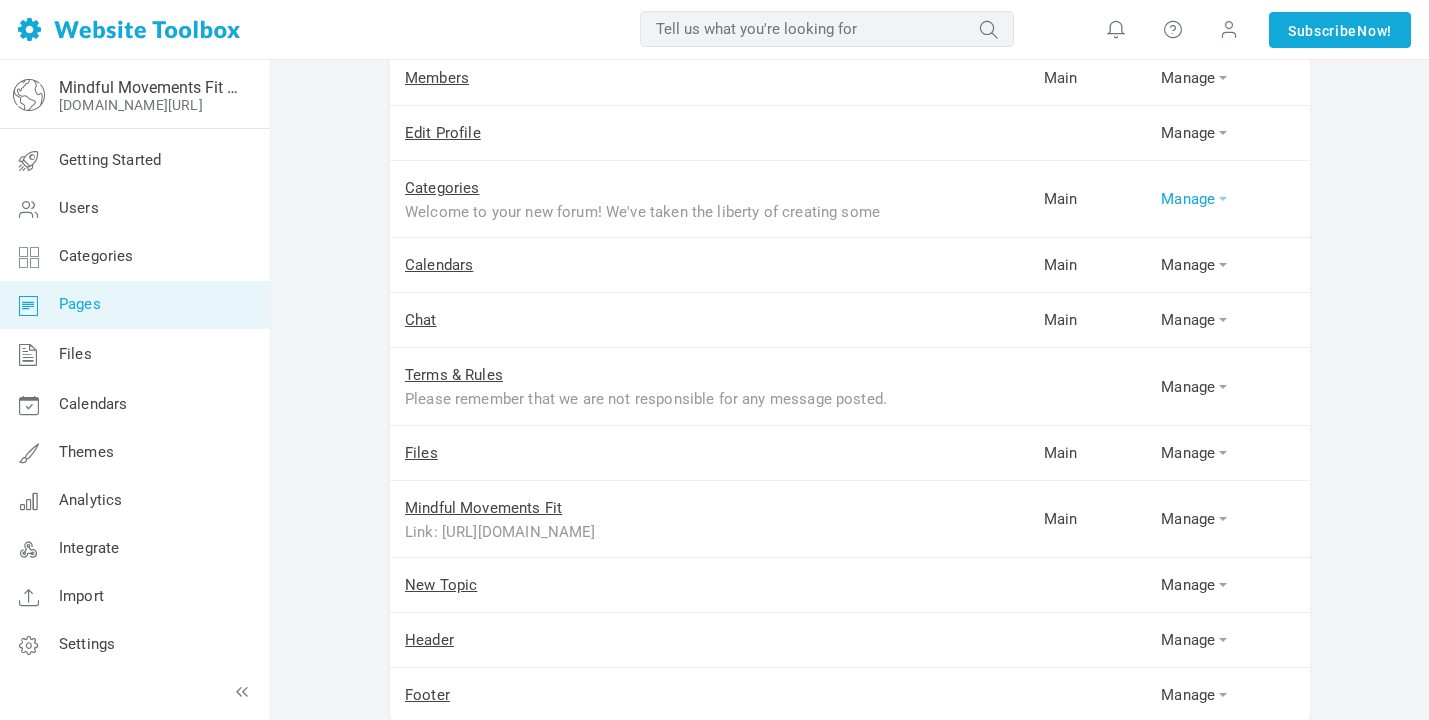 click on "Manage" at bounding box center [1228, 199] 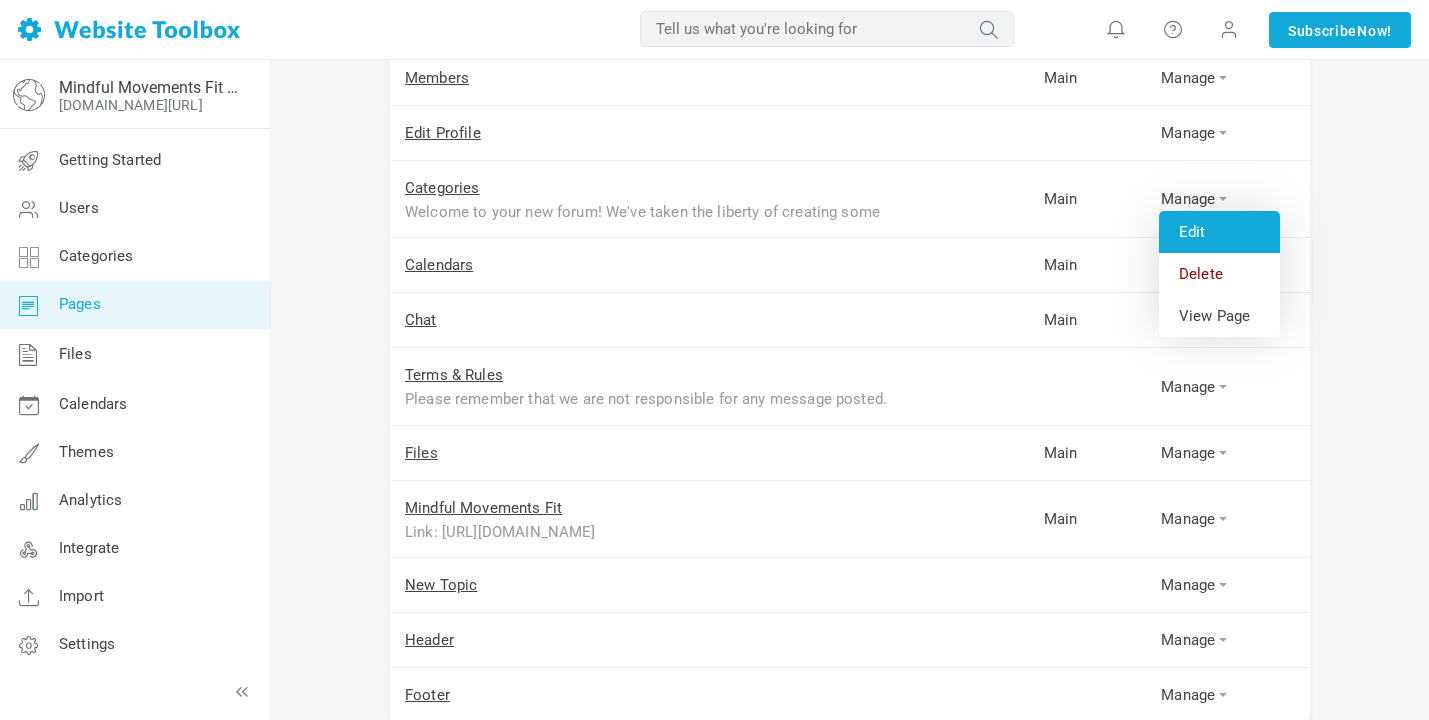 click on "Edit" at bounding box center [1219, 232] 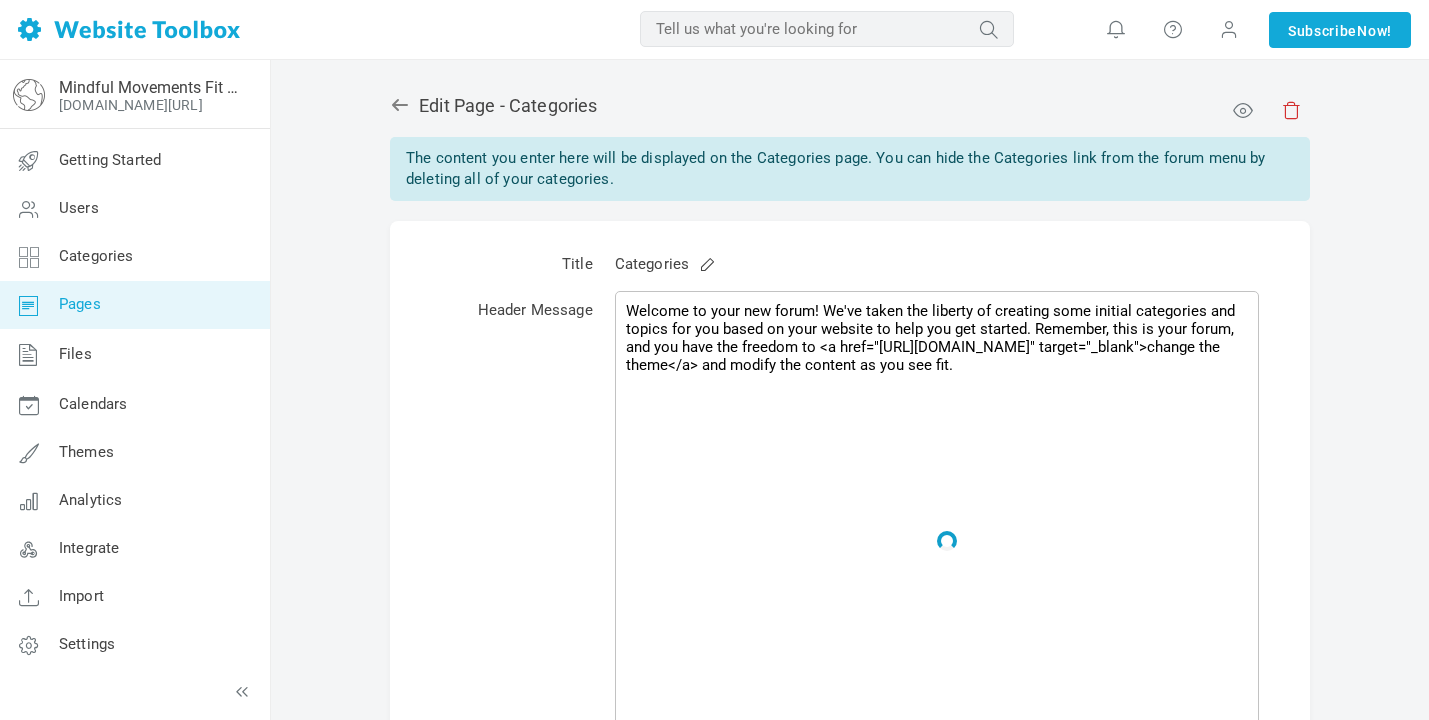 scroll, scrollTop: 0, scrollLeft: 0, axis: both 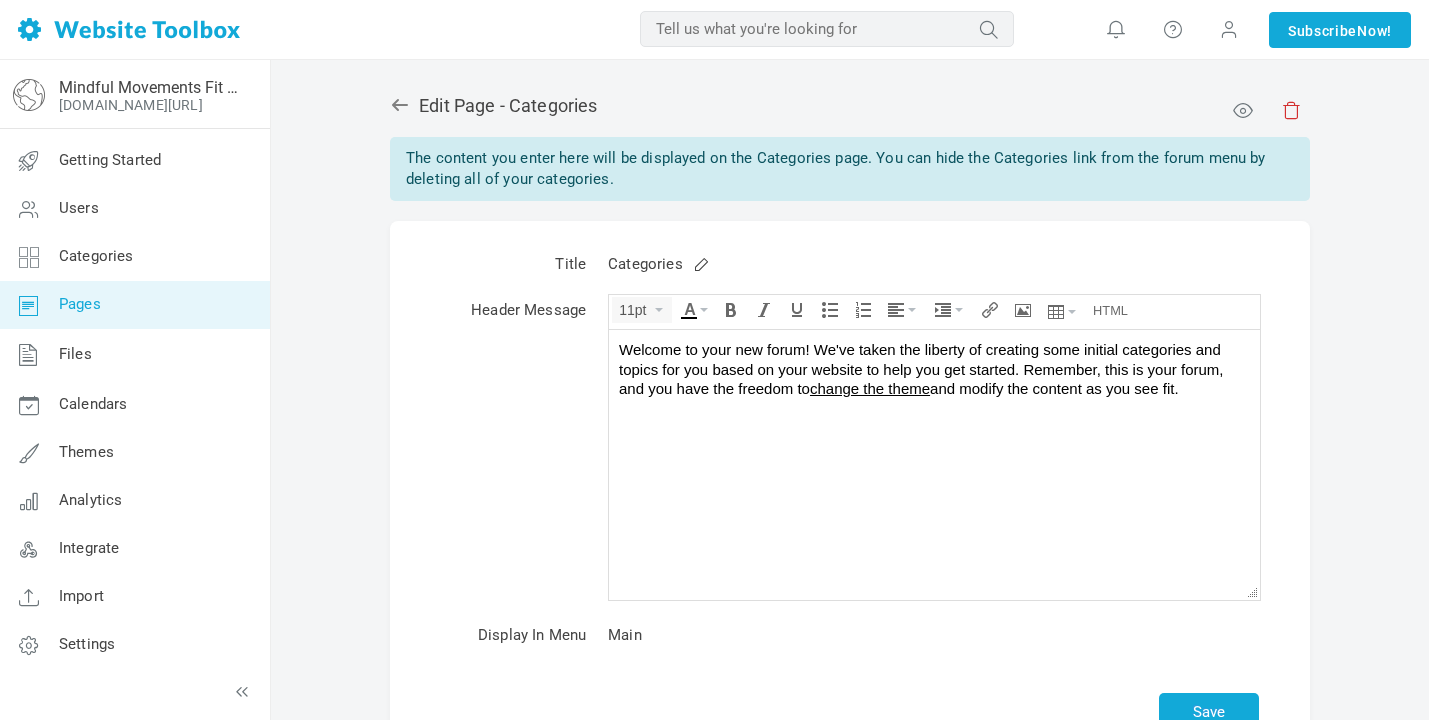 click on "Welcome to your new forum! We've taken the liberty of creating some initial categories and topics for you based on your website to help you get started. Remember, this is your forum, and you have the freedom to  change the theme  and modify the content as you see fit." at bounding box center (934, 369) 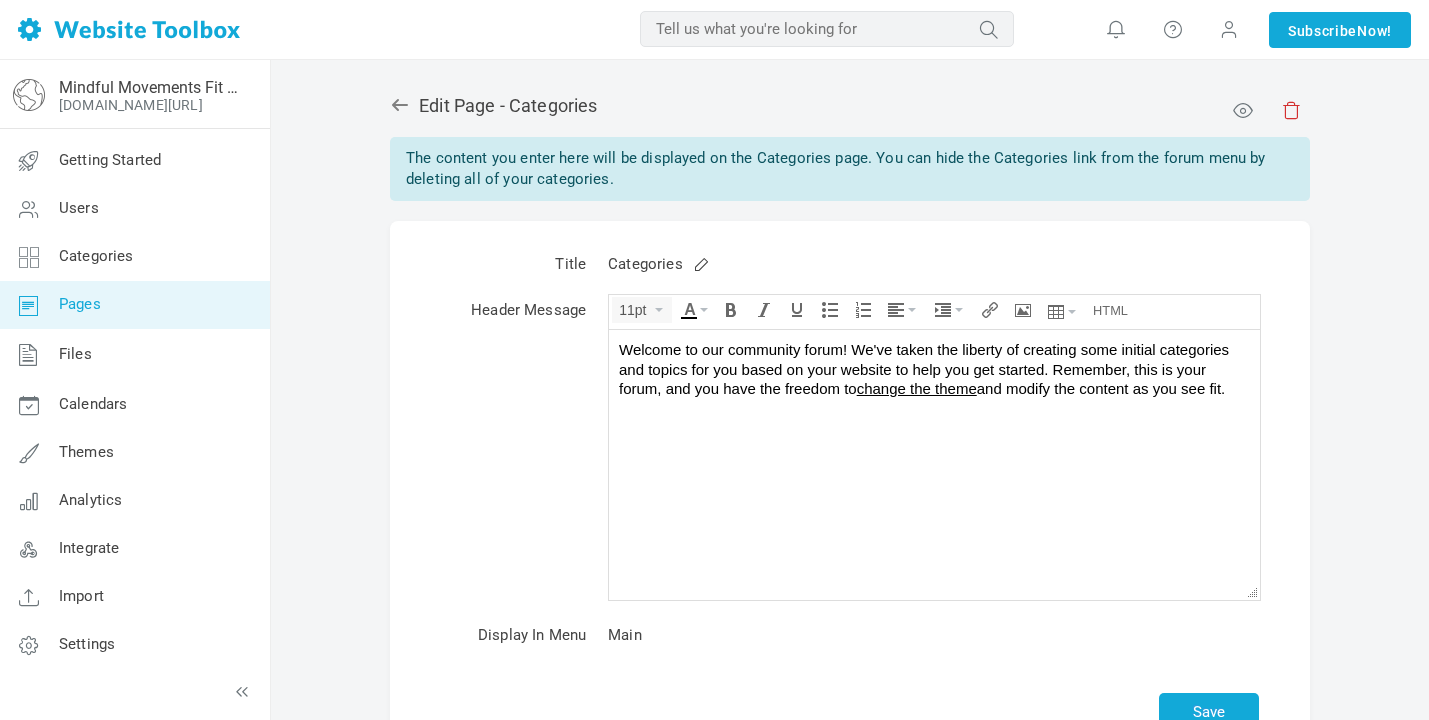 drag, startPoint x: 1239, startPoint y: 389, endPoint x: 906, endPoint y: 358, distance: 334.43982 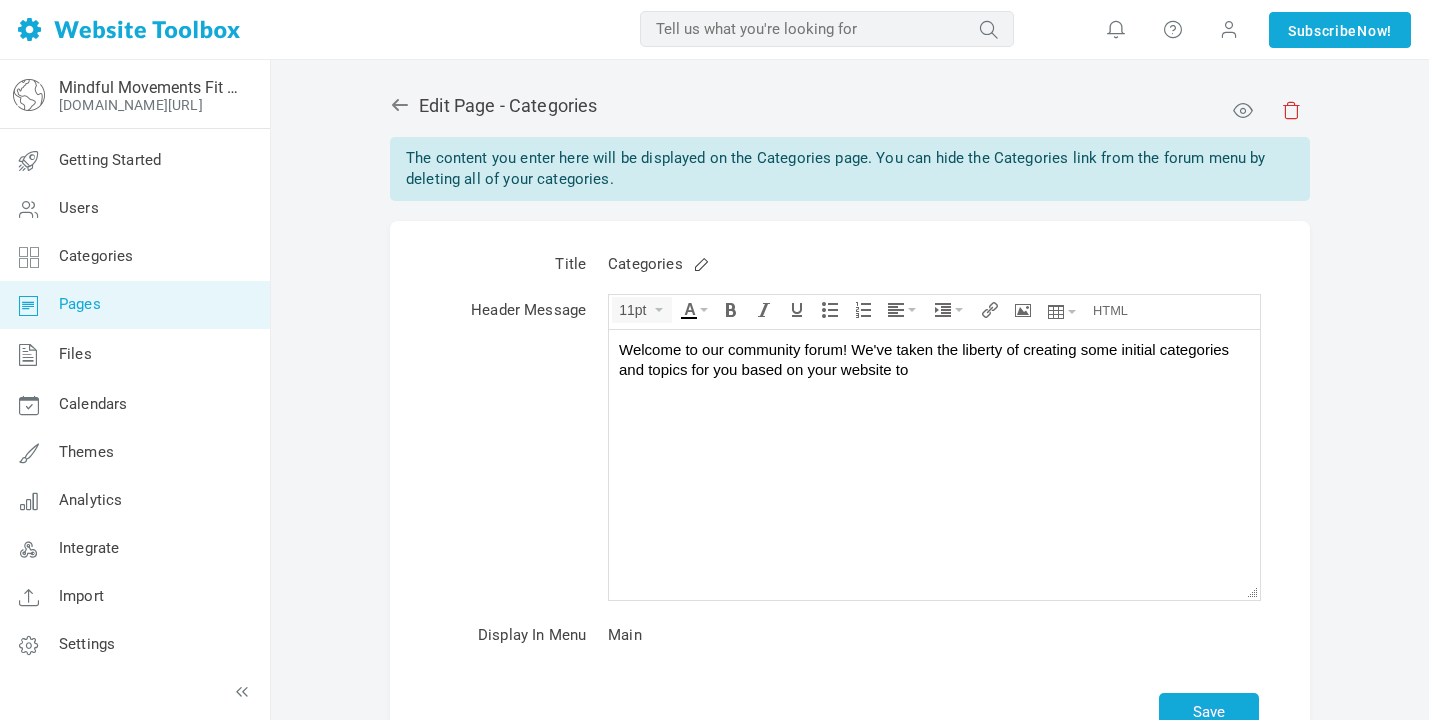 click on "Welcome to our community forum! We've taken the liberty of creating some initial categories and topics for you based on your website to" at bounding box center (934, 359) 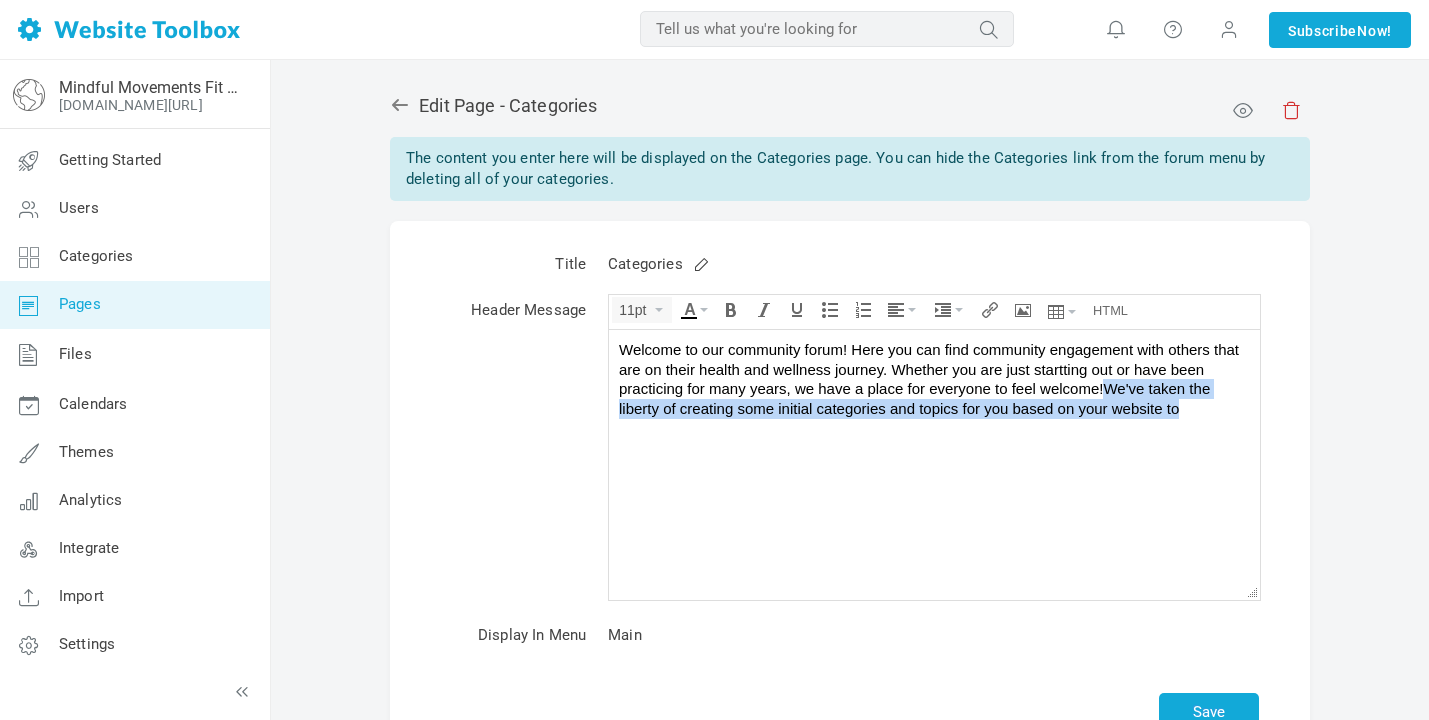drag, startPoint x: 1107, startPoint y: 385, endPoint x: 1186, endPoint y: 406, distance: 81.7435 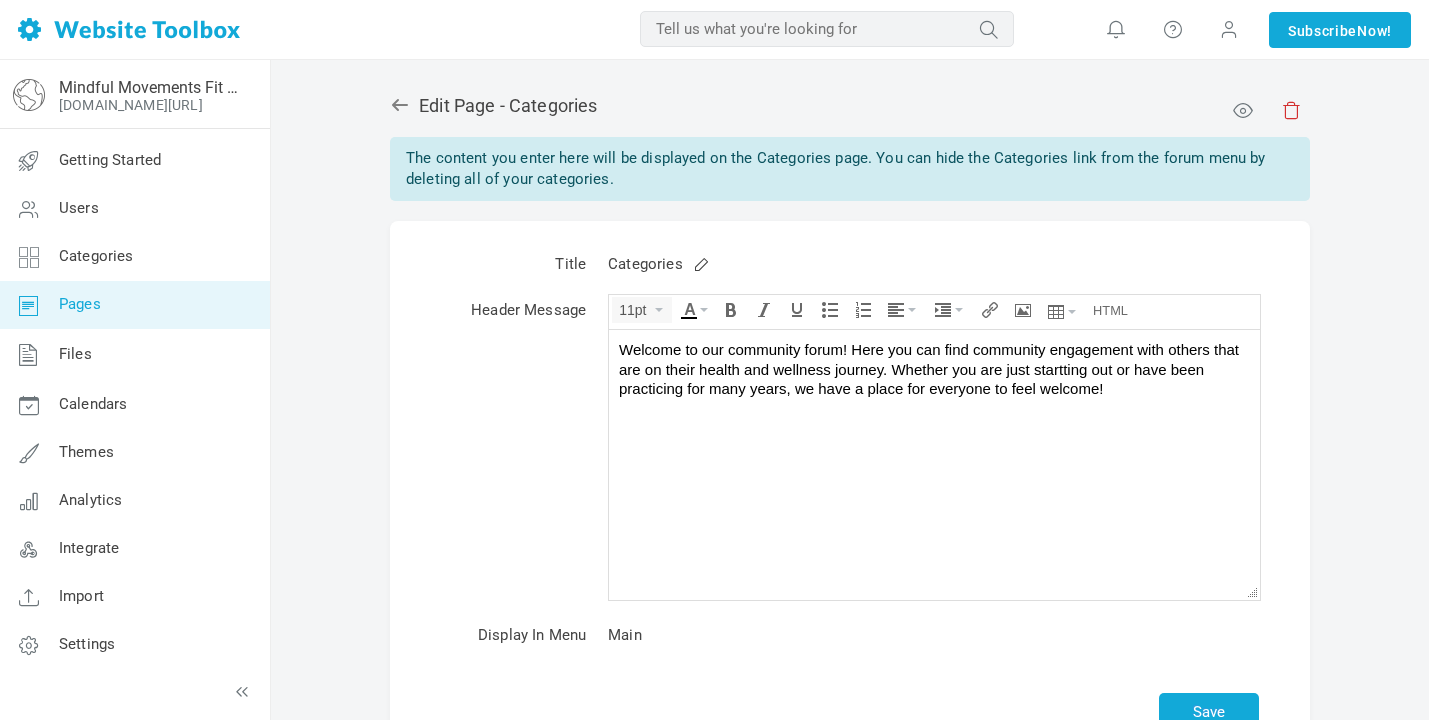 click on "Welcome to our community forum! Here you can find community engagement with others that are on their health and wellness journey. Whether you are just startting out or have been practicing for many years, we have a place for everyone to feel welcome!" at bounding box center (934, 369) 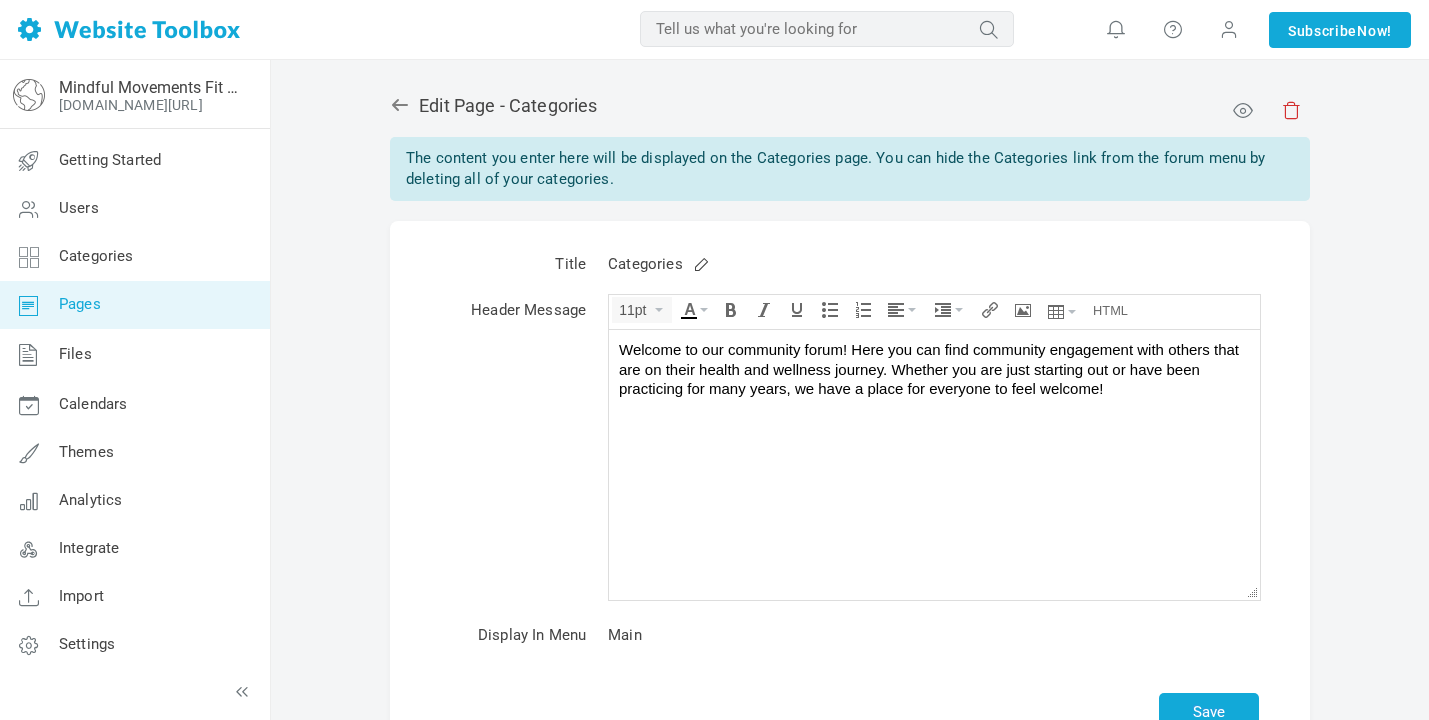 click on "Edit Page - Categories
The content you enter here will be displayed on the Categories page. You can hide the Categories link from the forum menu by deleting all of your categories.
Title
Categories
Header Message
11pt           div Welcome to your new forum! We've taken the liberty of creating some initial categories and topics for you based on your website to help you get started. Remember, this is your forum, and you have the freedom to <a href="https://www.websitetoolbox.com/tool/members/mb/skins" target="_blank">change the theme</a> and modify the content as you see fit.
×
Emoticons" at bounding box center [850, 475] 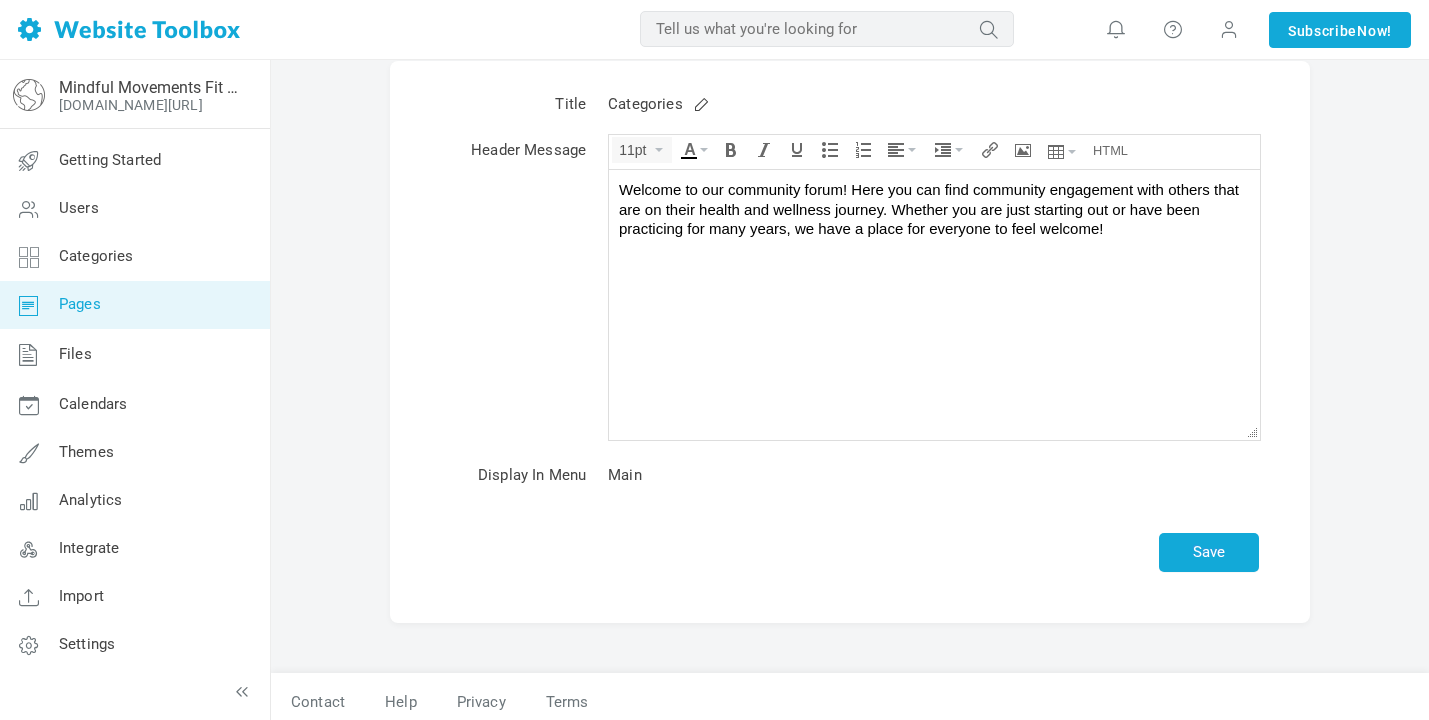 scroll, scrollTop: 169, scrollLeft: 0, axis: vertical 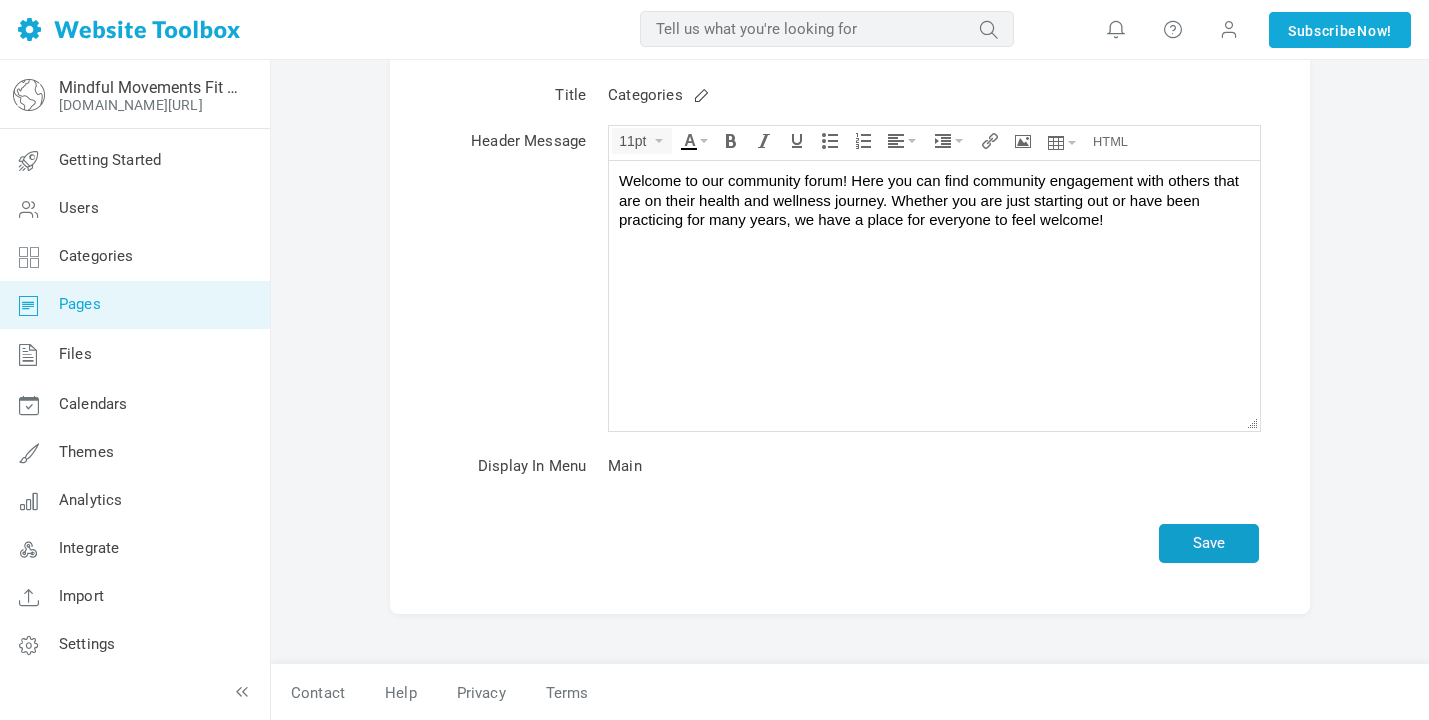 click on "Save" at bounding box center (1209, 543) 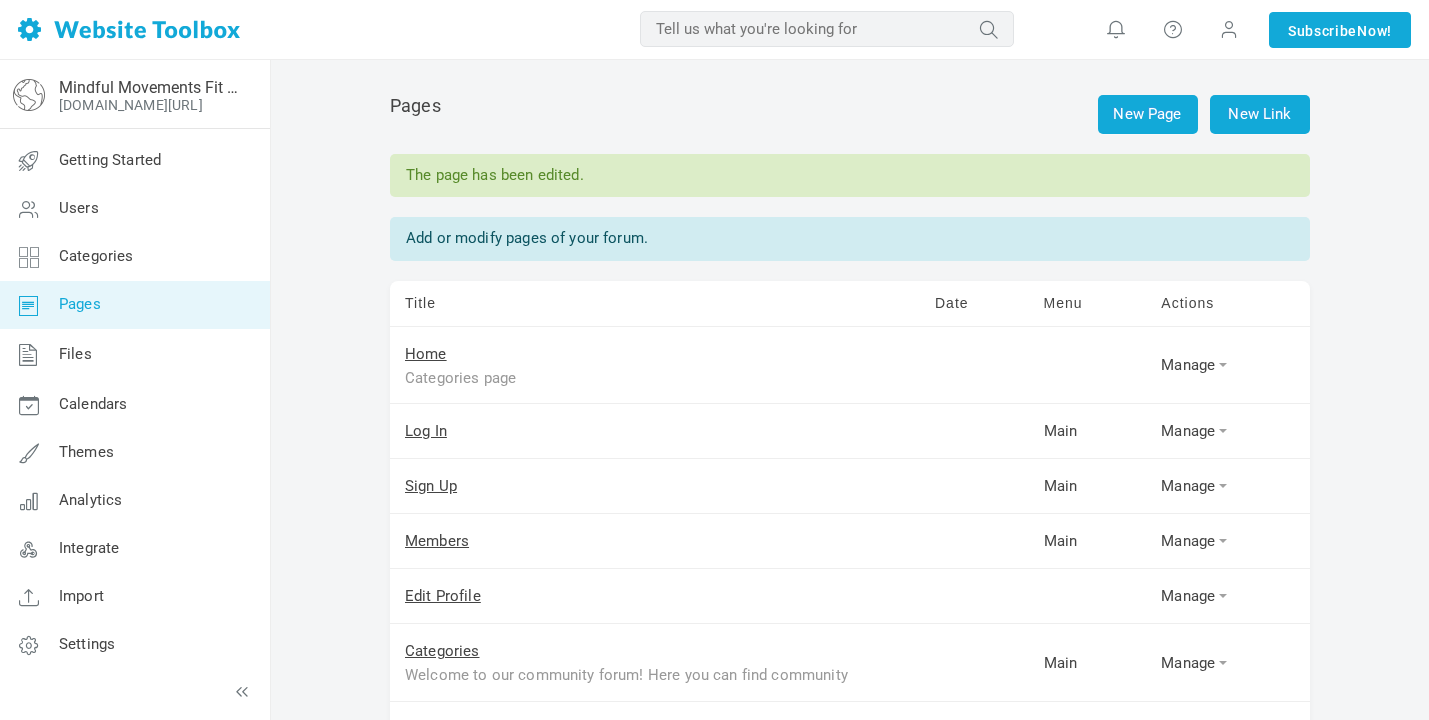 scroll, scrollTop: 0, scrollLeft: 0, axis: both 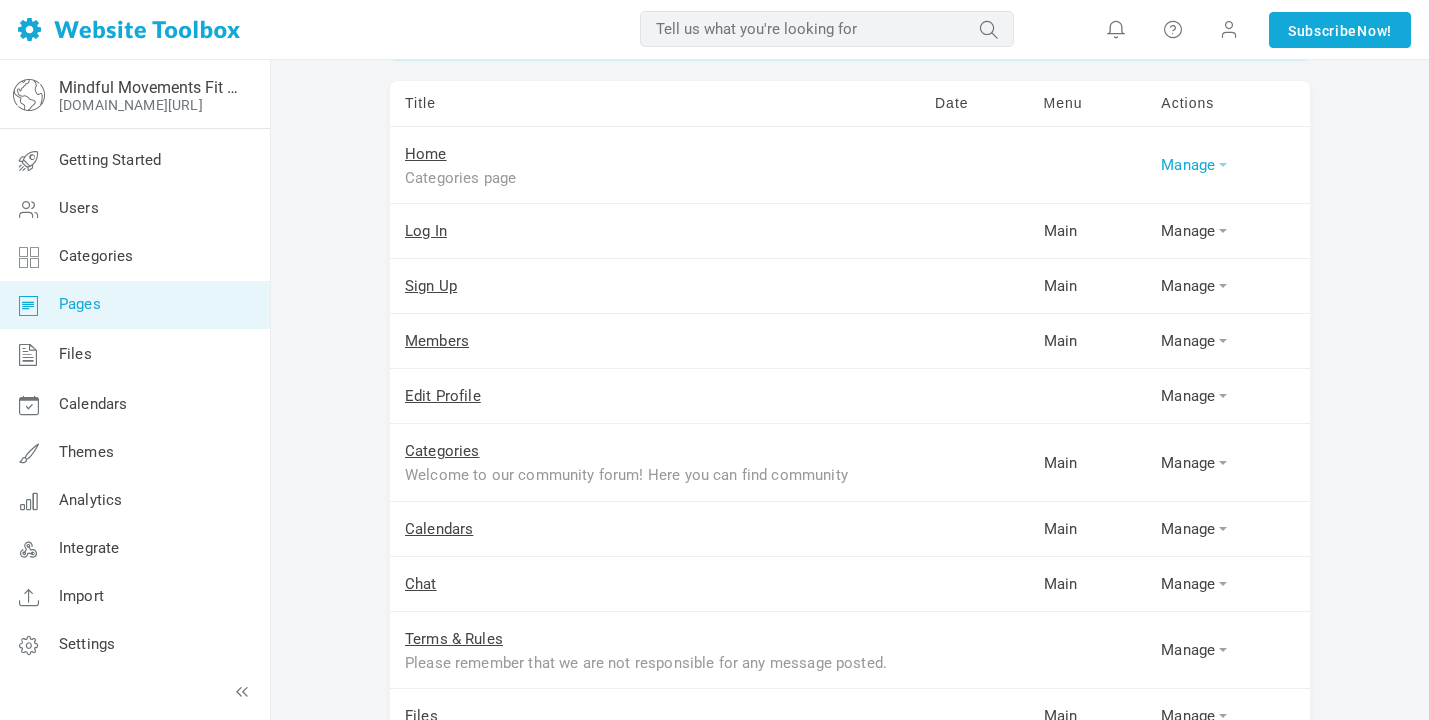 click on "Manage" at bounding box center (1228, 165) 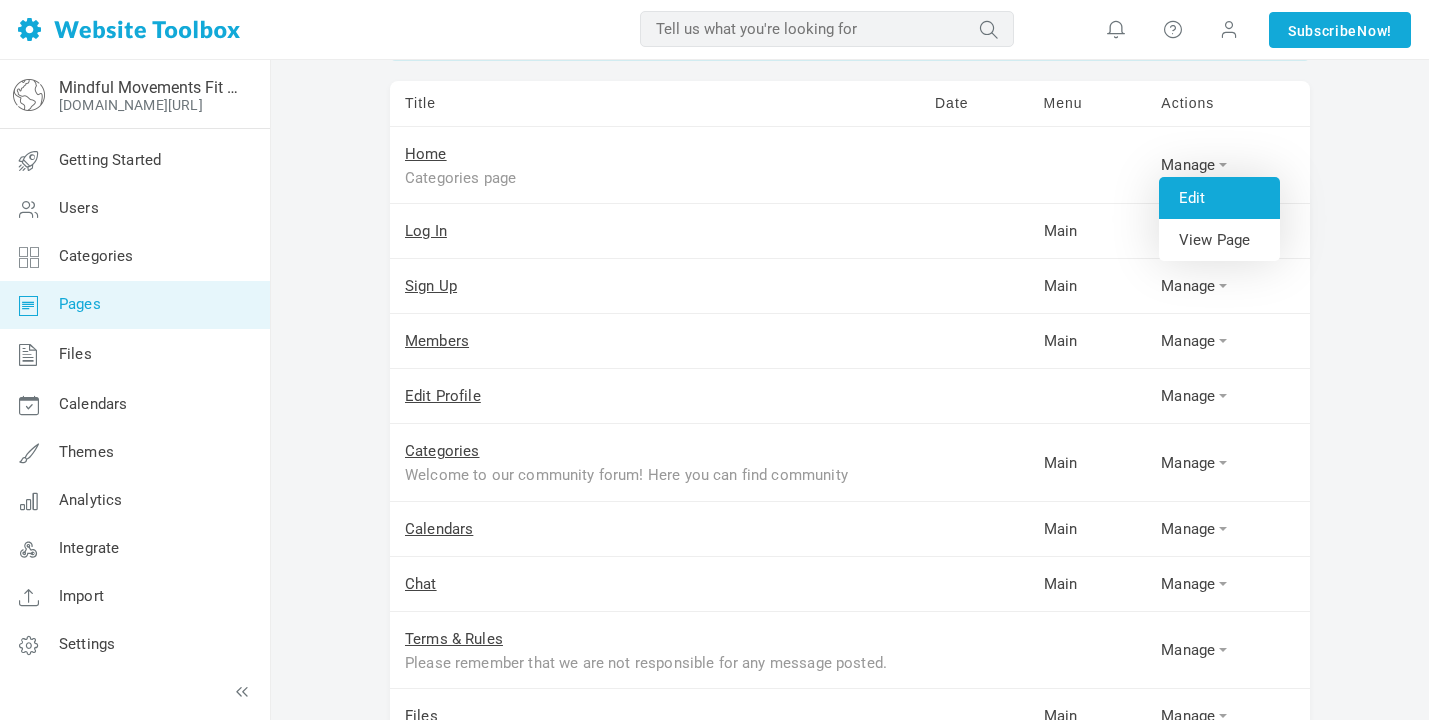 click on "Edit" at bounding box center (1219, 198) 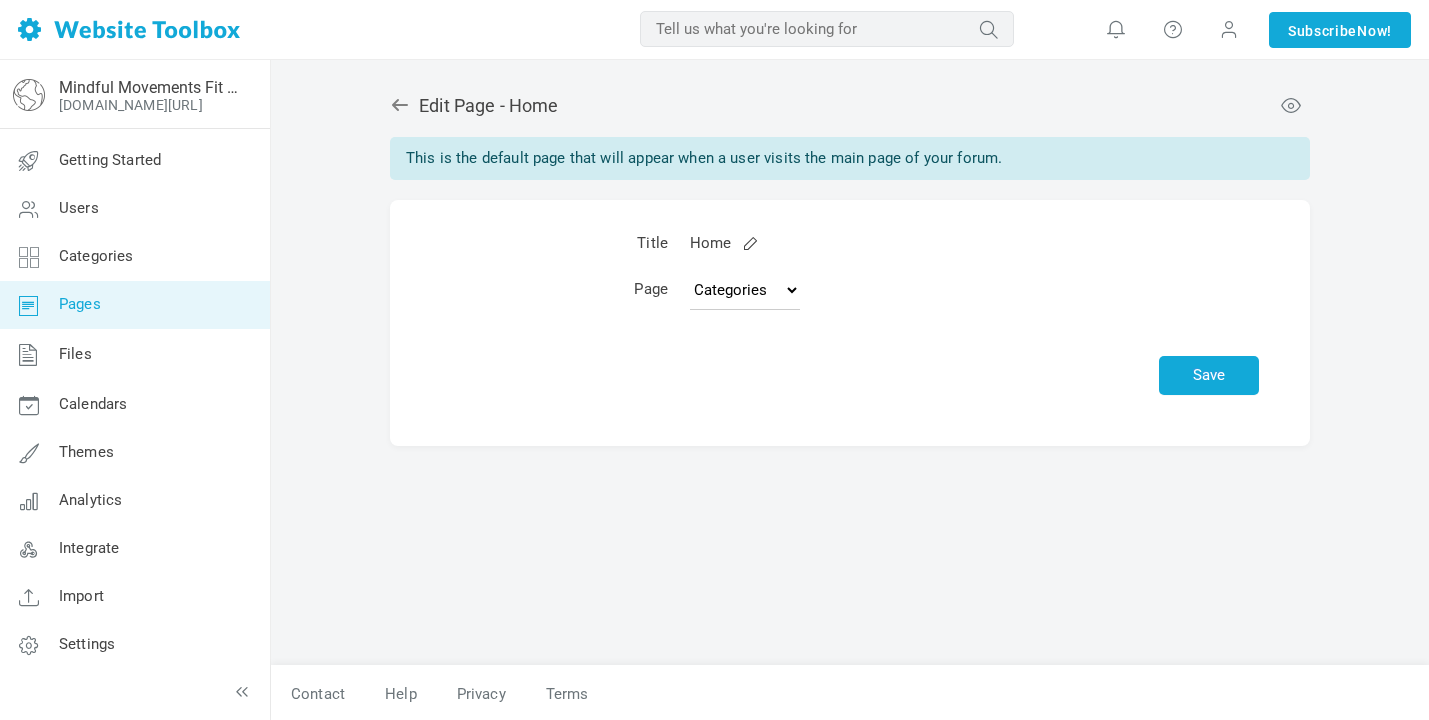 scroll, scrollTop: 0, scrollLeft: 0, axis: both 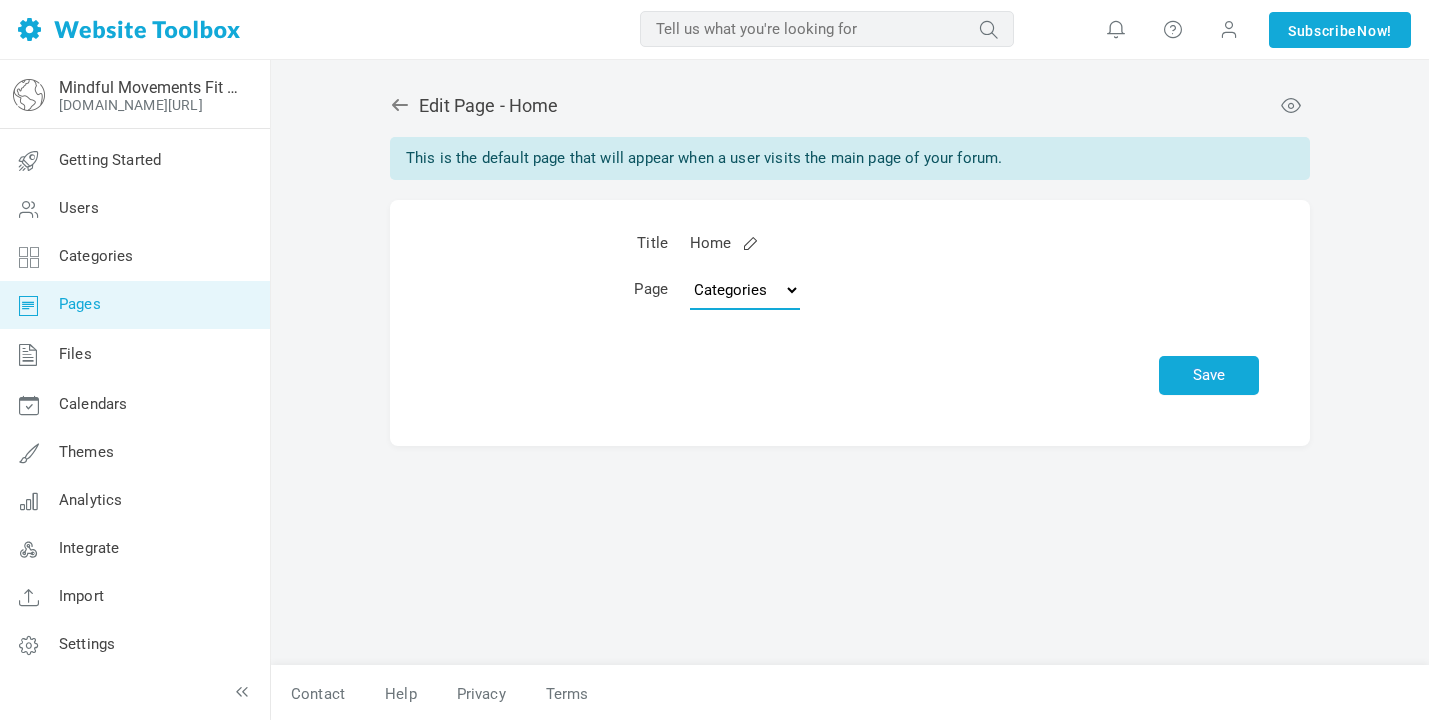click on "Topics
Categories
Custom Page" at bounding box center (745, 290) 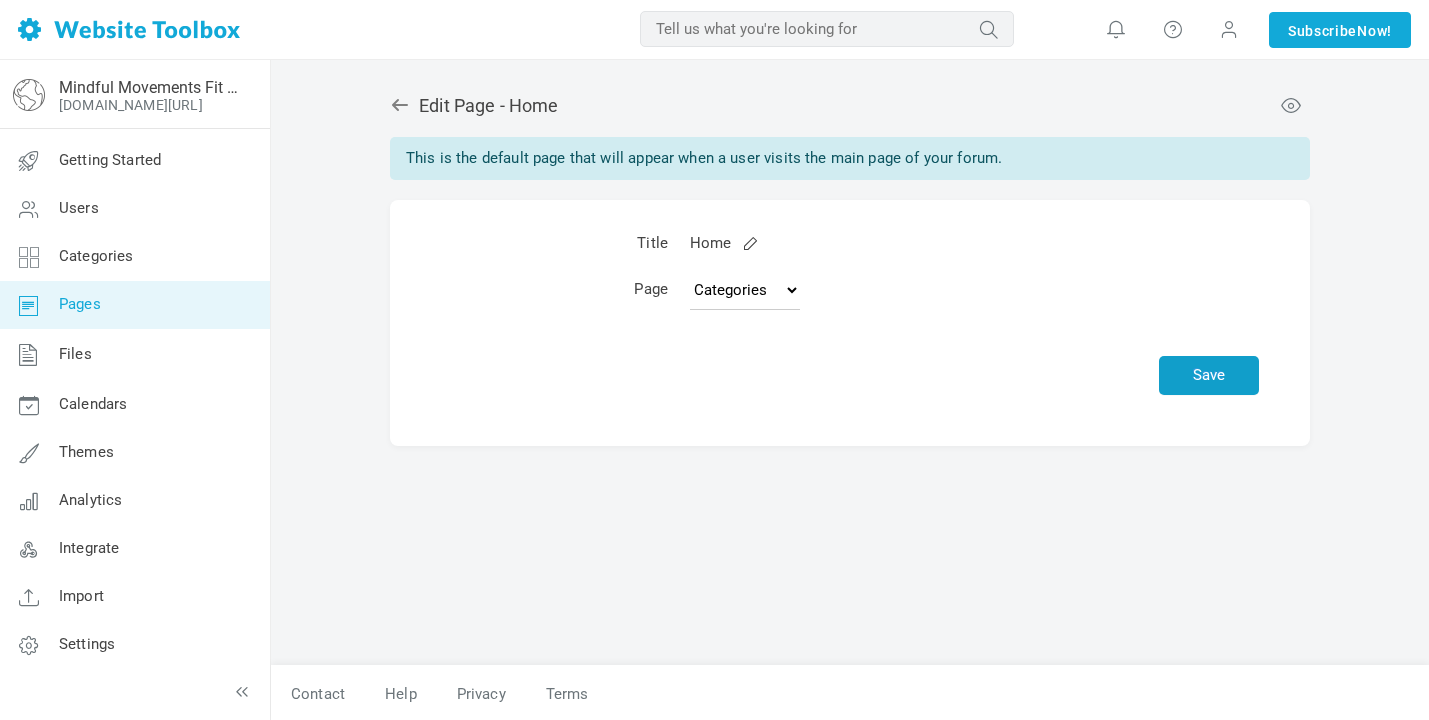 click on "Save" at bounding box center [1209, 375] 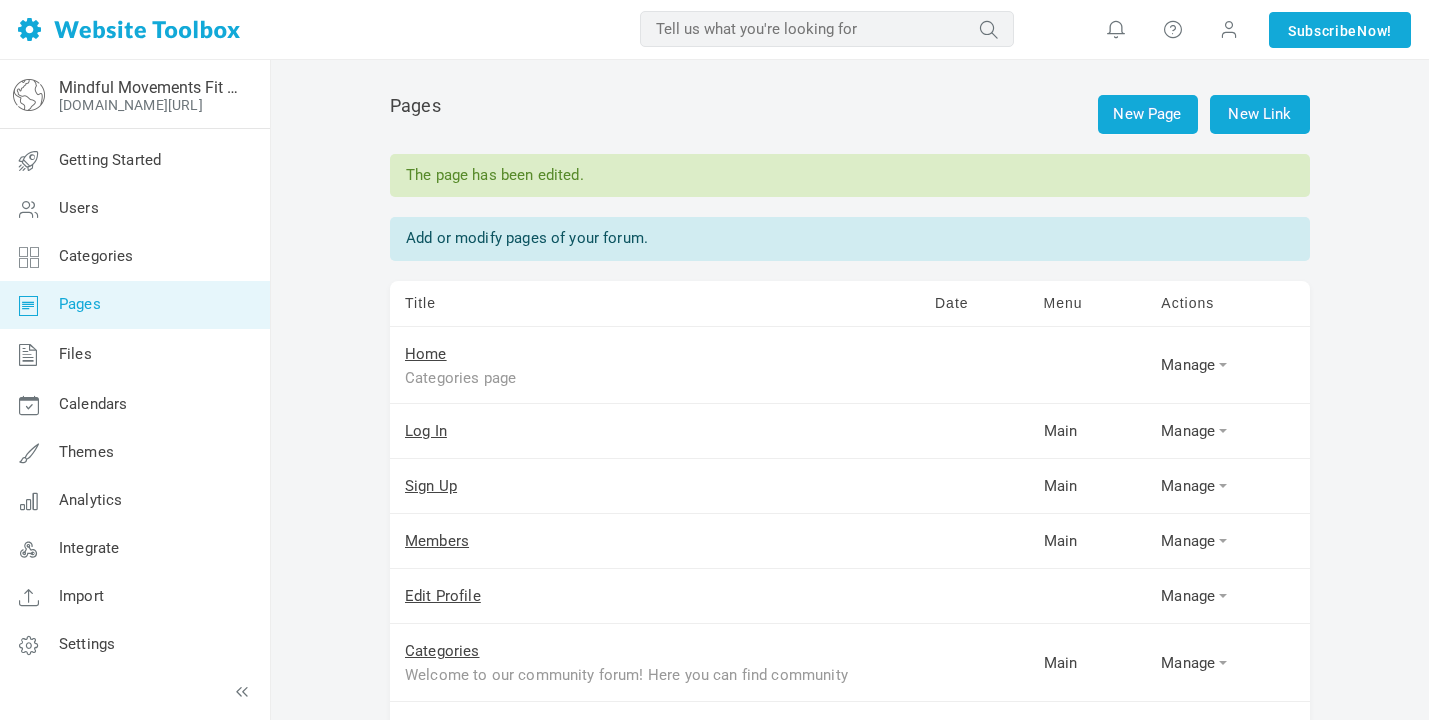 scroll, scrollTop: 0, scrollLeft: 0, axis: both 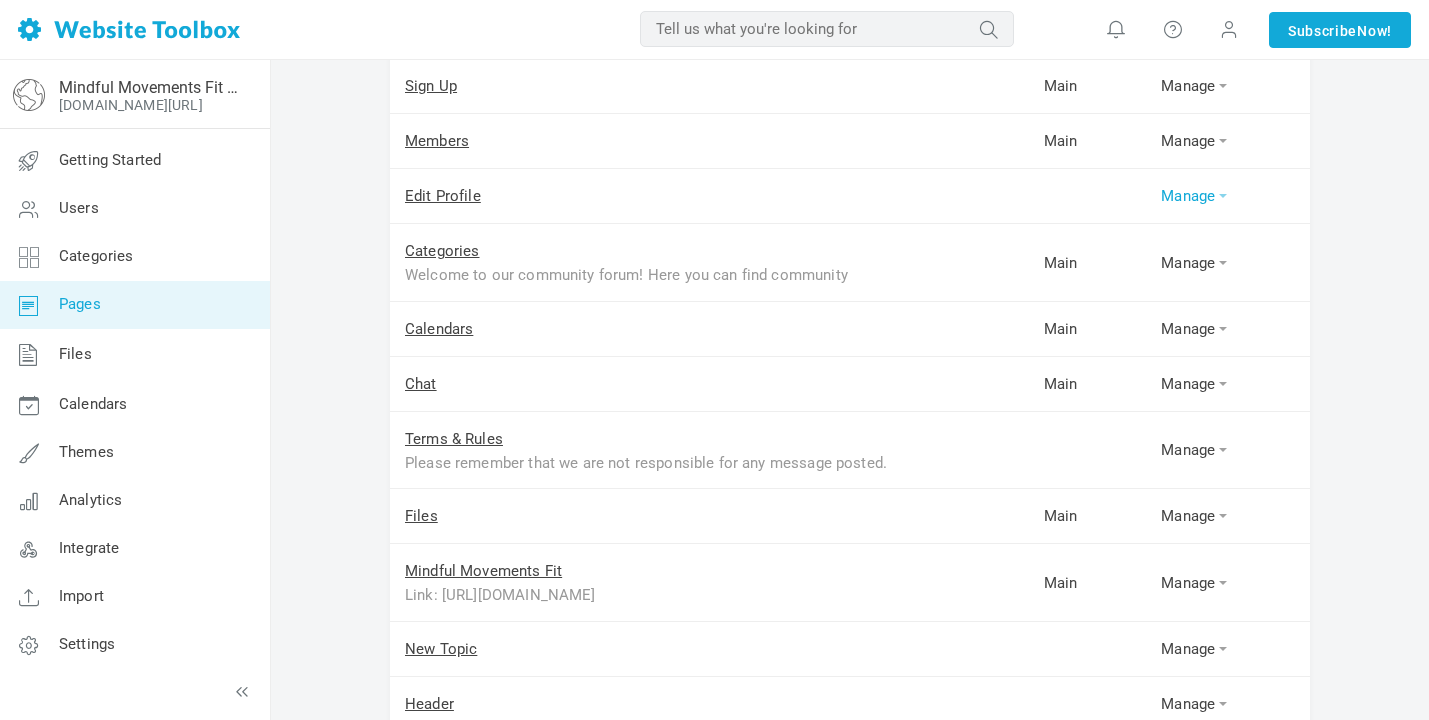 click at bounding box center (1223, 196) 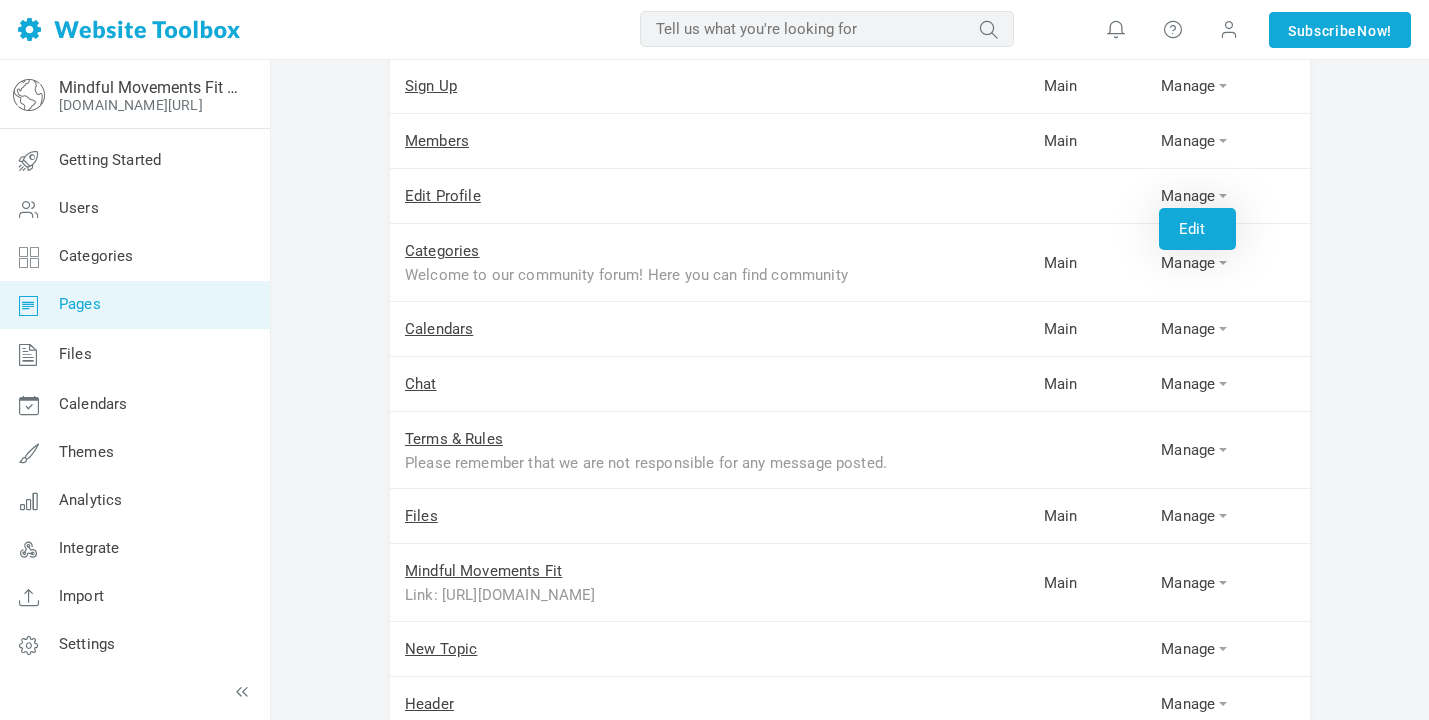 click on "Edit" at bounding box center (1197, 229) 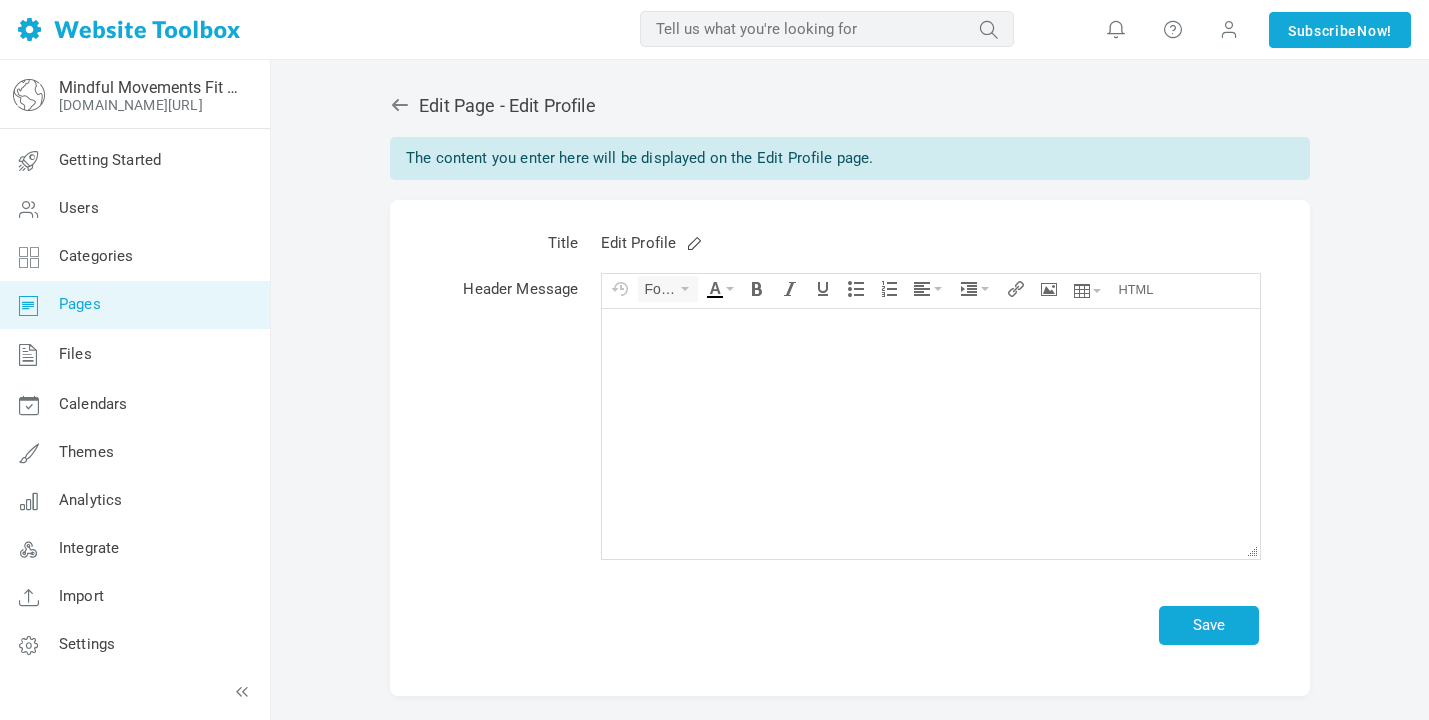 scroll, scrollTop: 0, scrollLeft: 0, axis: both 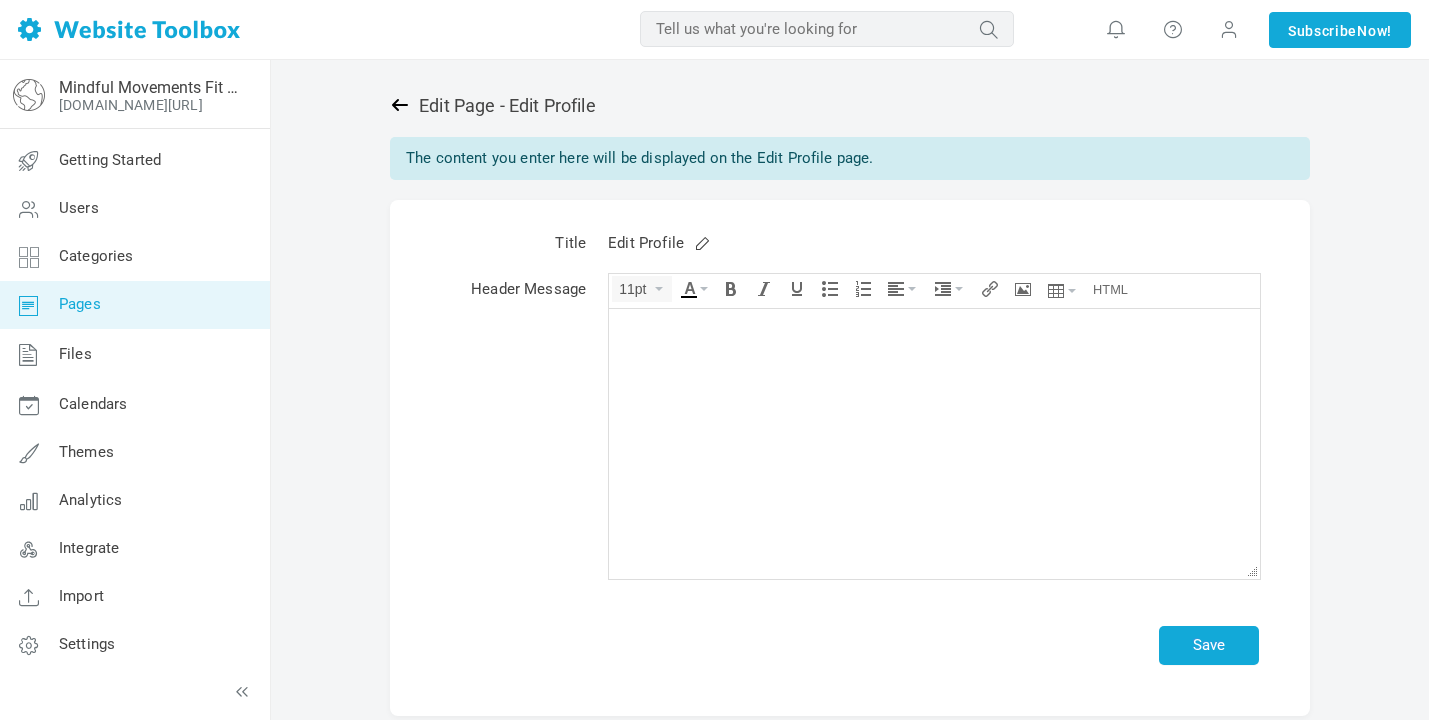 click 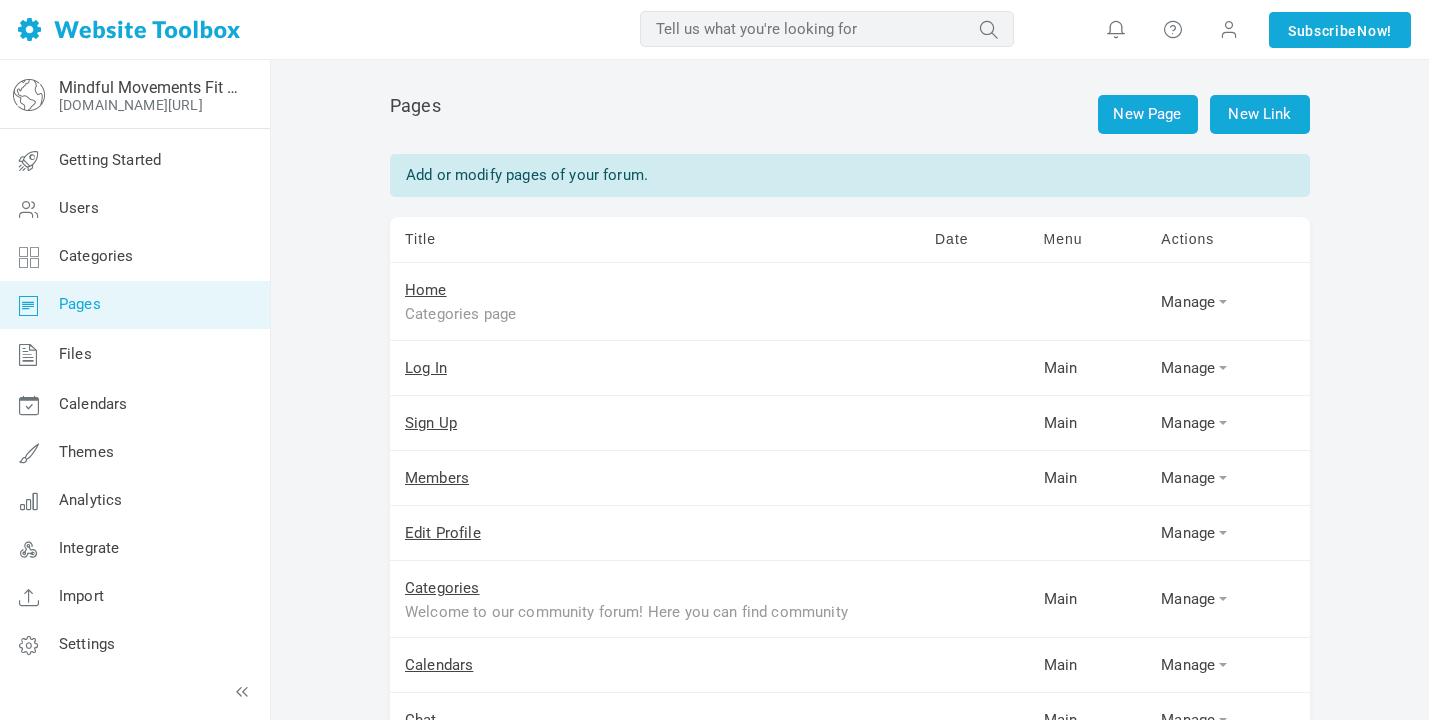 scroll, scrollTop: 0, scrollLeft: 0, axis: both 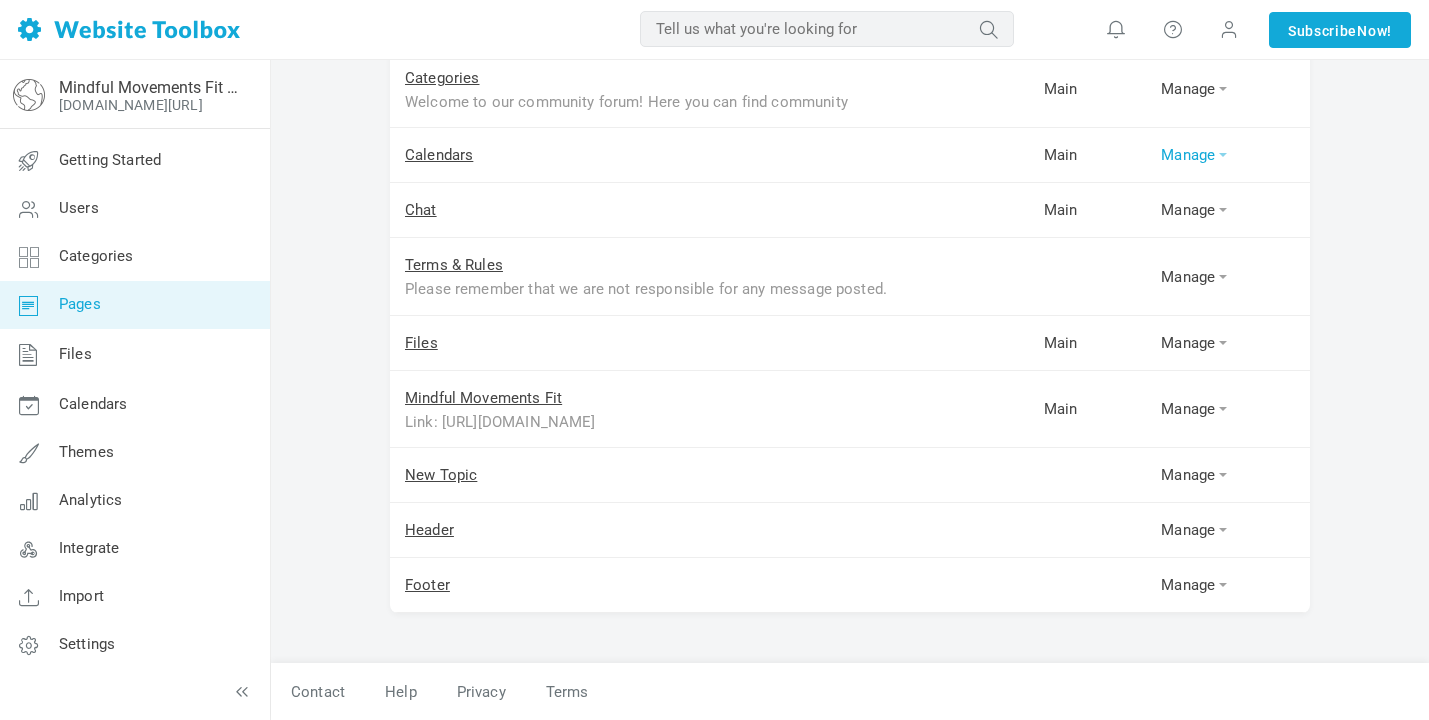 click on "Manage" at bounding box center (1228, 155) 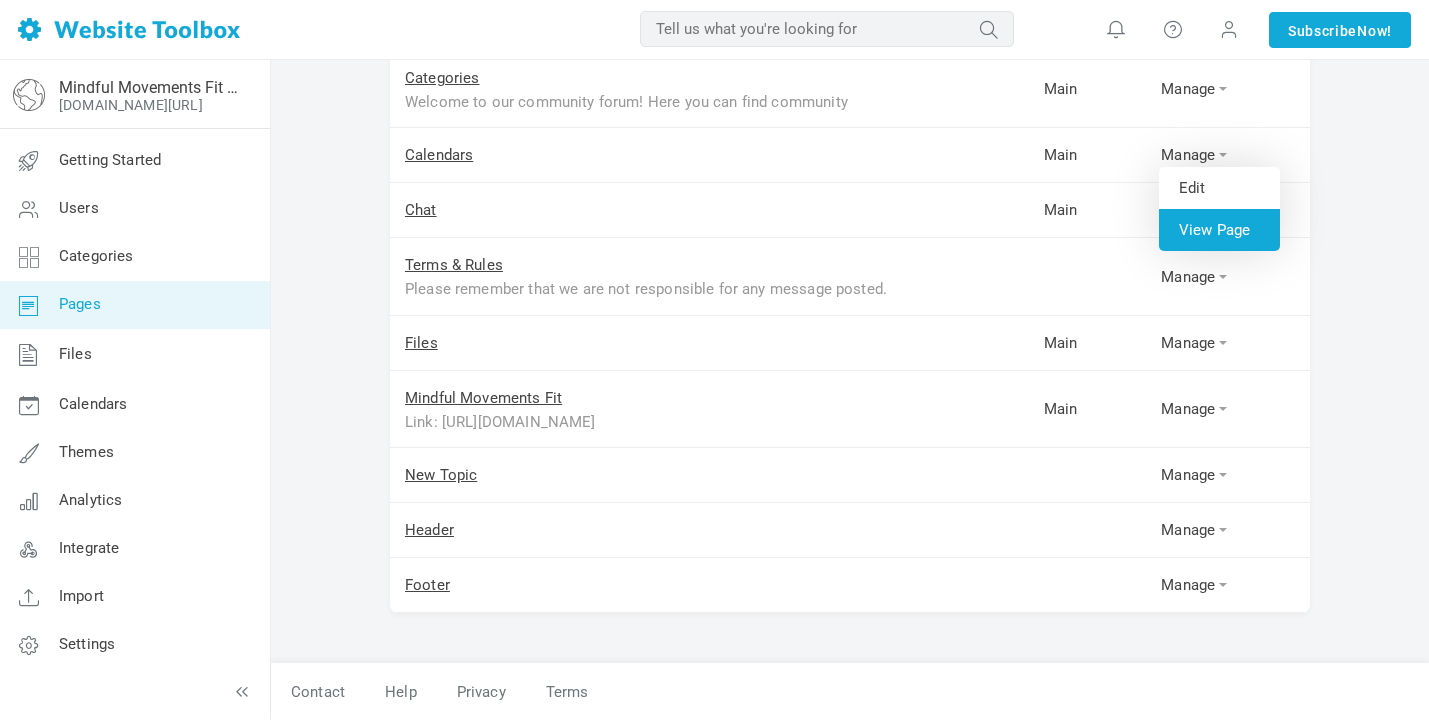 click on "View Page" at bounding box center (1219, 230) 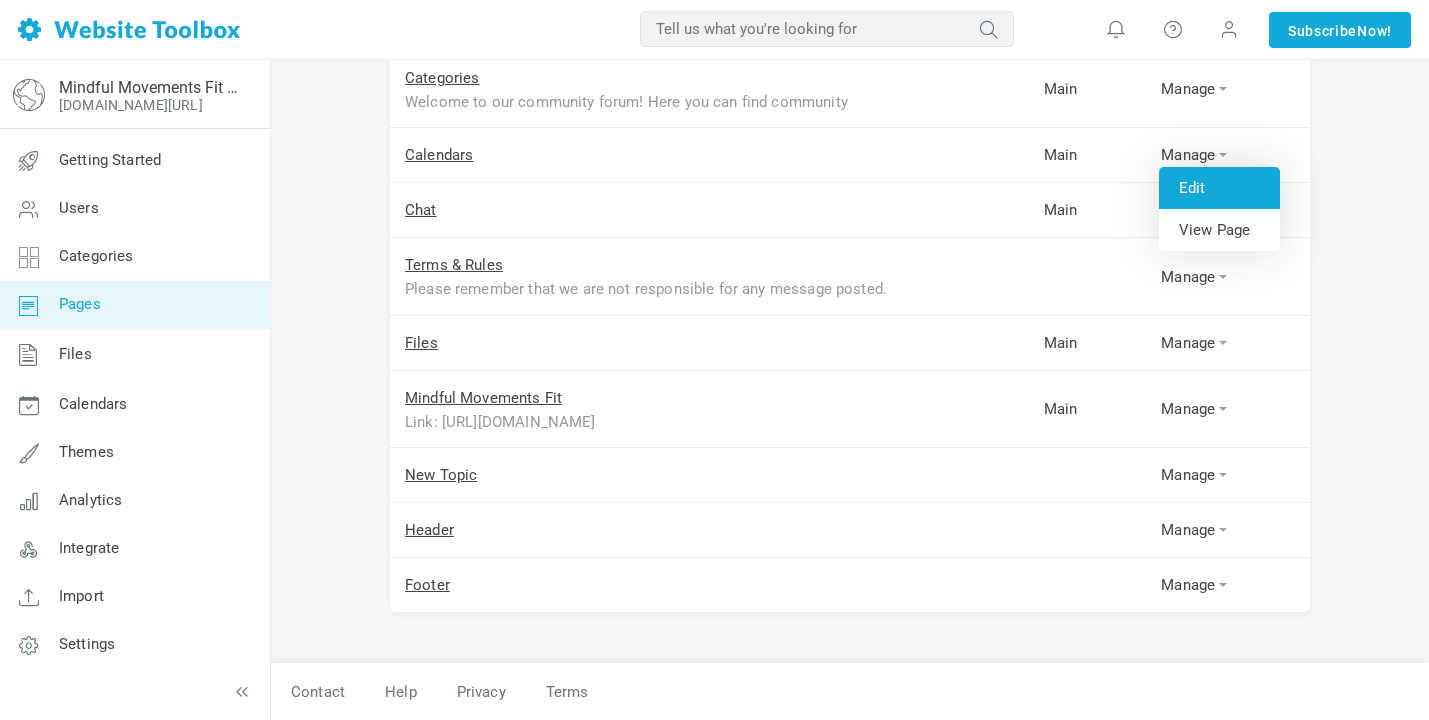 click on "Edit" at bounding box center [1219, 188] 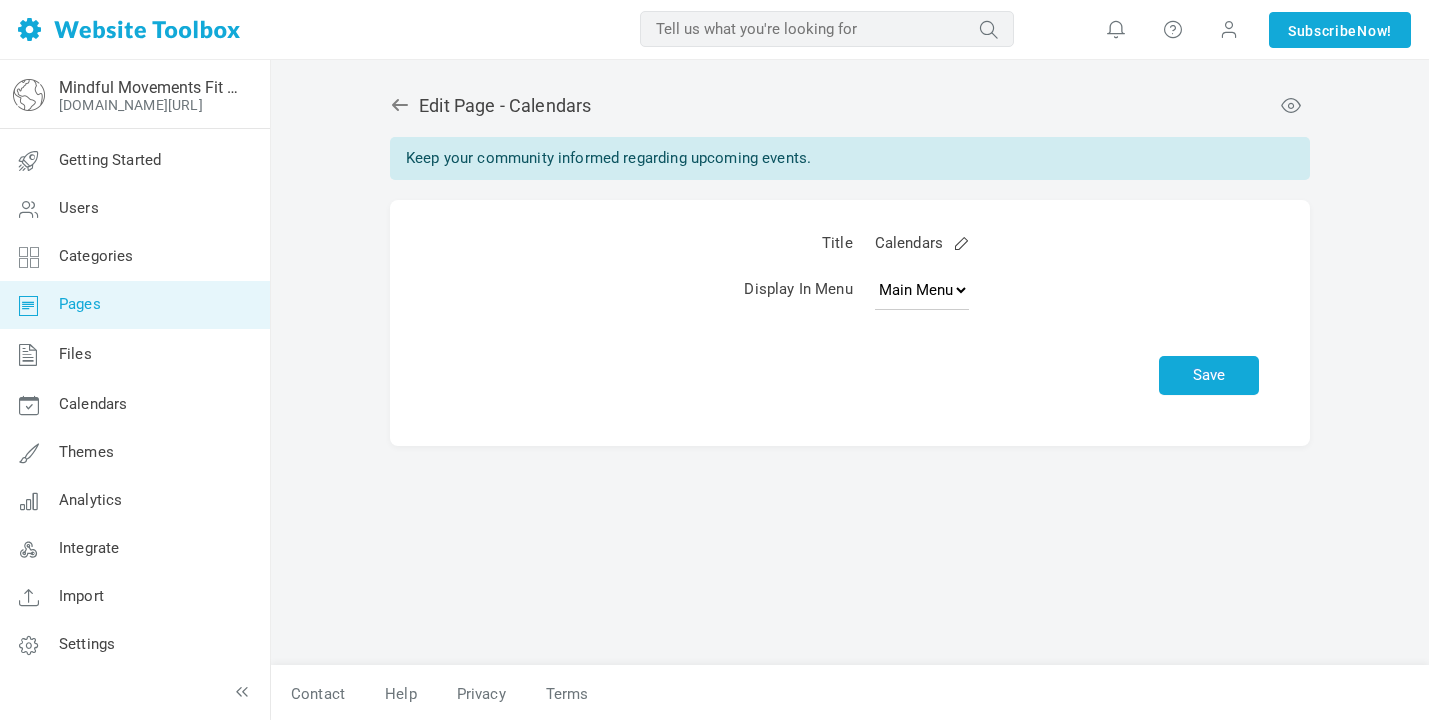 scroll, scrollTop: 0, scrollLeft: 0, axis: both 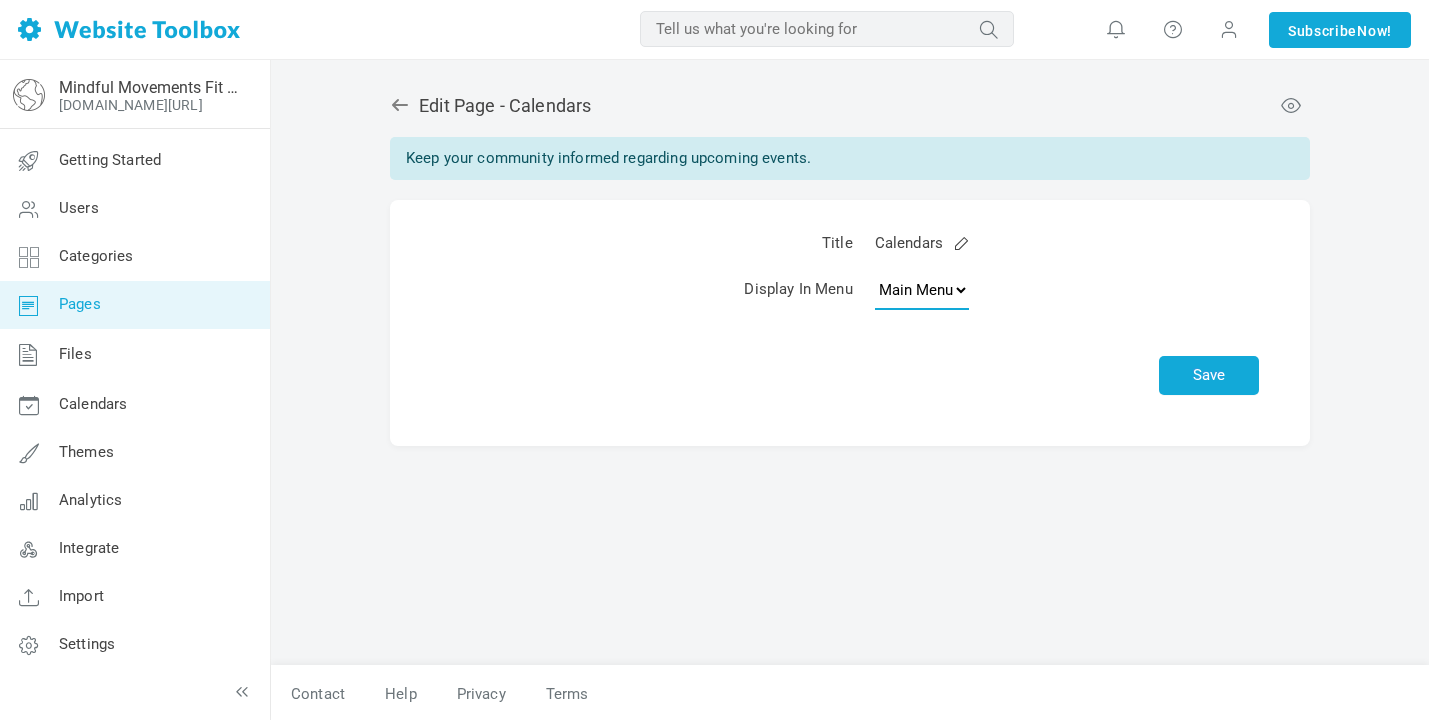 click on "None
Main Menu" at bounding box center [922, 290] 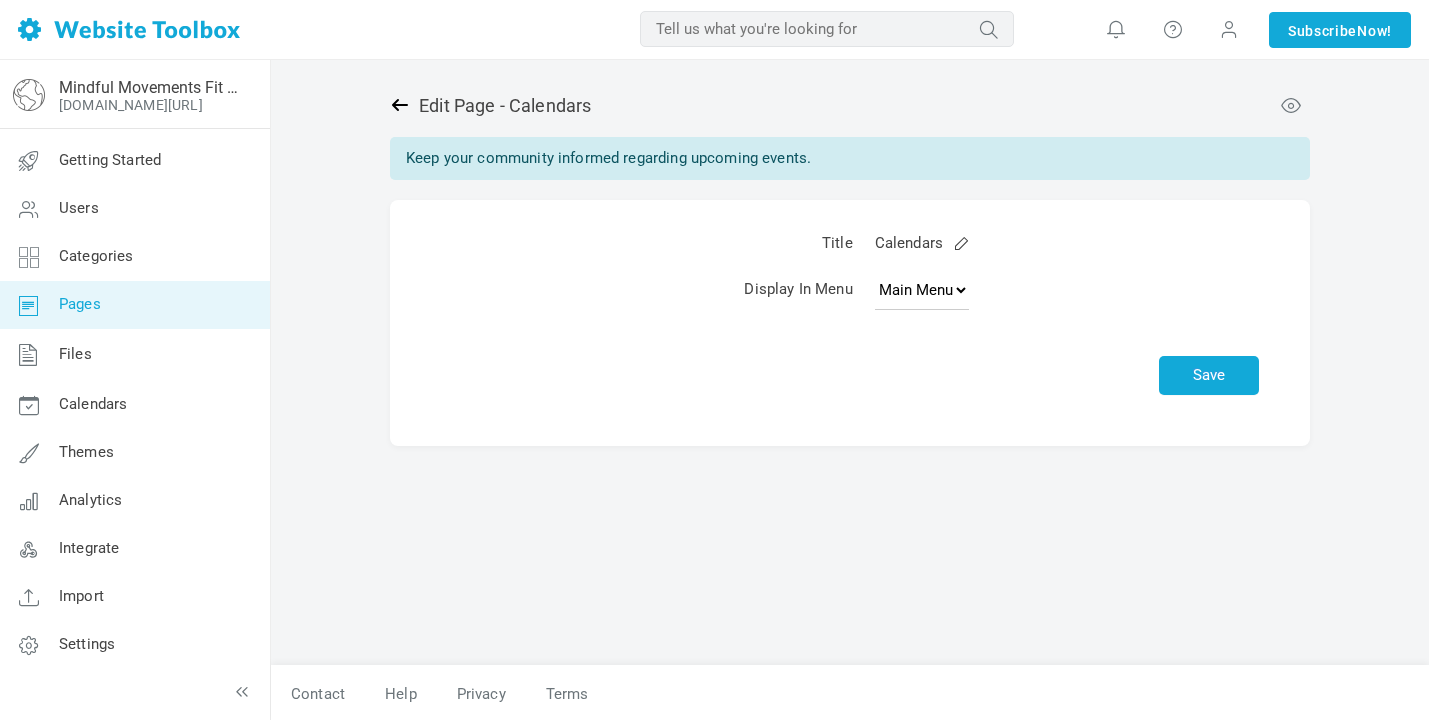 click 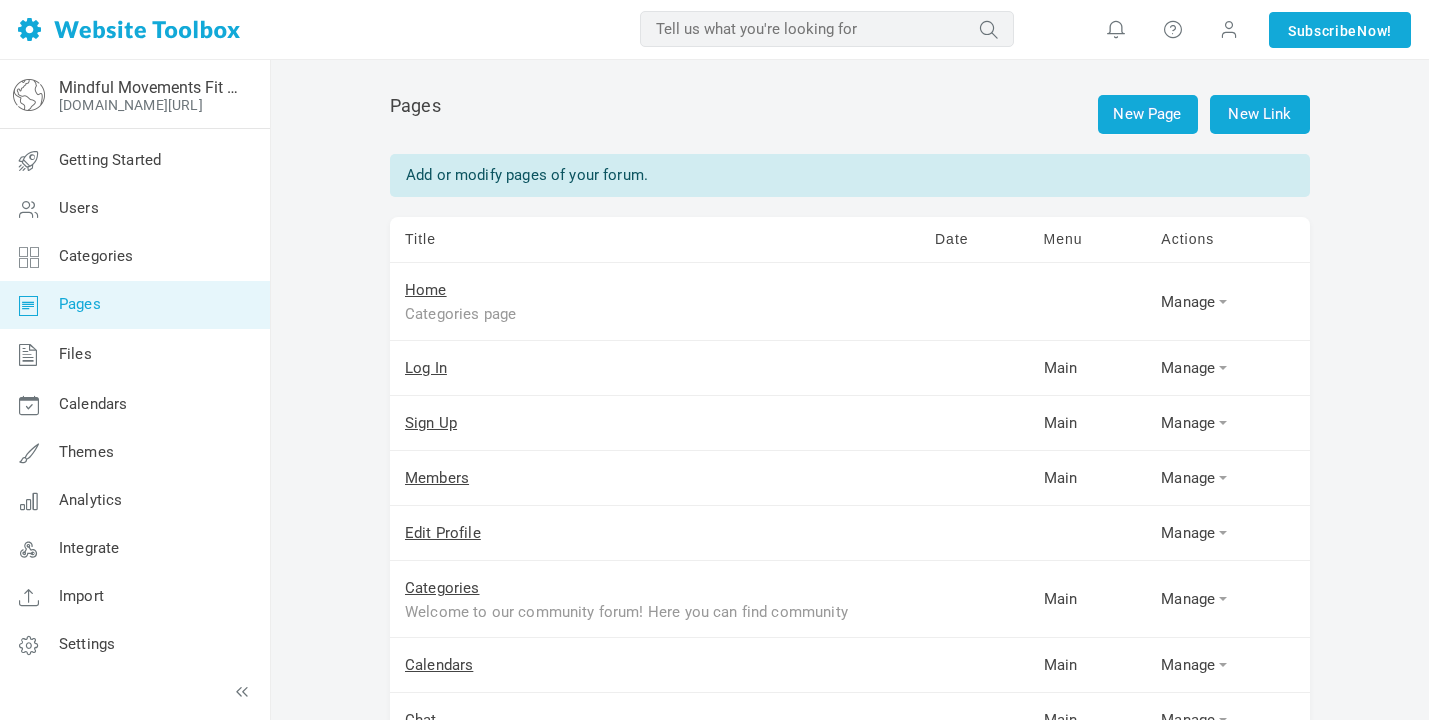 scroll, scrollTop: 0, scrollLeft: 0, axis: both 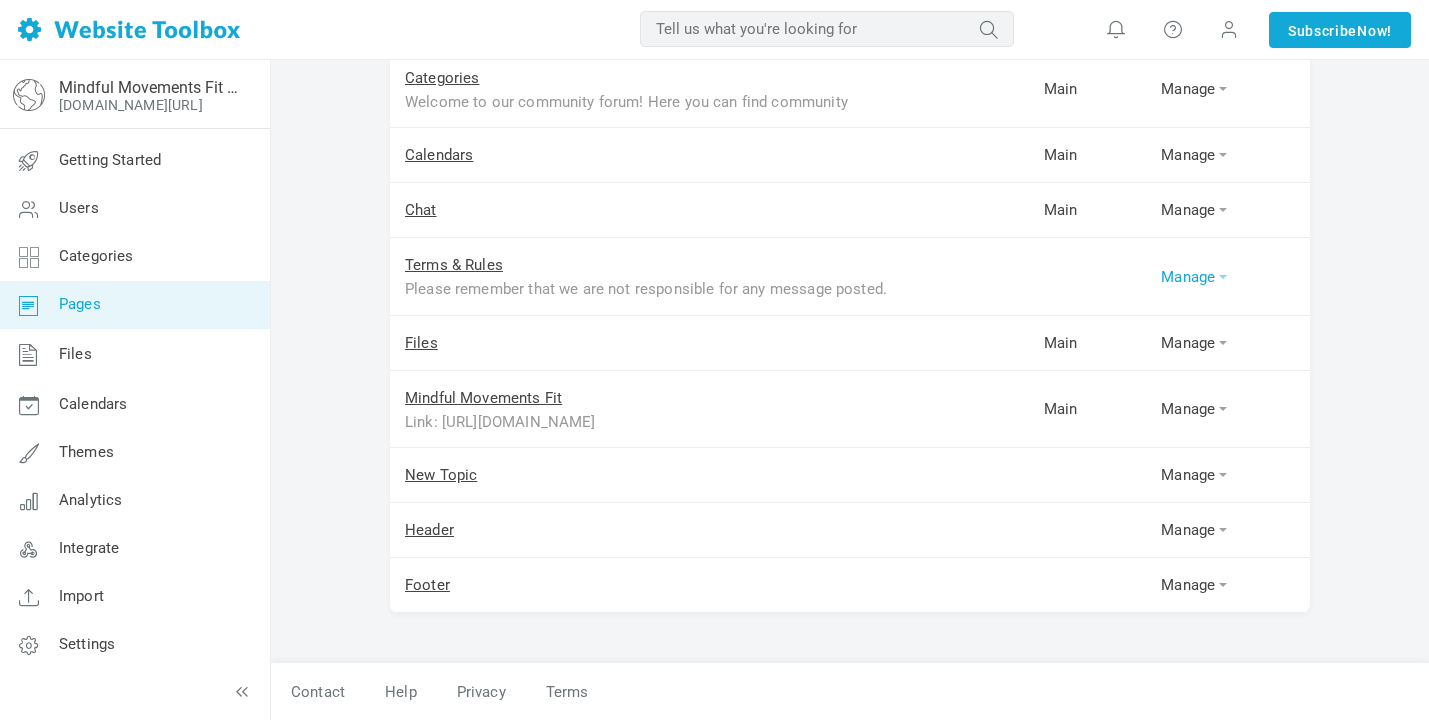 click at bounding box center [1223, 277] 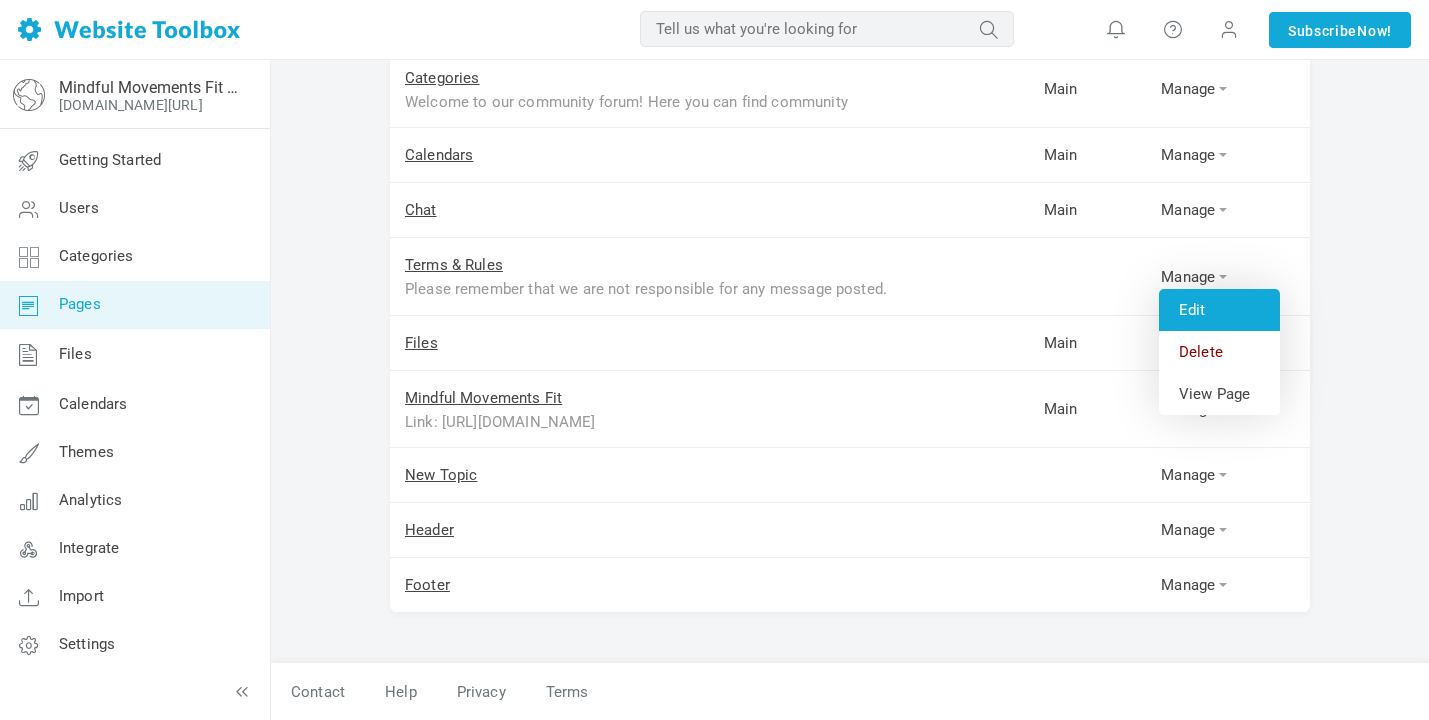 click on "Edit" at bounding box center (1219, 310) 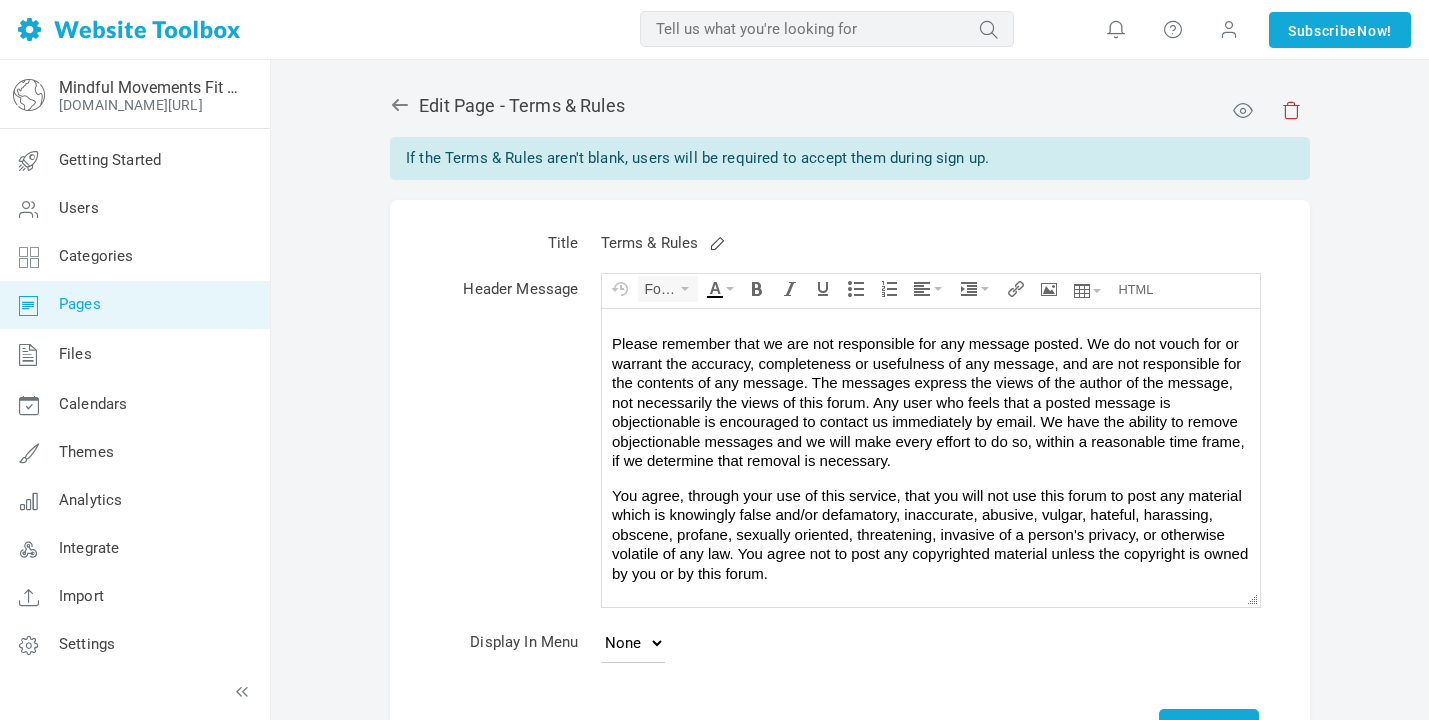 scroll, scrollTop: 0, scrollLeft: 0, axis: both 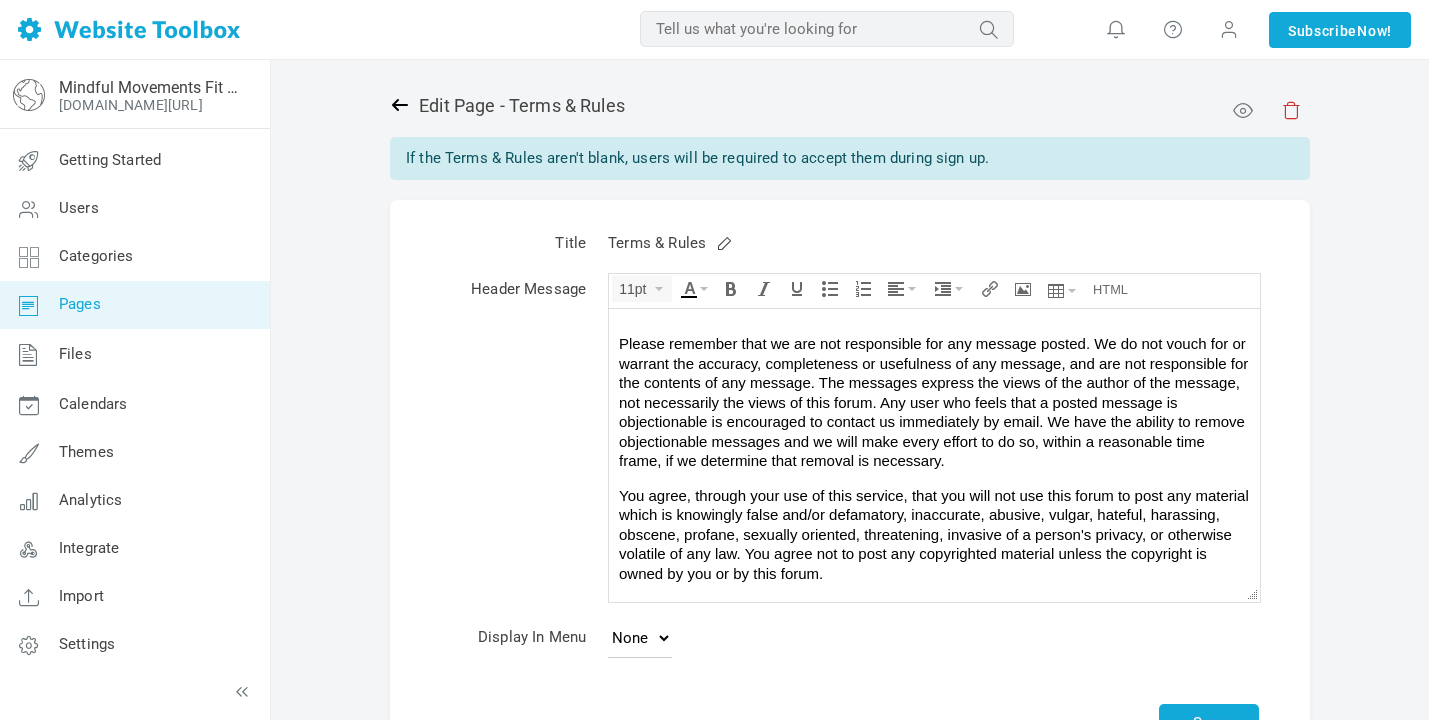 click 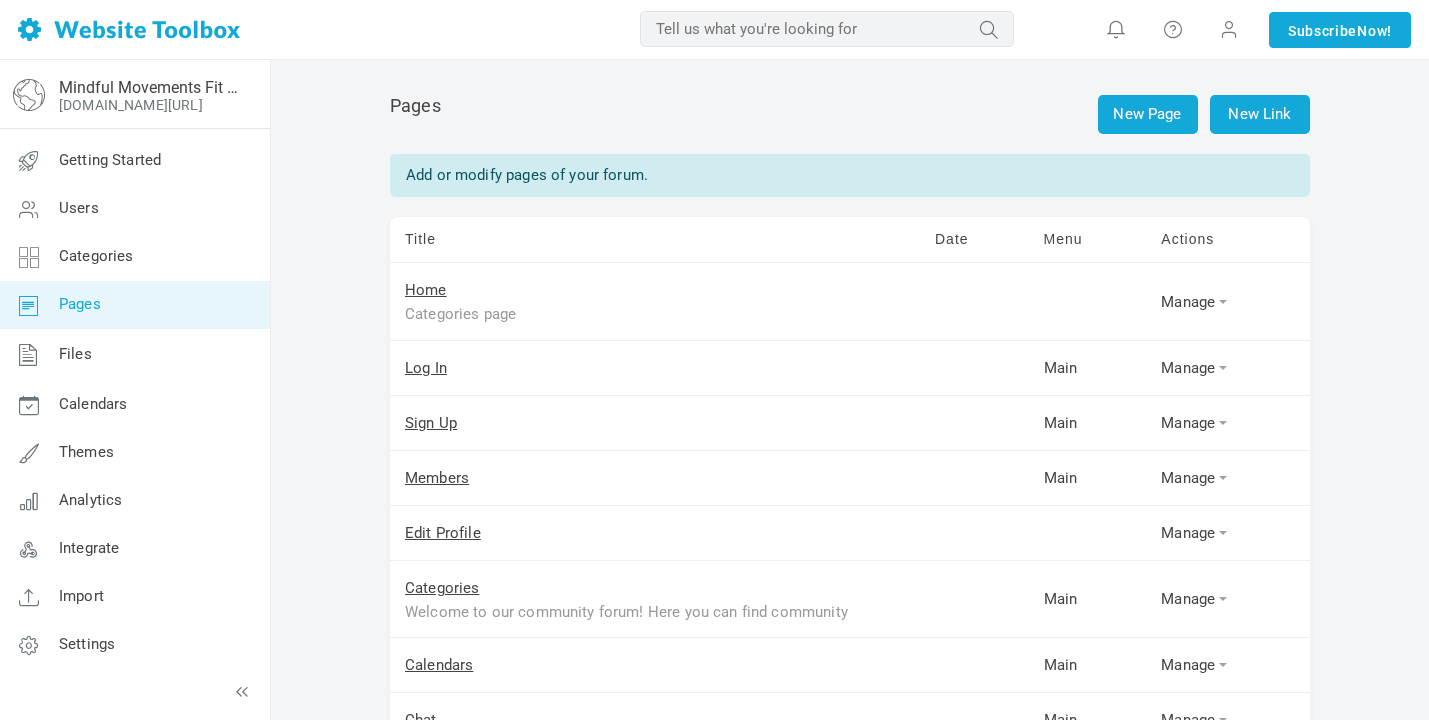 scroll, scrollTop: 0, scrollLeft: 0, axis: both 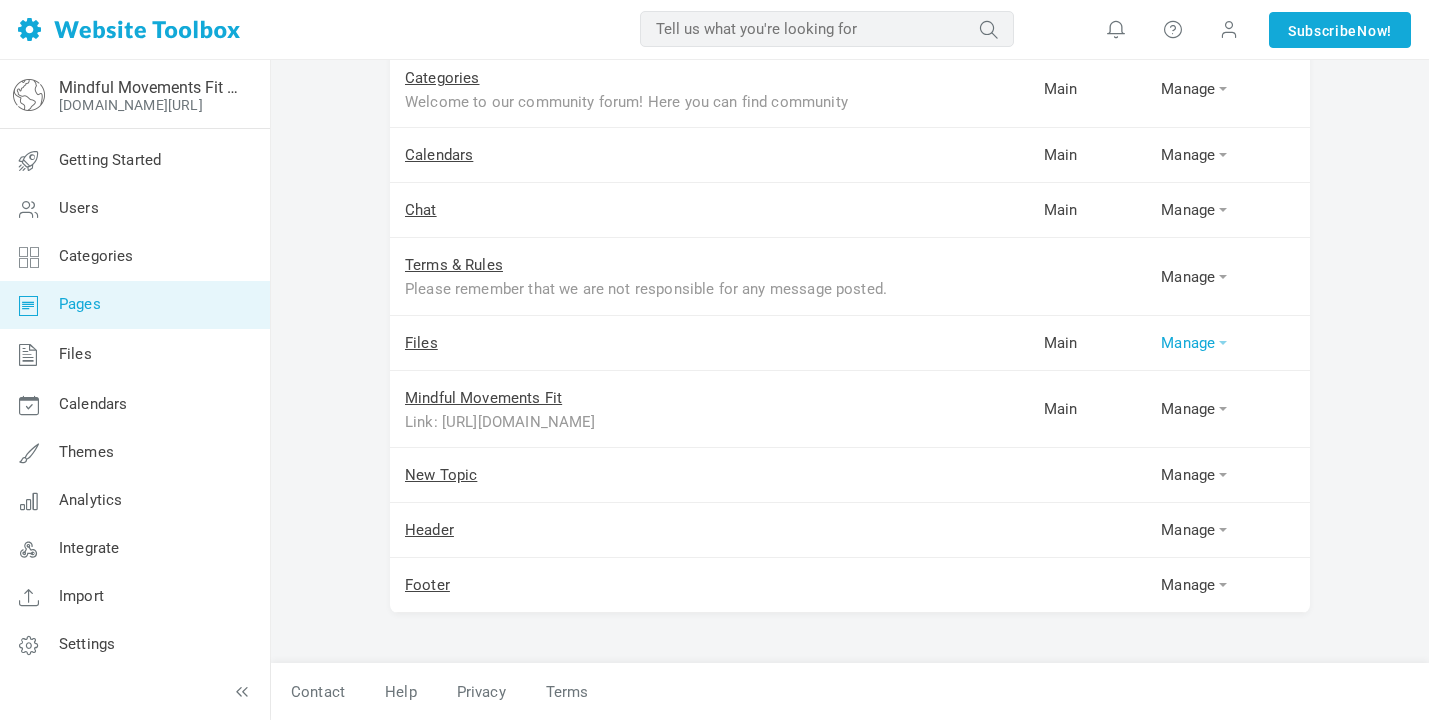 click at bounding box center (1223, 343) 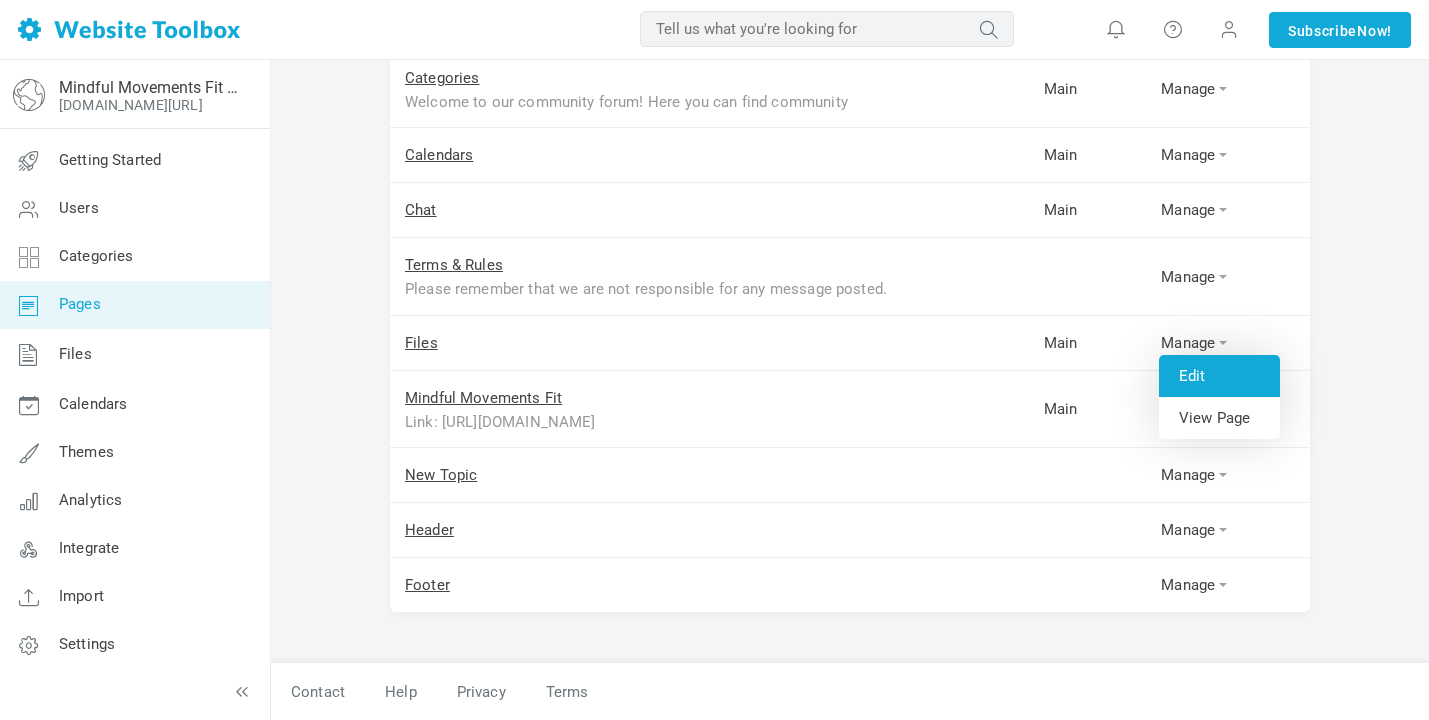 click on "Edit" at bounding box center [1219, 376] 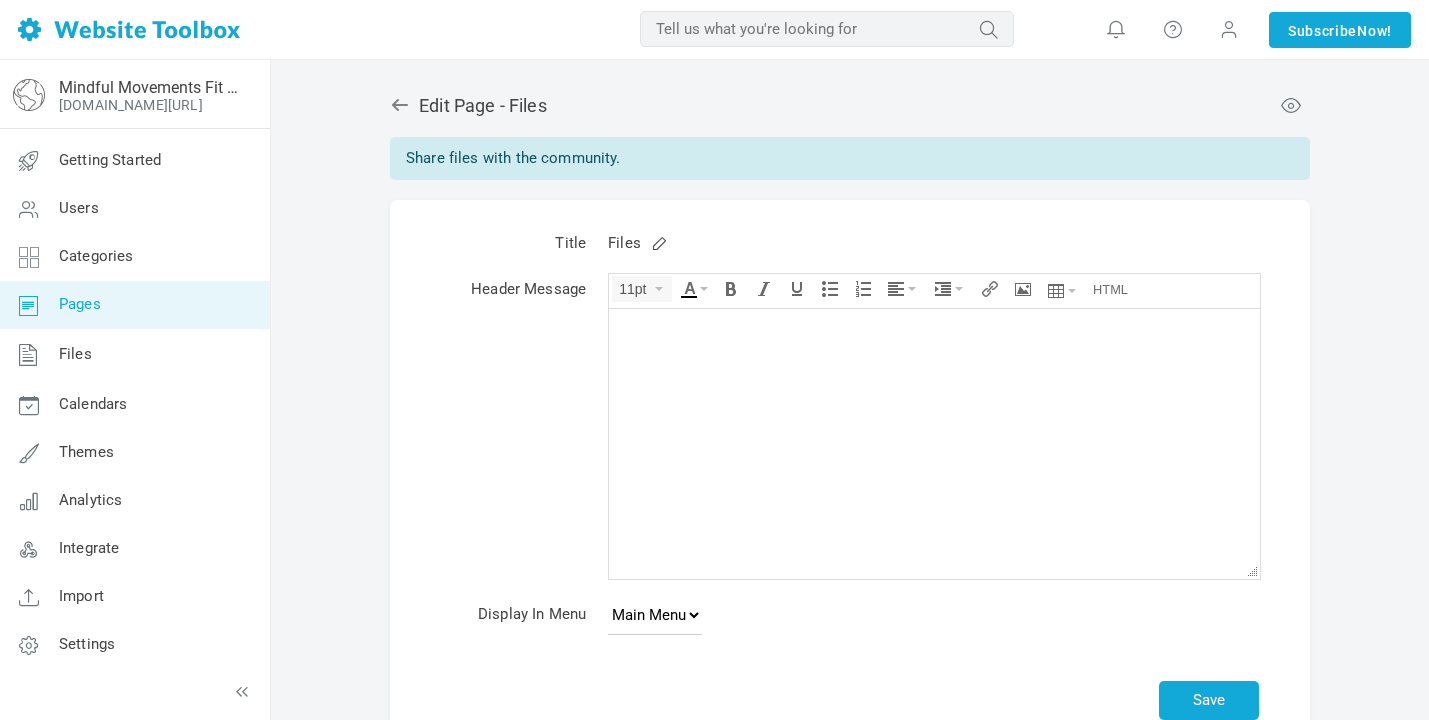 scroll, scrollTop: 0, scrollLeft: 0, axis: both 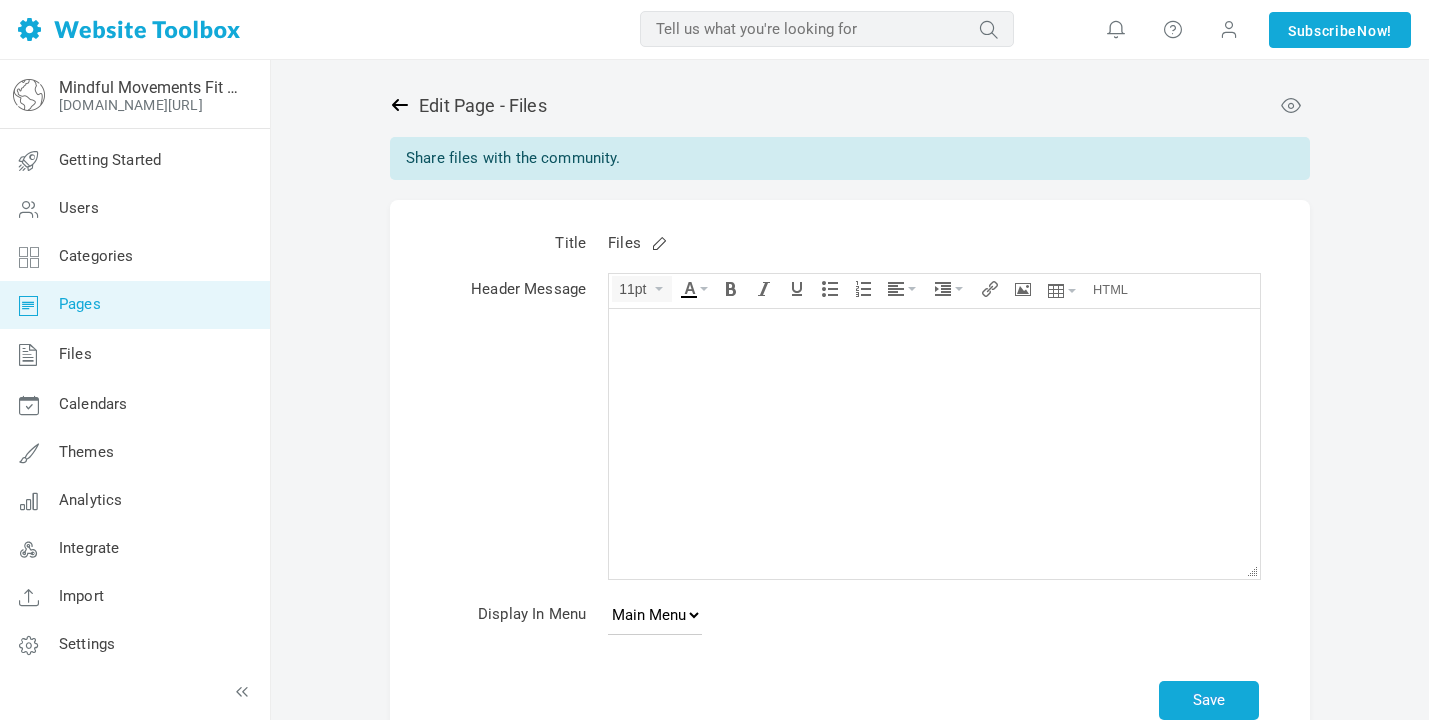 click 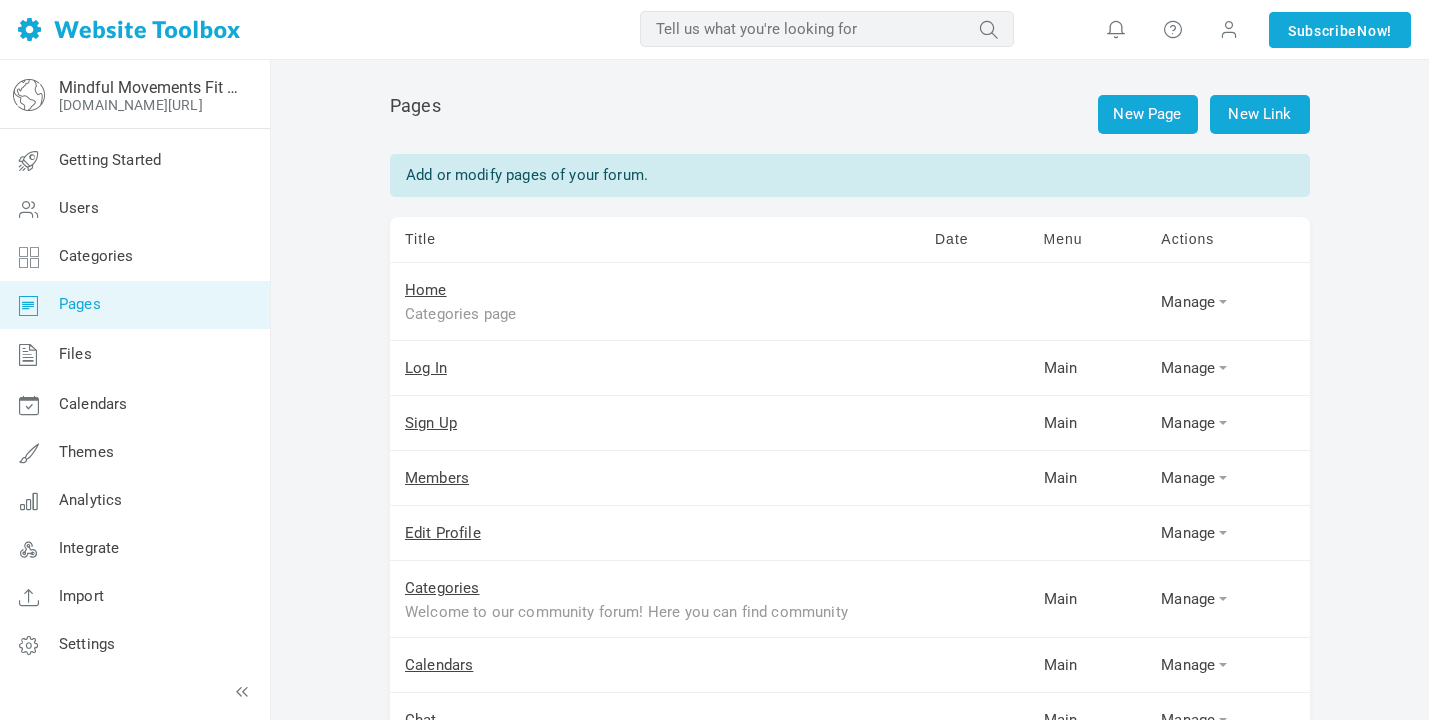 scroll, scrollTop: 0, scrollLeft: 0, axis: both 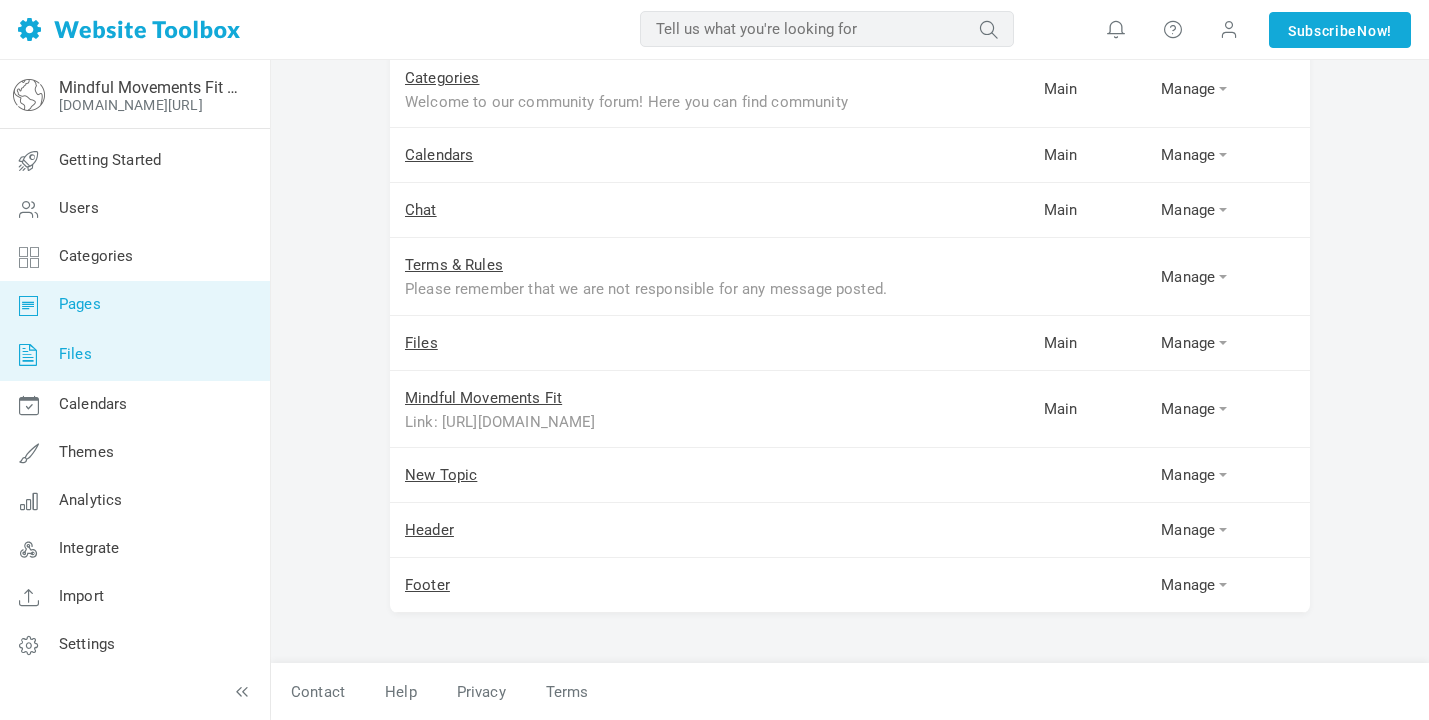 click on "Files" at bounding box center (134, 355) 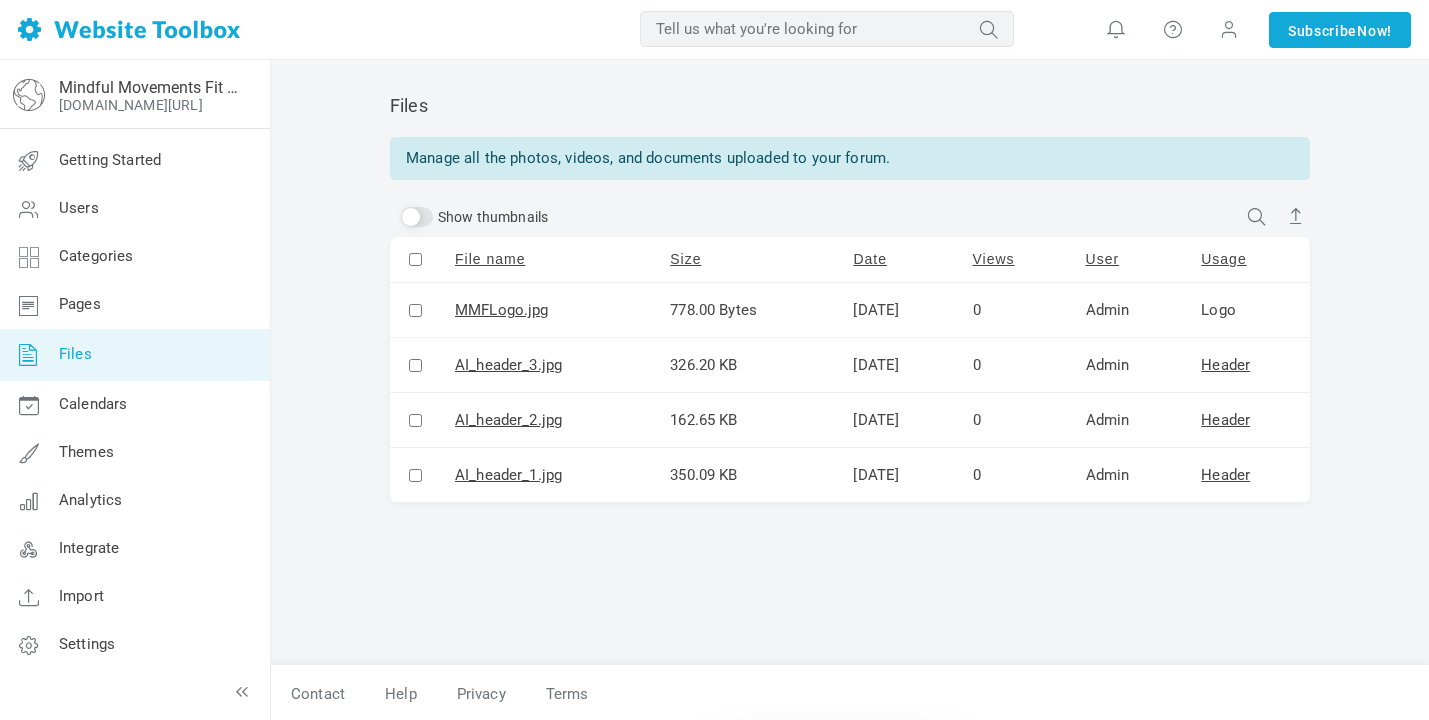 scroll, scrollTop: 0, scrollLeft: 0, axis: both 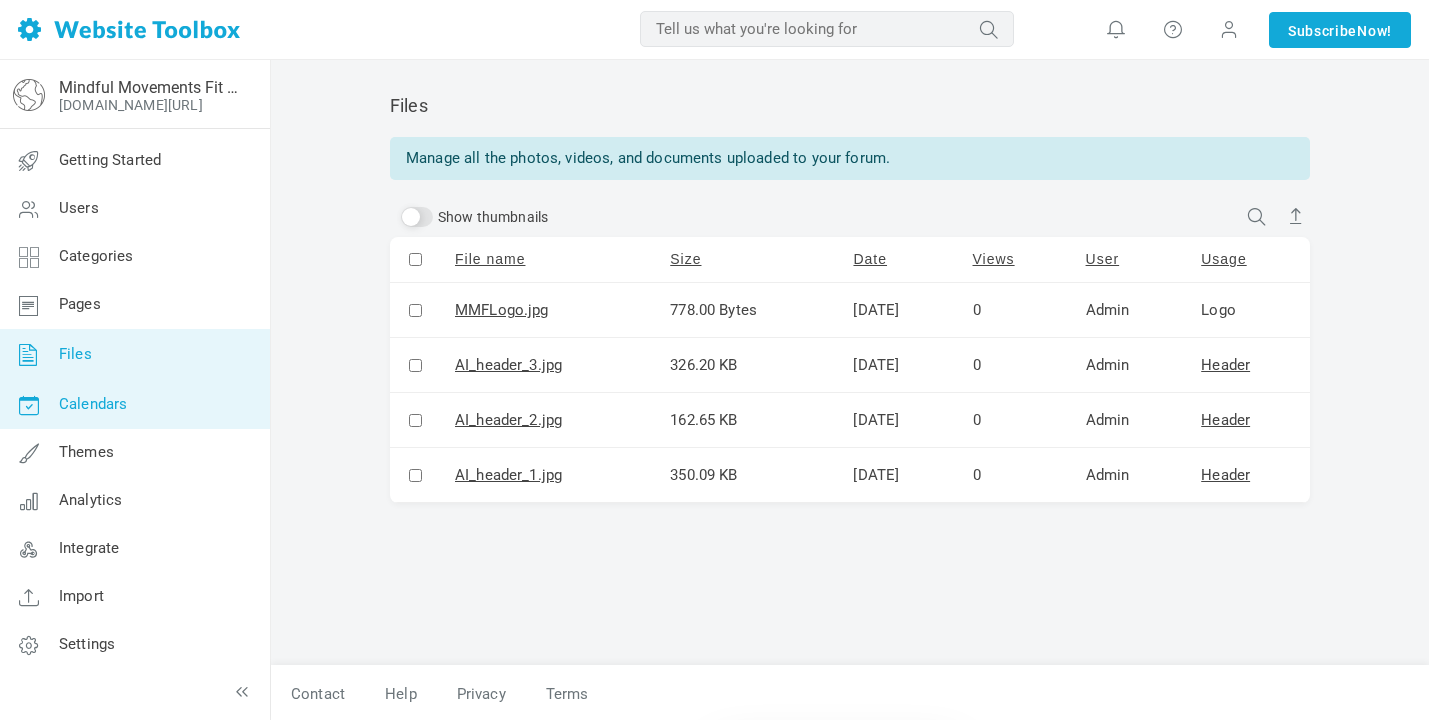 click on "Calendars" at bounding box center [134, 405] 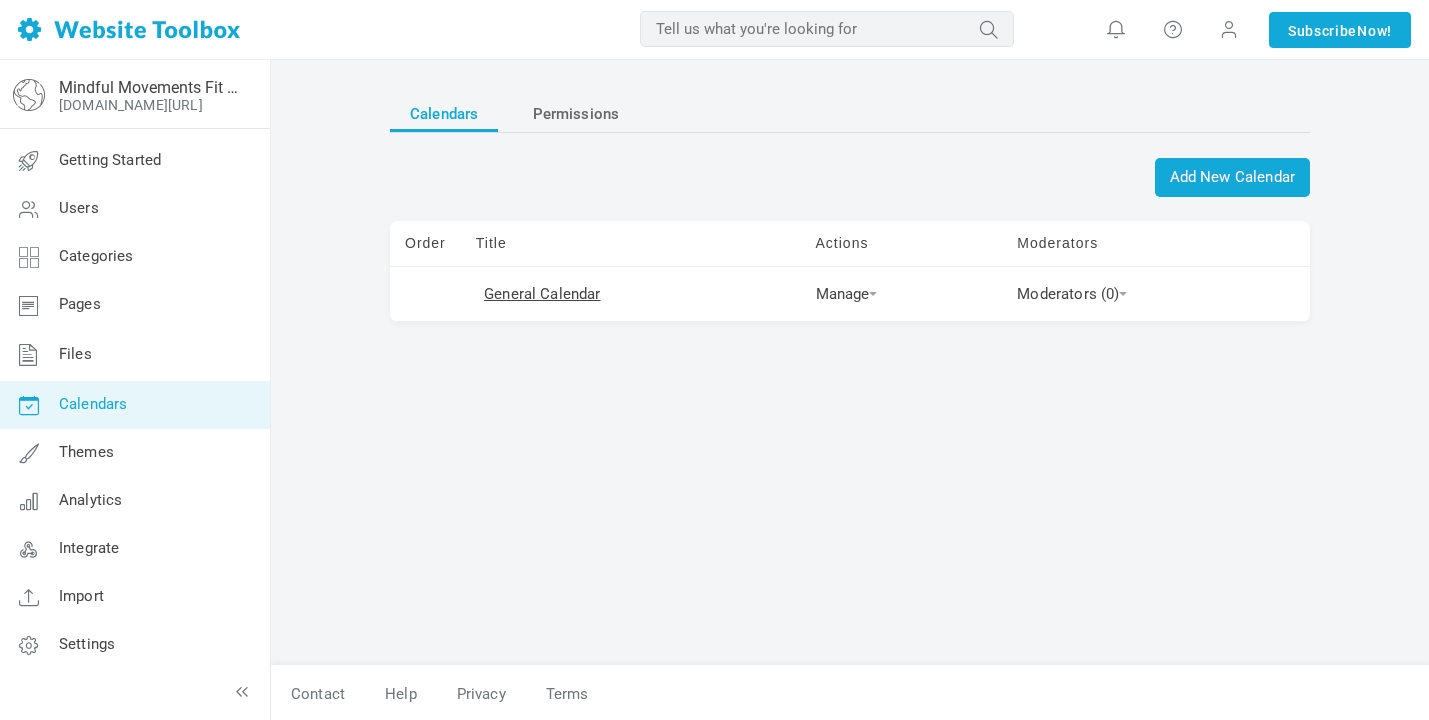 scroll, scrollTop: 0, scrollLeft: 0, axis: both 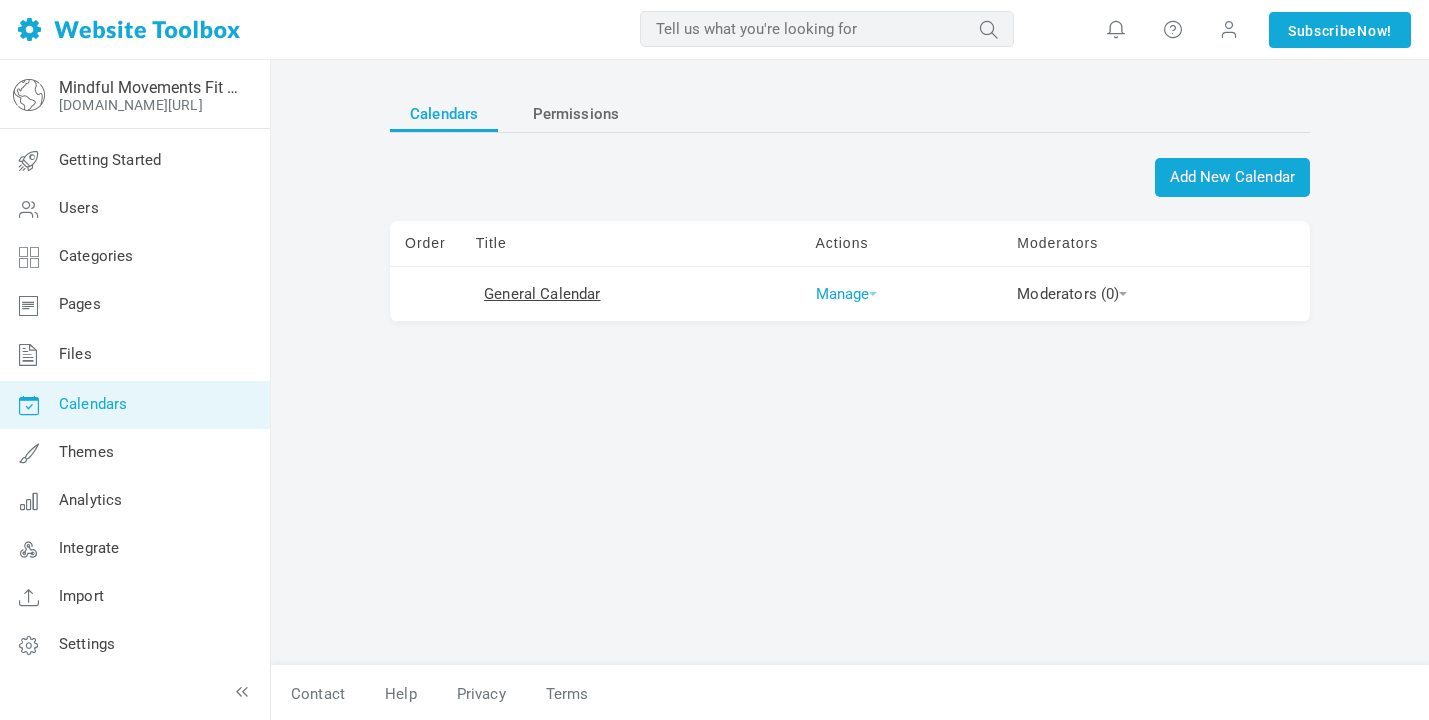 click at bounding box center (873, 294) 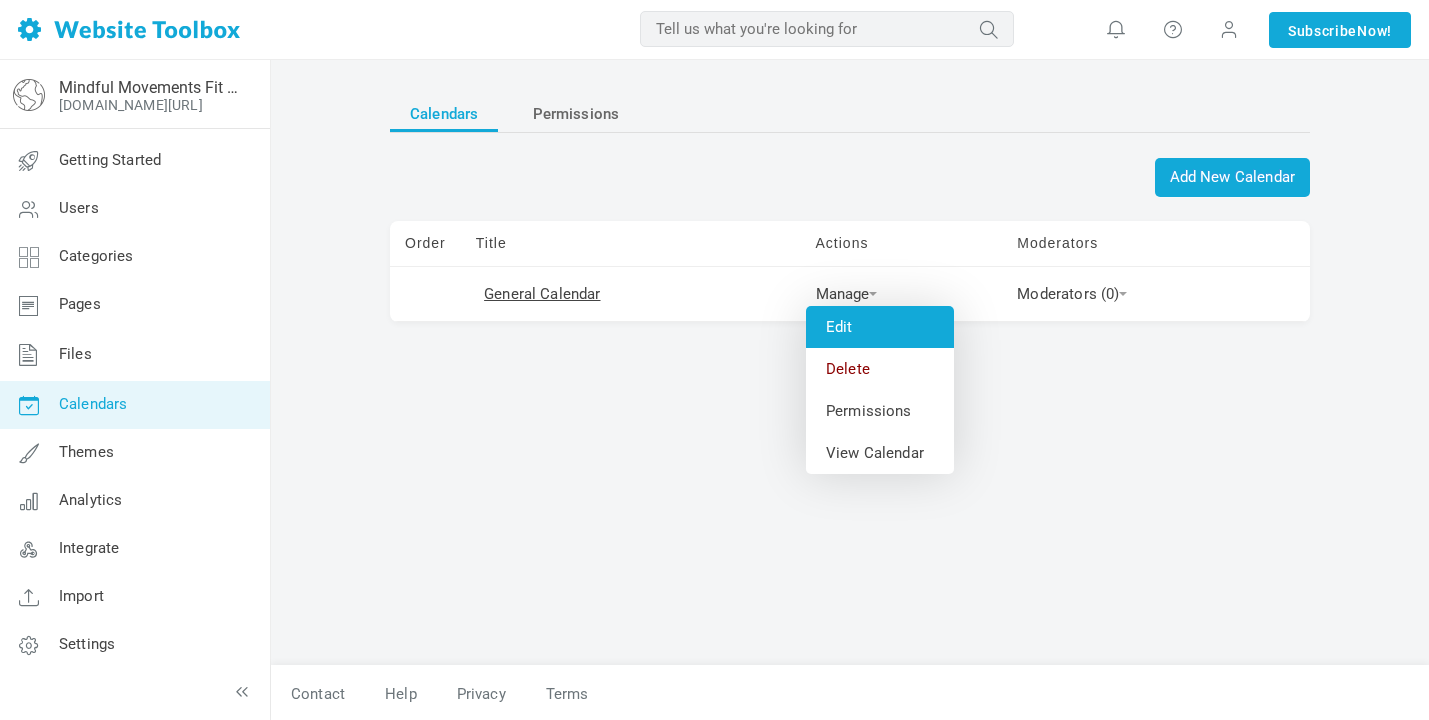 click on "Edit" at bounding box center (880, 327) 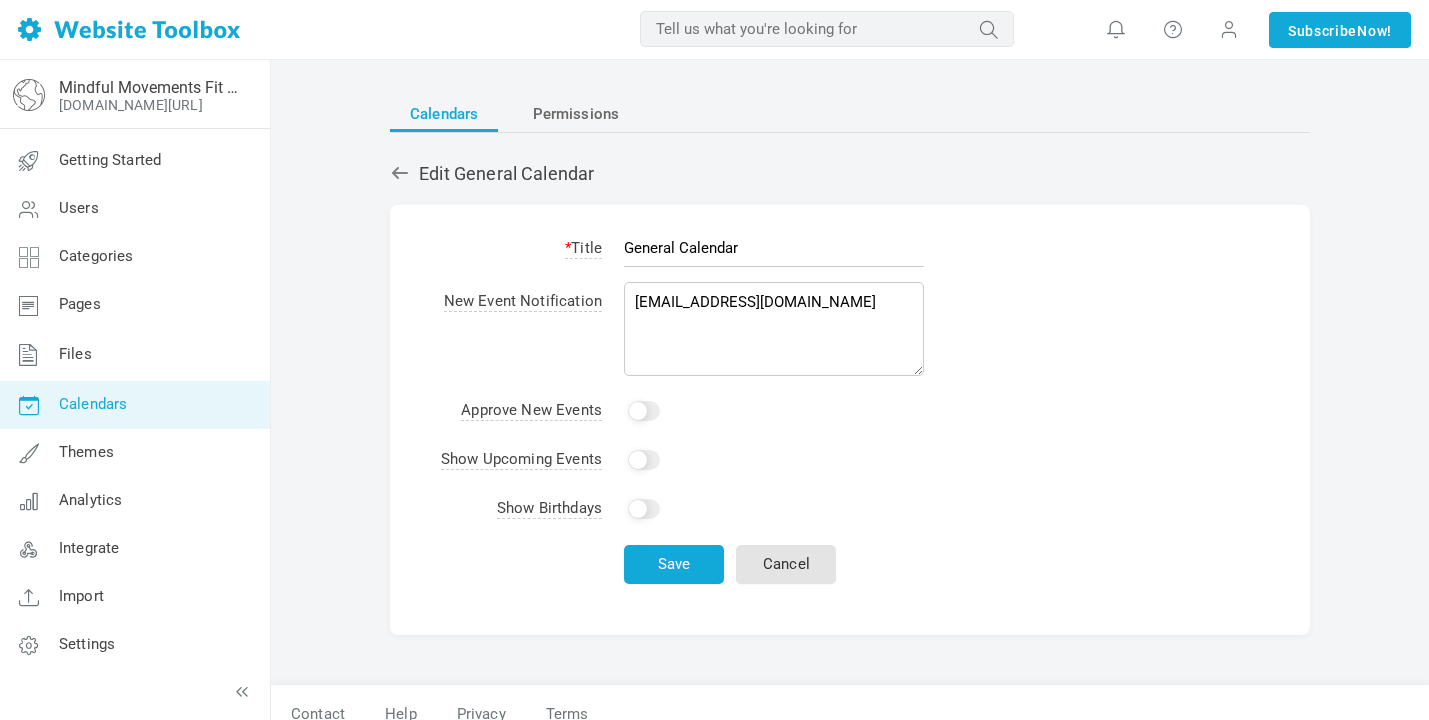 scroll, scrollTop: 0, scrollLeft: 0, axis: both 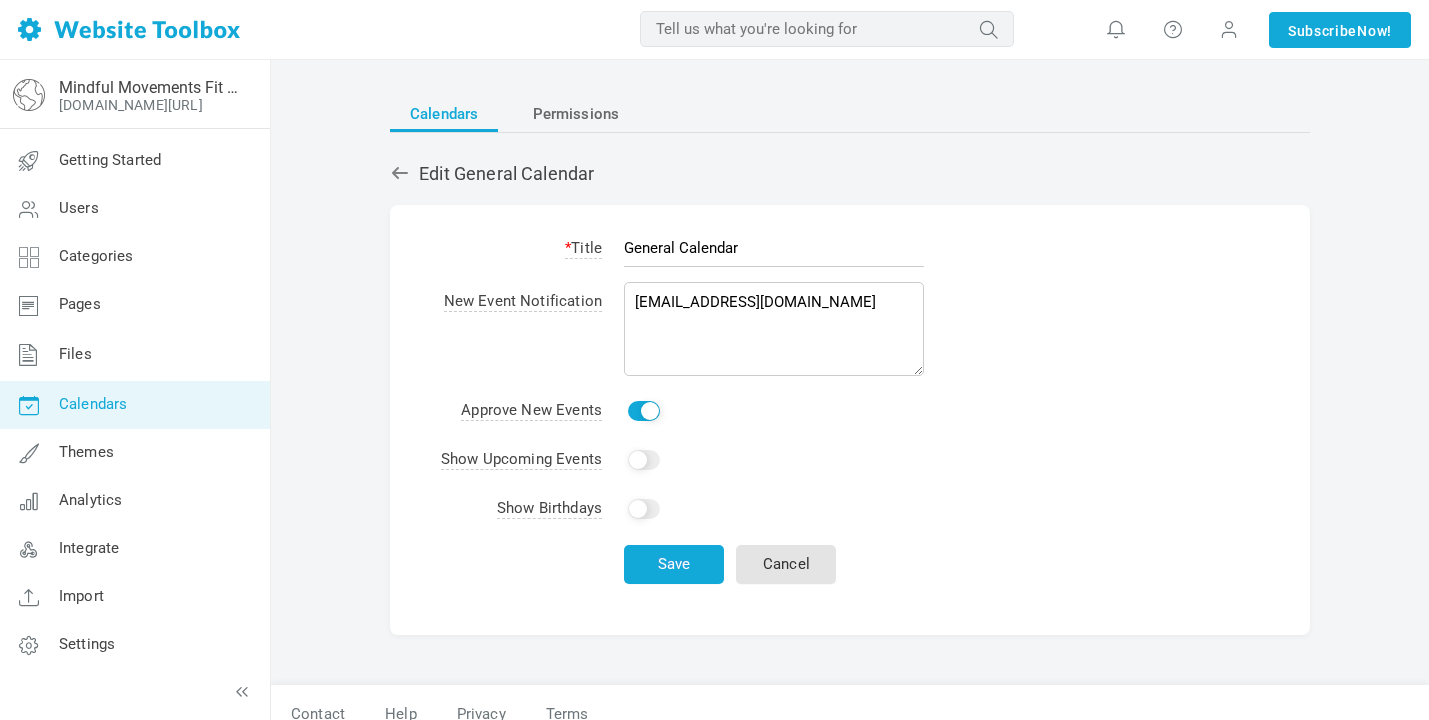 click on "Yes" at bounding box center (644, 509) 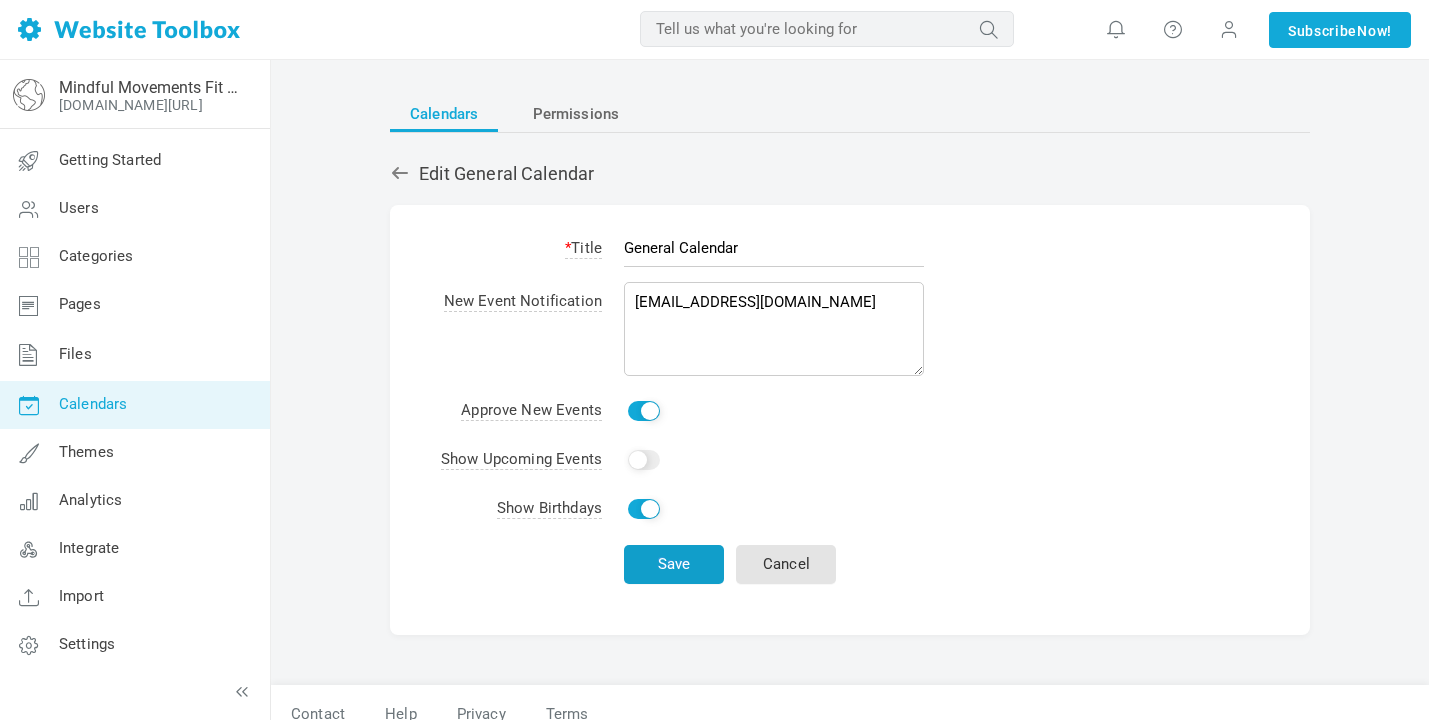 click on "Save" at bounding box center (674, 564) 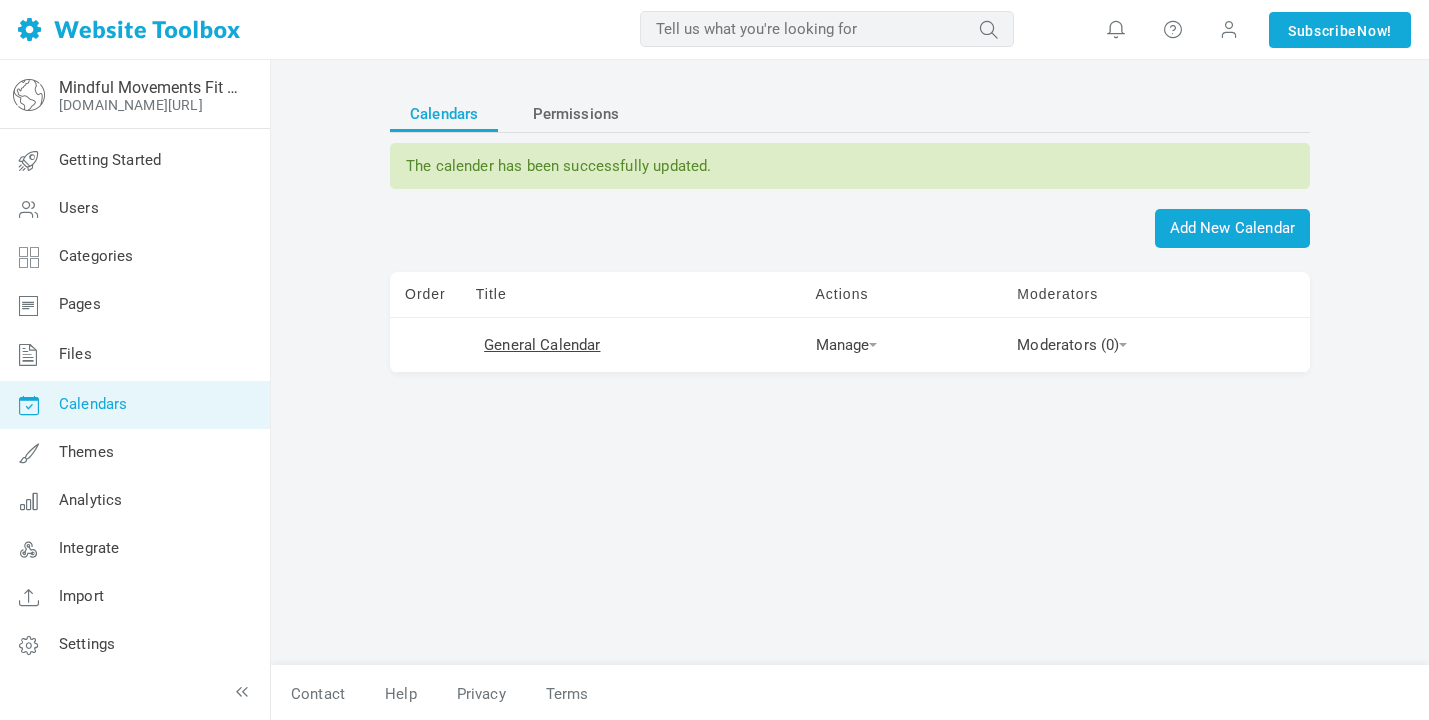 scroll, scrollTop: 0, scrollLeft: 0, axis: both 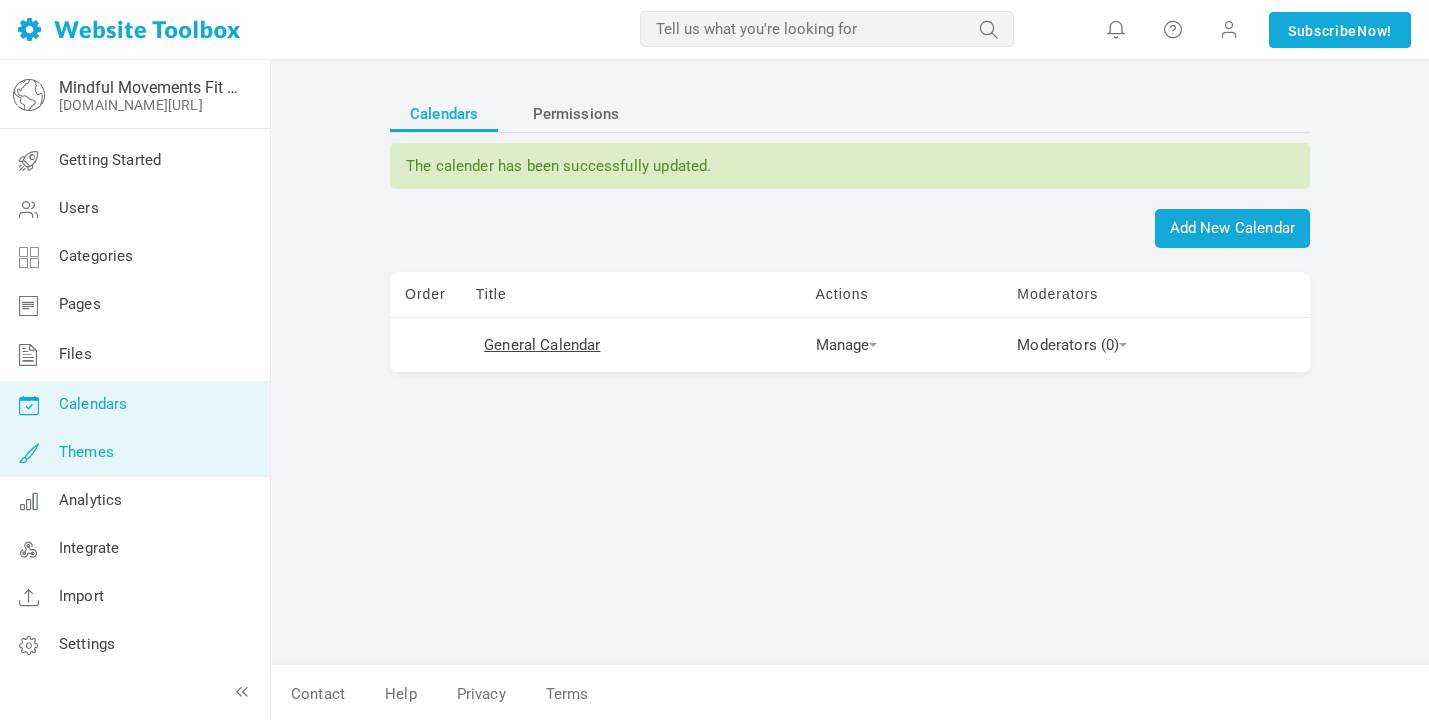 click on "Themes" at bounding box center (134, 453) 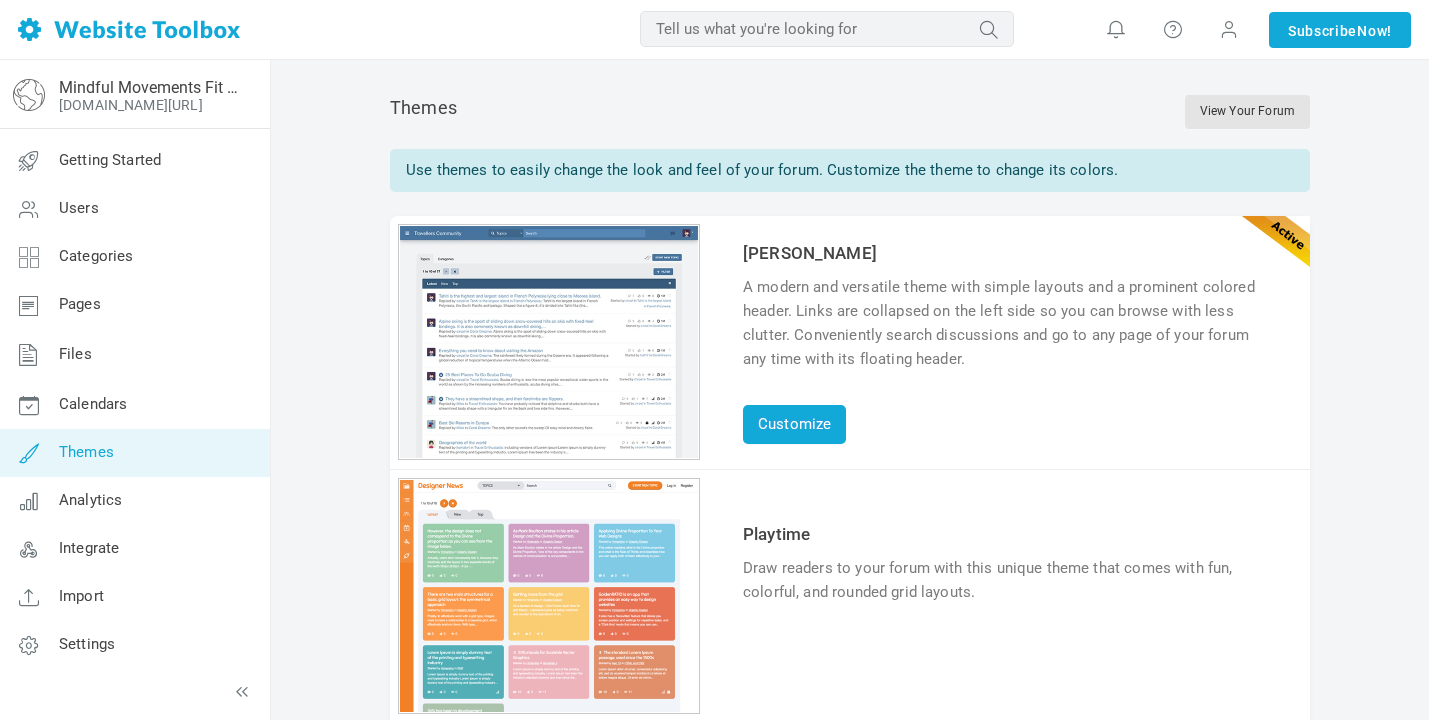 scroll, scrollTop: 0, scrollLeft: 0, axis: both 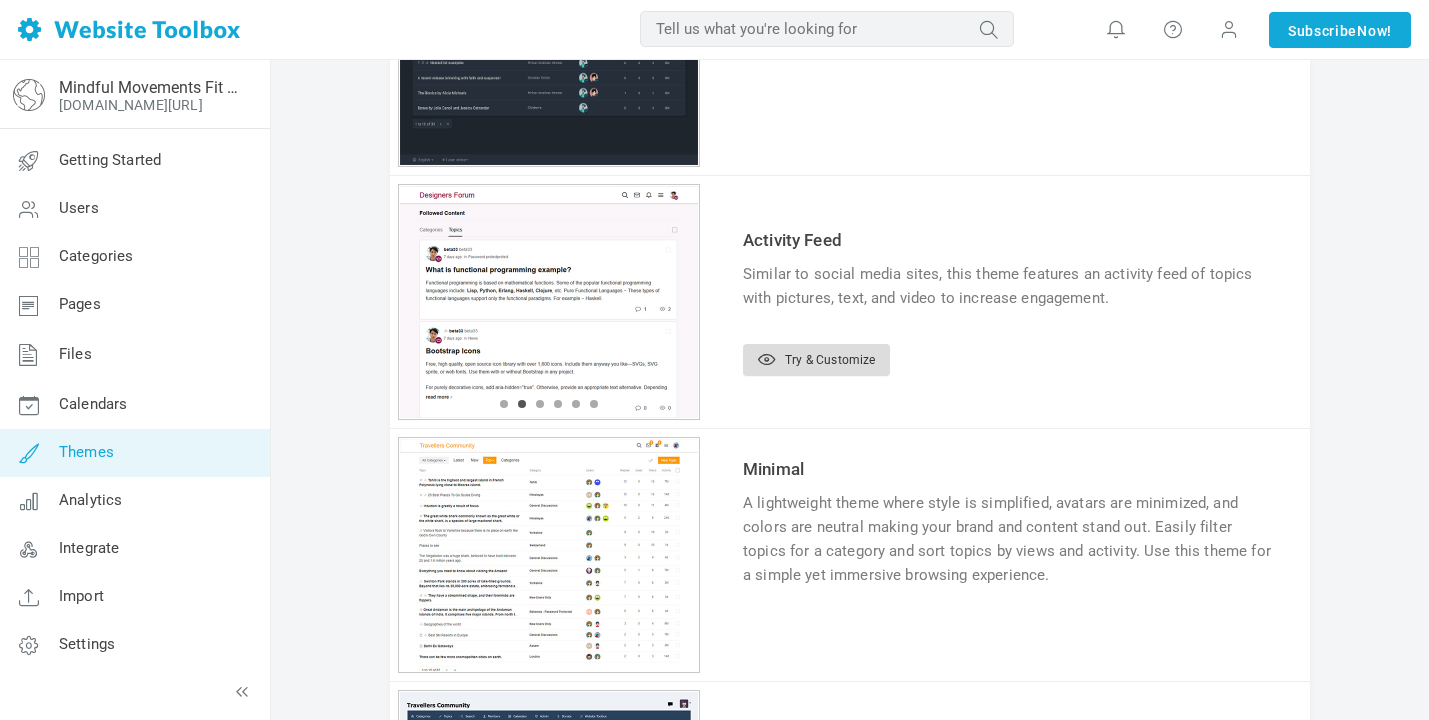 click on "Try & Customize" at bounding box center [816, 360] 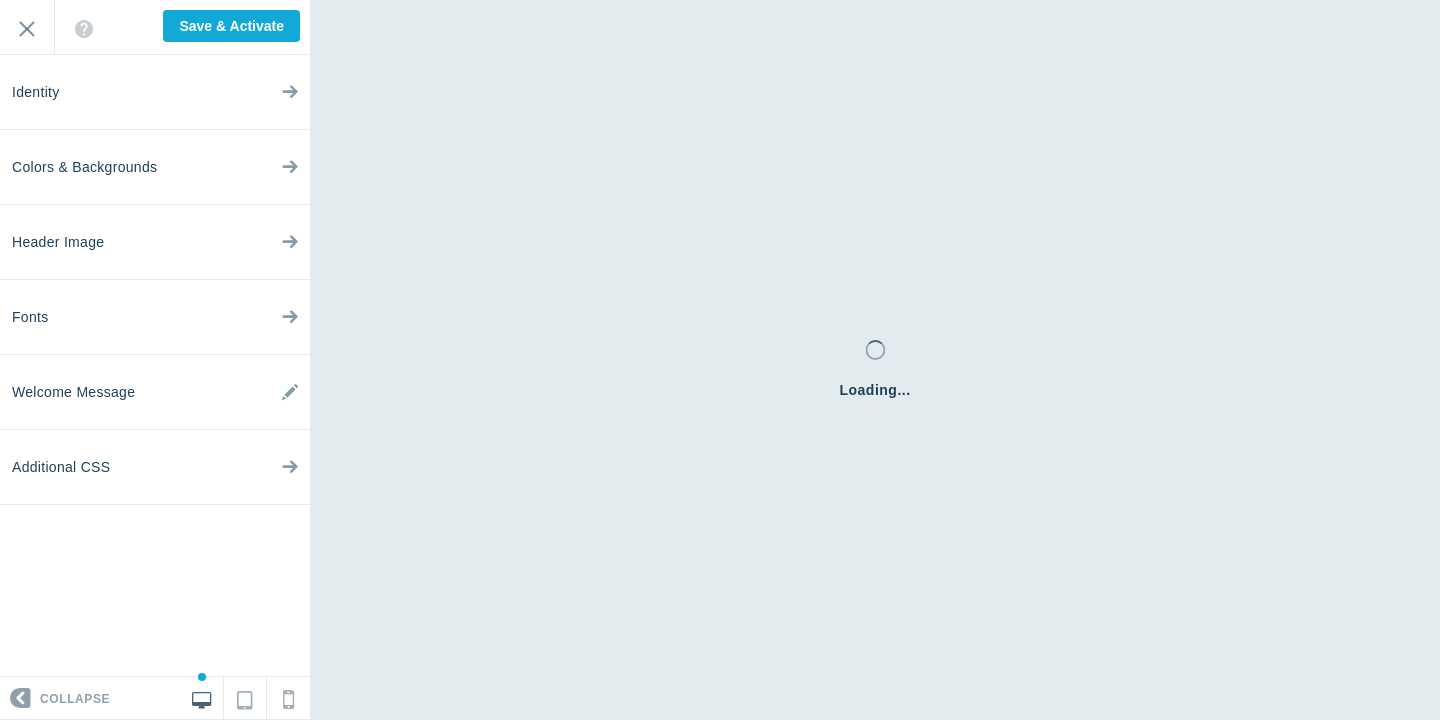 scroll, scrollTop: 0, scrollLeft: 0, axis: both 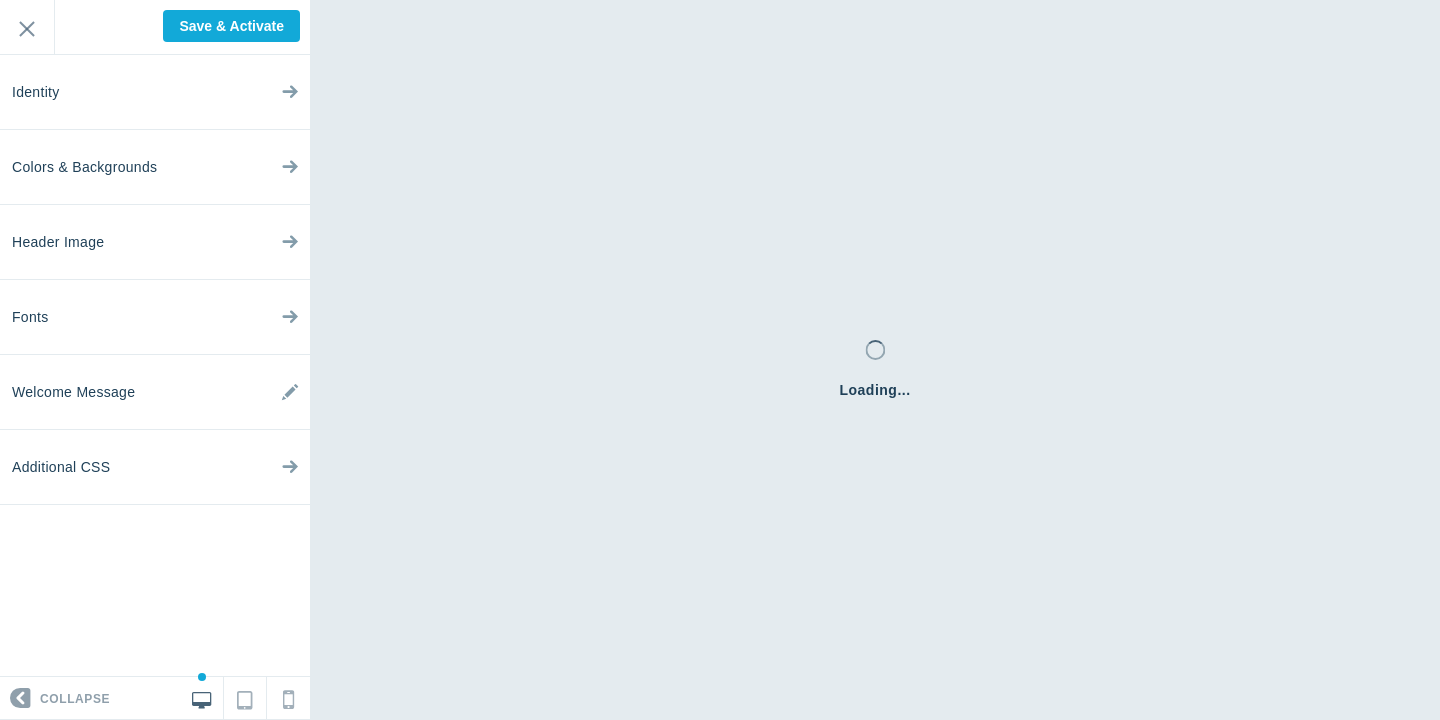 click on "Loading..." at bounding box center [875, 360] 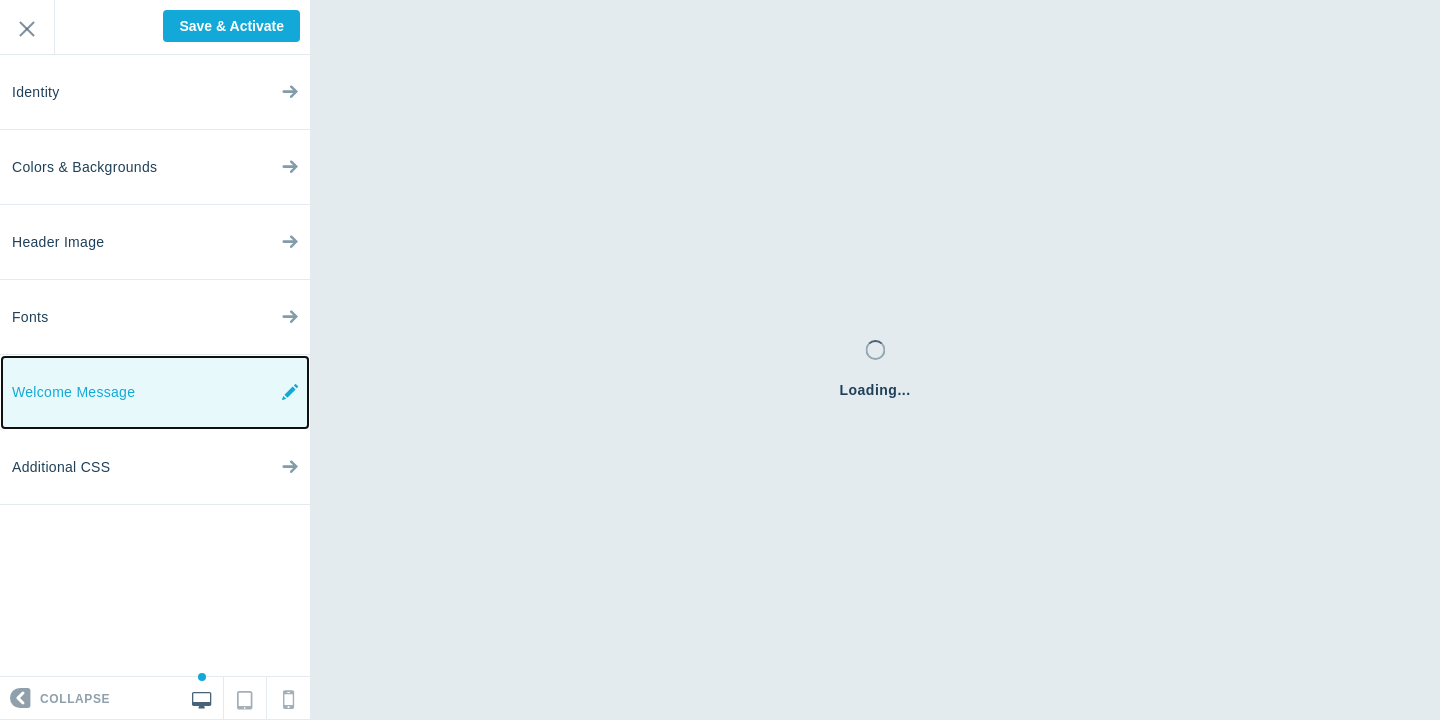 click at bounding box center [290, 392] 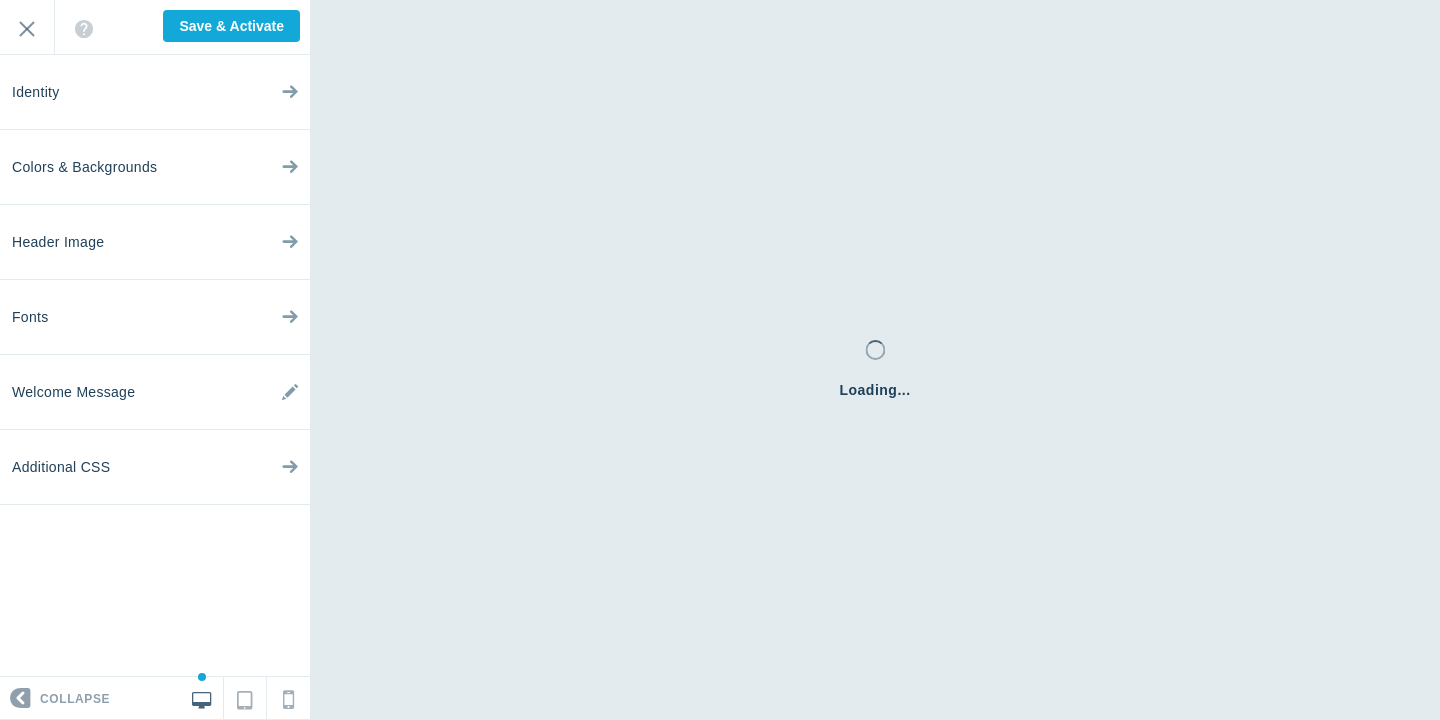 scroll, scrollTop: 0, scrollLeft: 0, axis: both 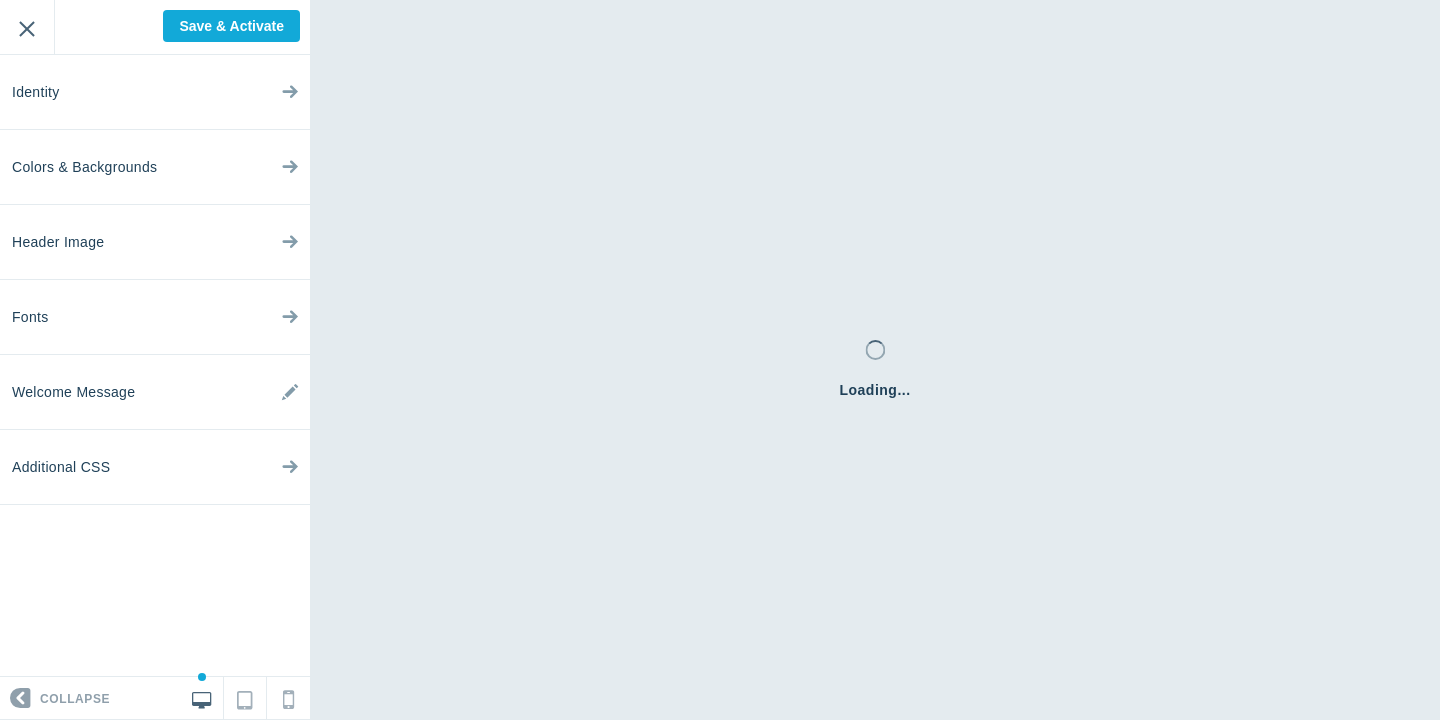 click on "Exit" at bounding box center [27, 27] 